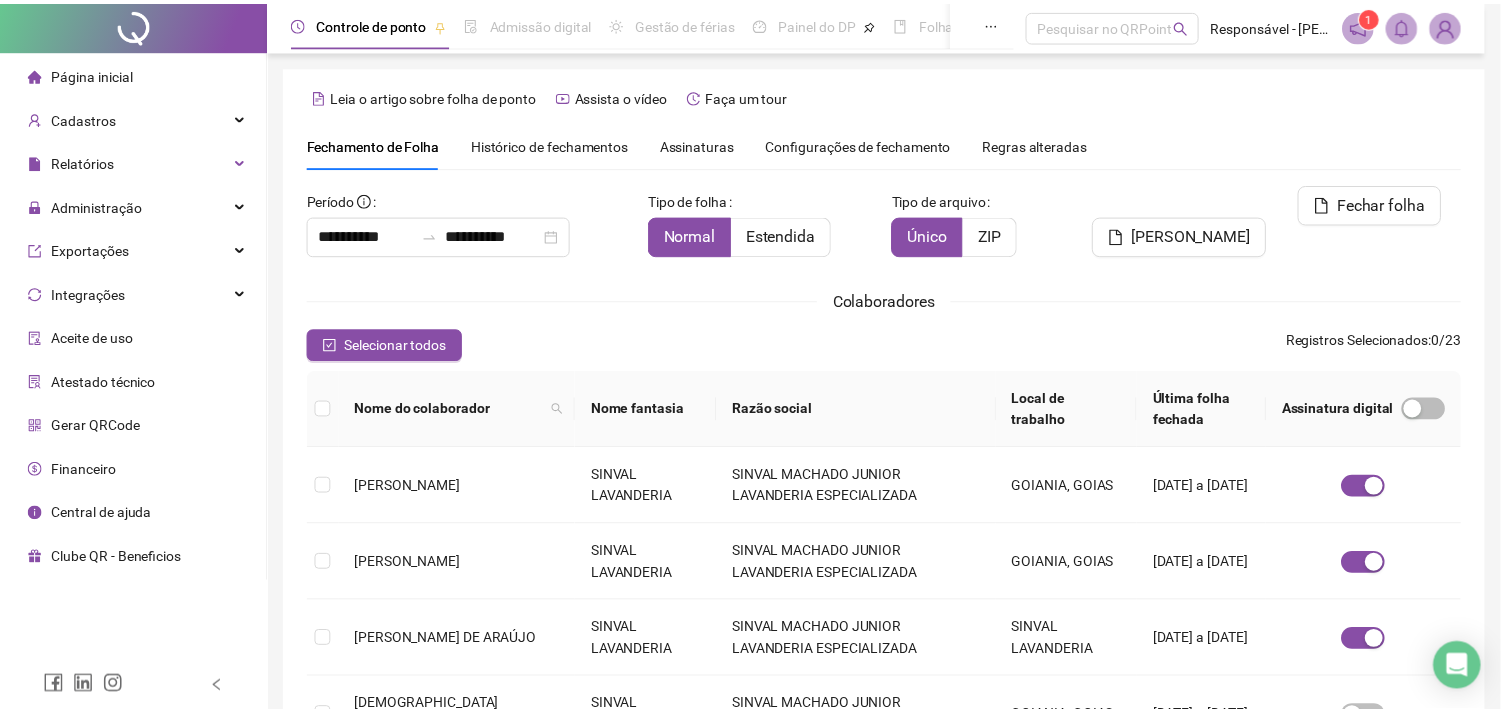 scroll, scrollTop: 53, scrollLeft: 0, axis: vertical 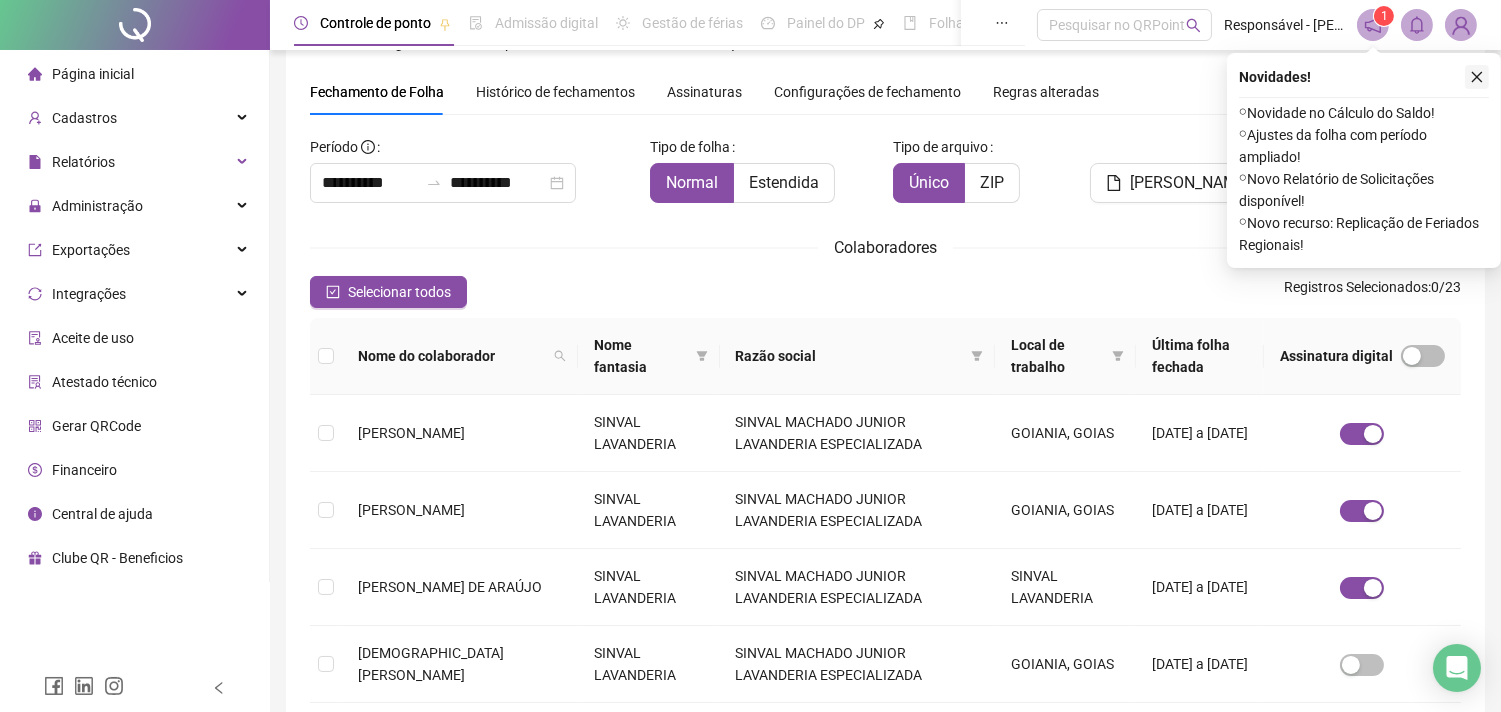 click 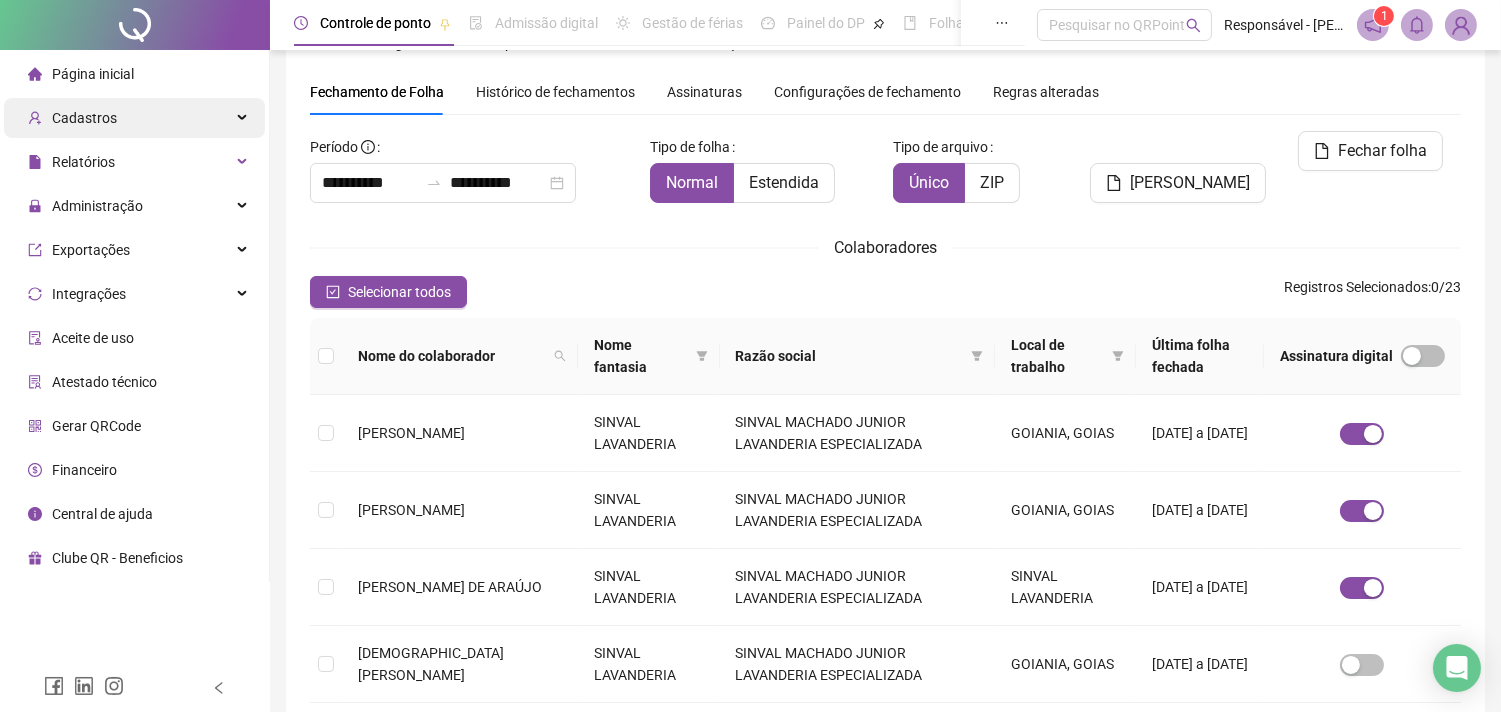 click on "Cadastros" at bounding box center (134, 118) 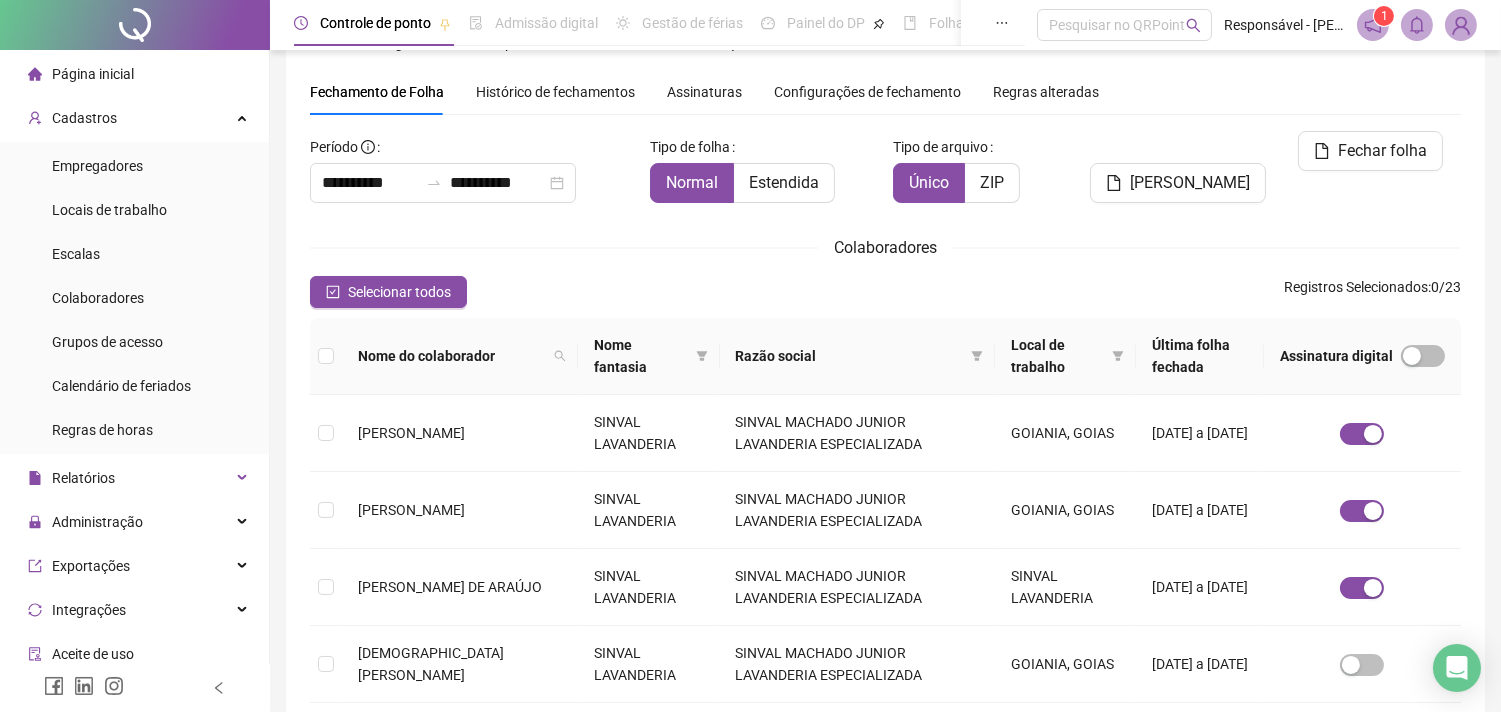 click on "Colaboradores" at bounding box center (885, 247) 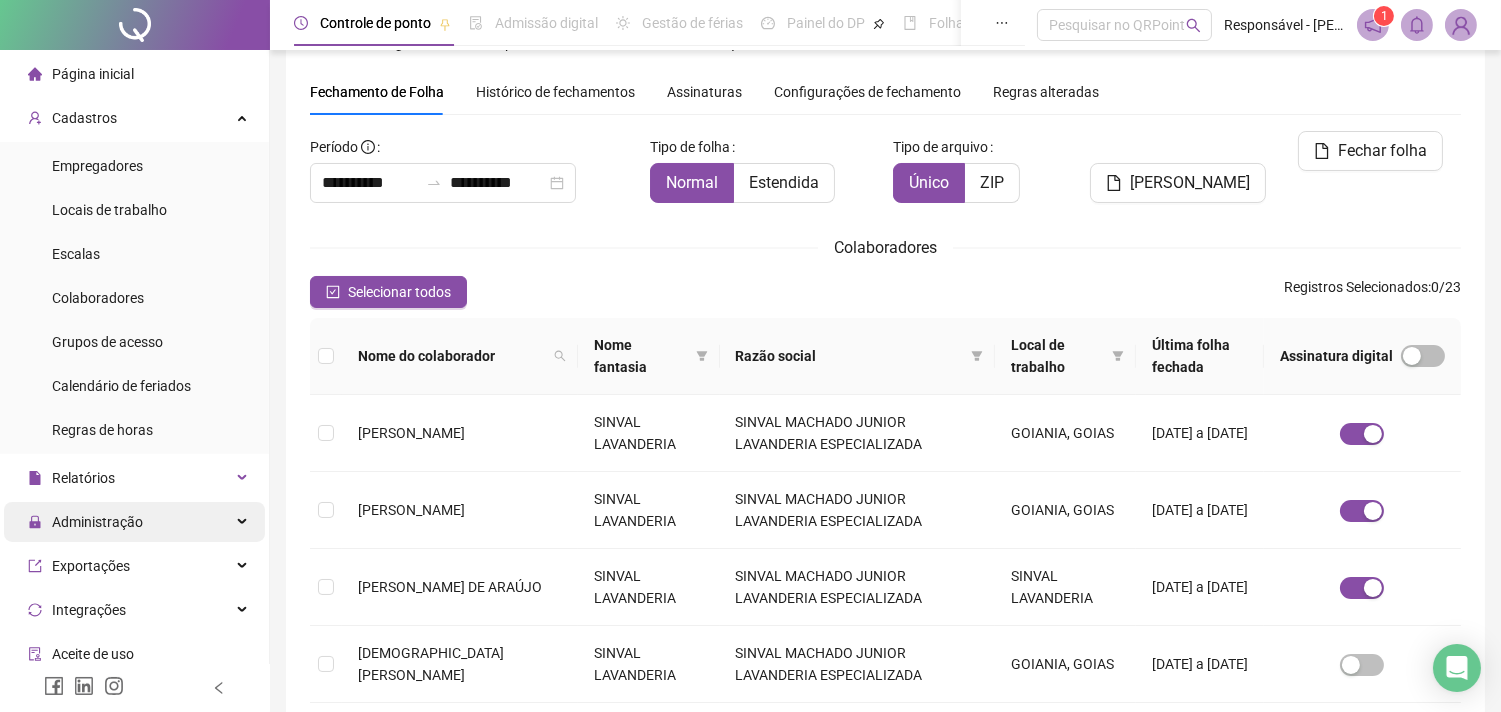 click on "Administração" at bounding box center [97, 522] 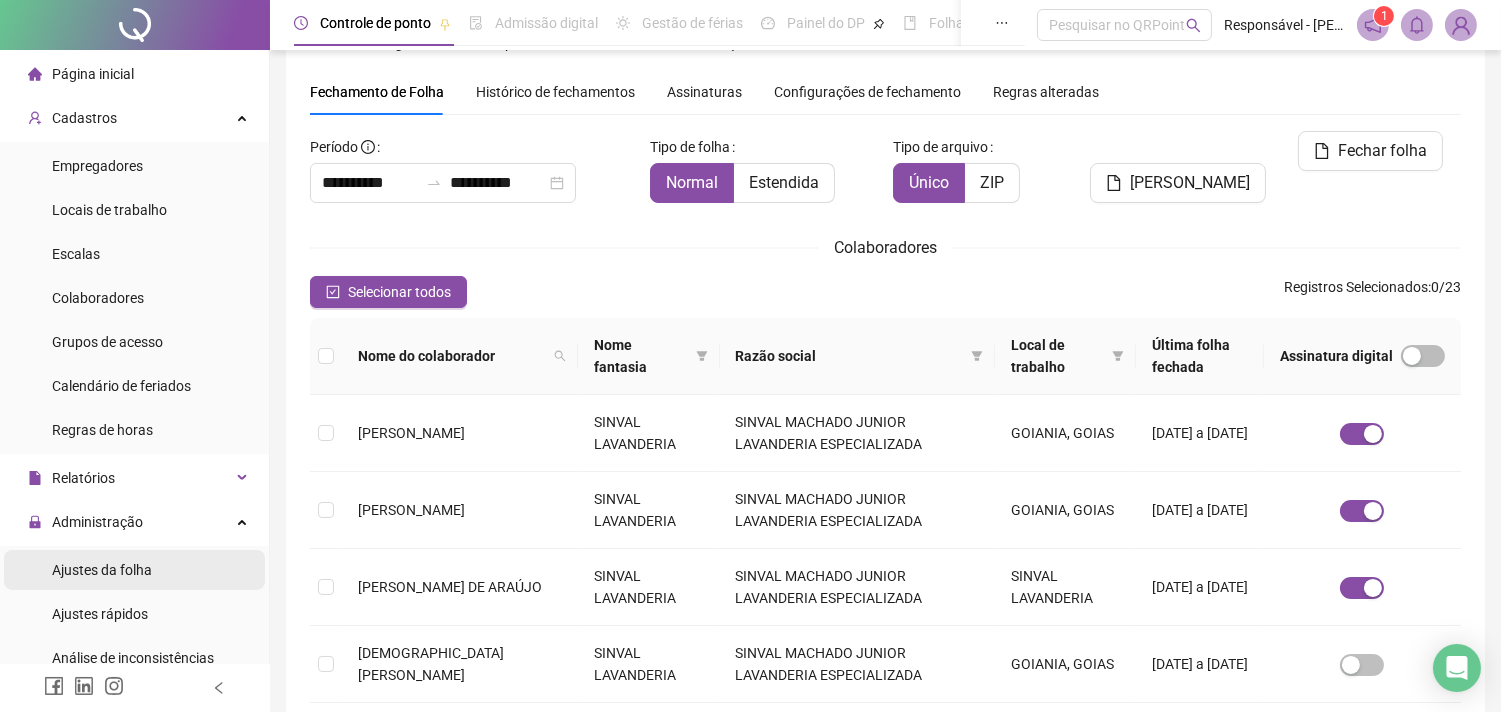 click on "Ajustes da folha" at bounding box center [102, 570] 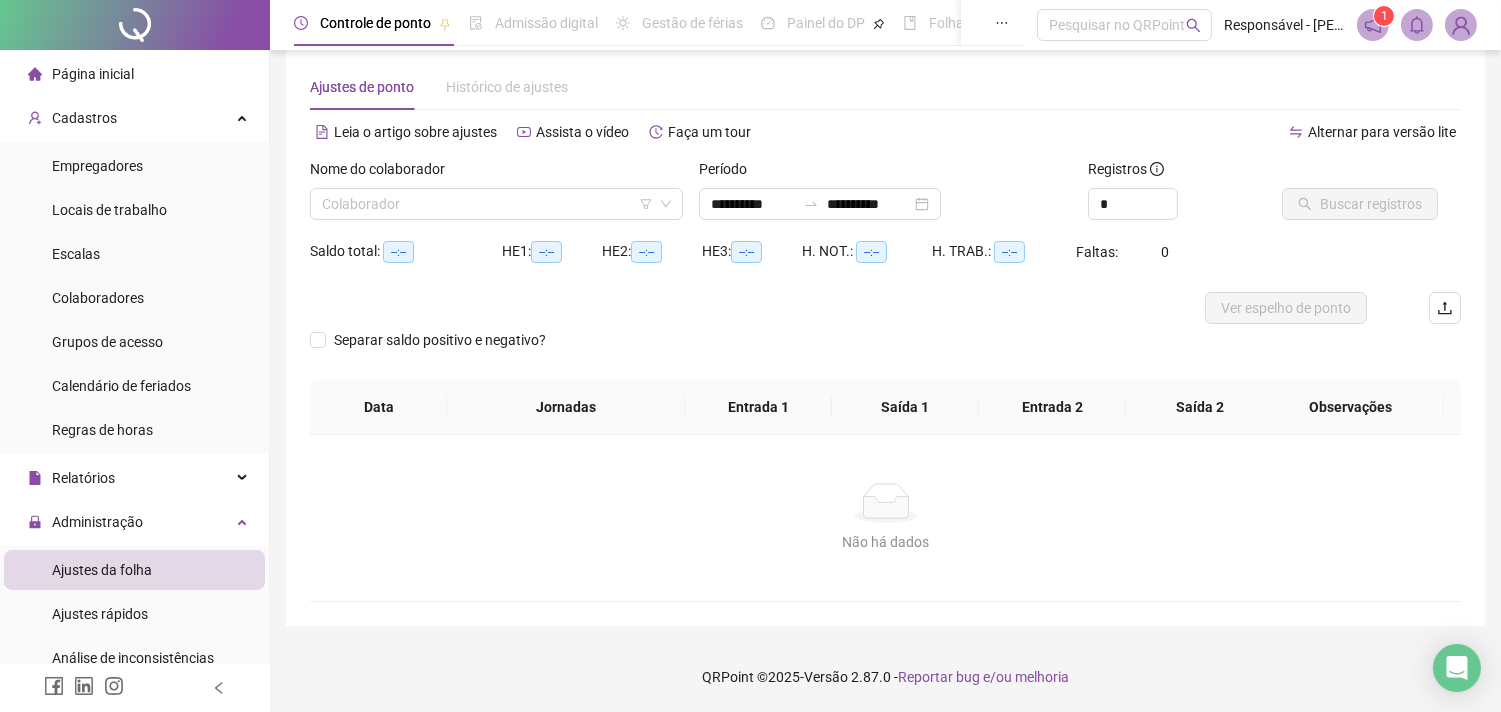 scroll, scrollTop: 25, scrollLeft: 0, axis: vertical 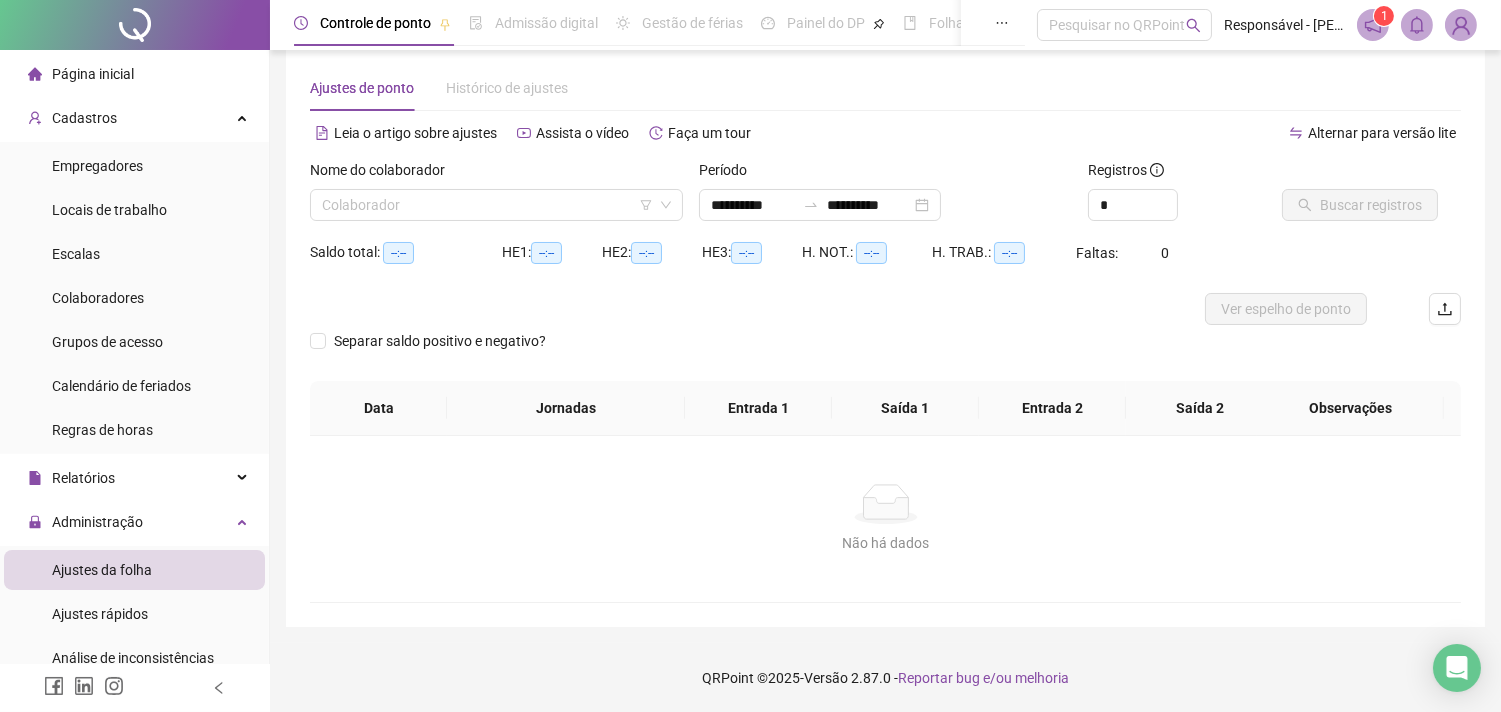 type on "**********" 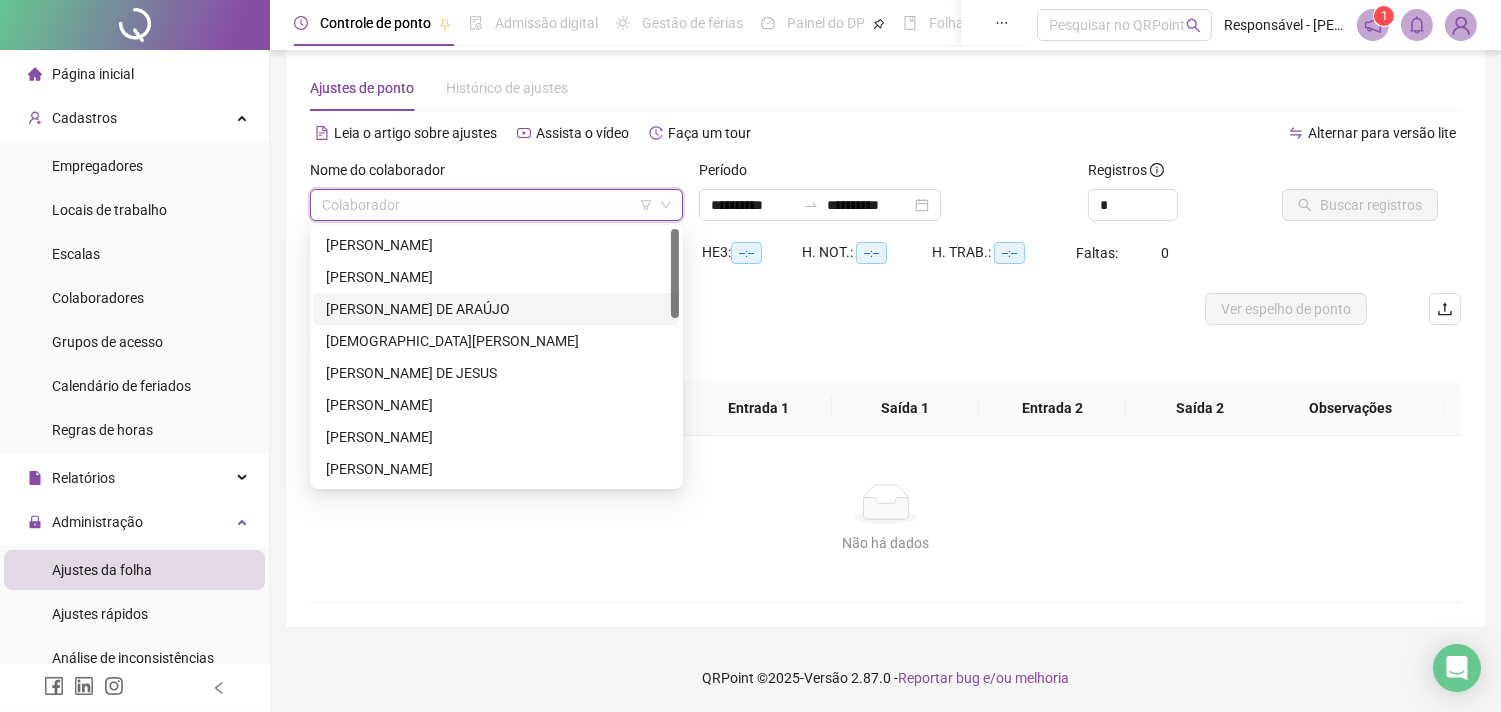 scroll, scrollTop: 480, scrollLeft: 0, axis: vertical 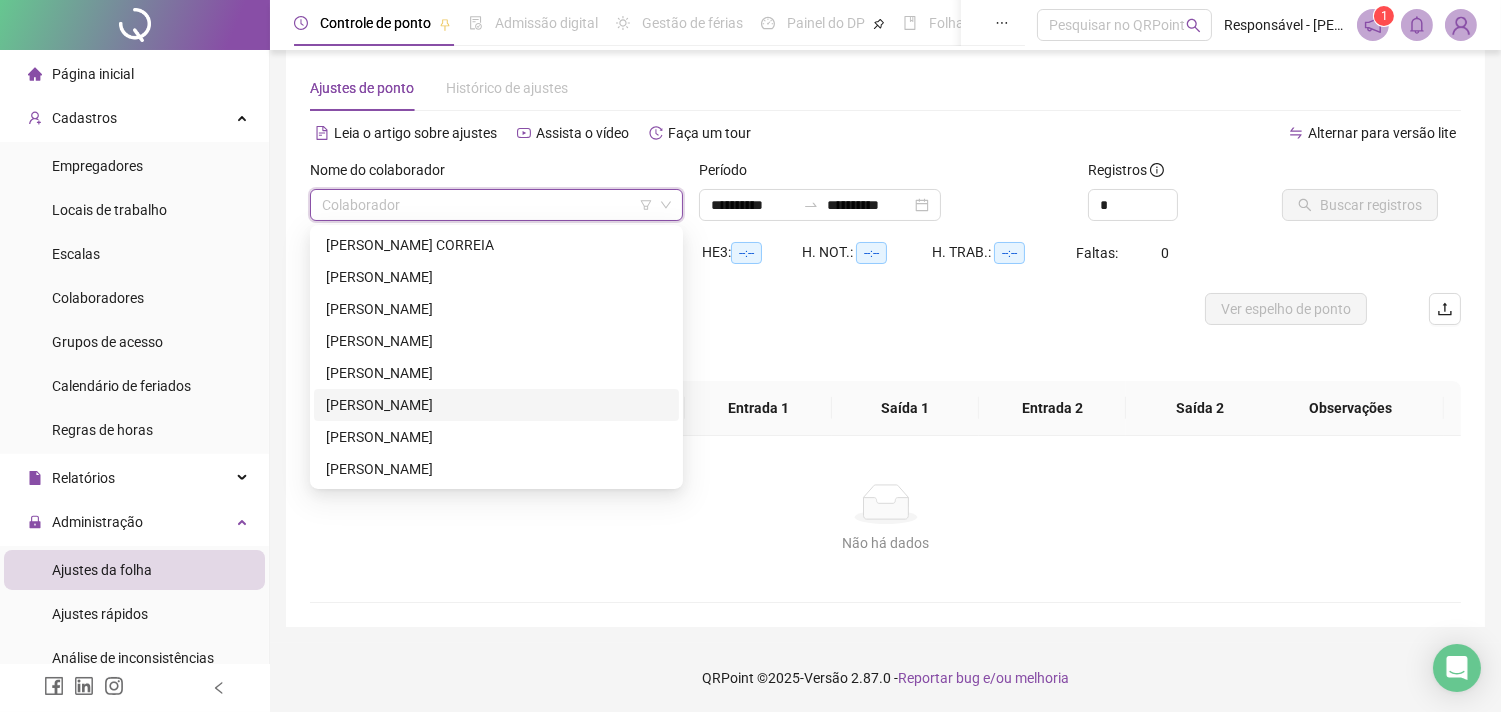 click on "[PERSON_NAME]" at bounding box center (496, 405) 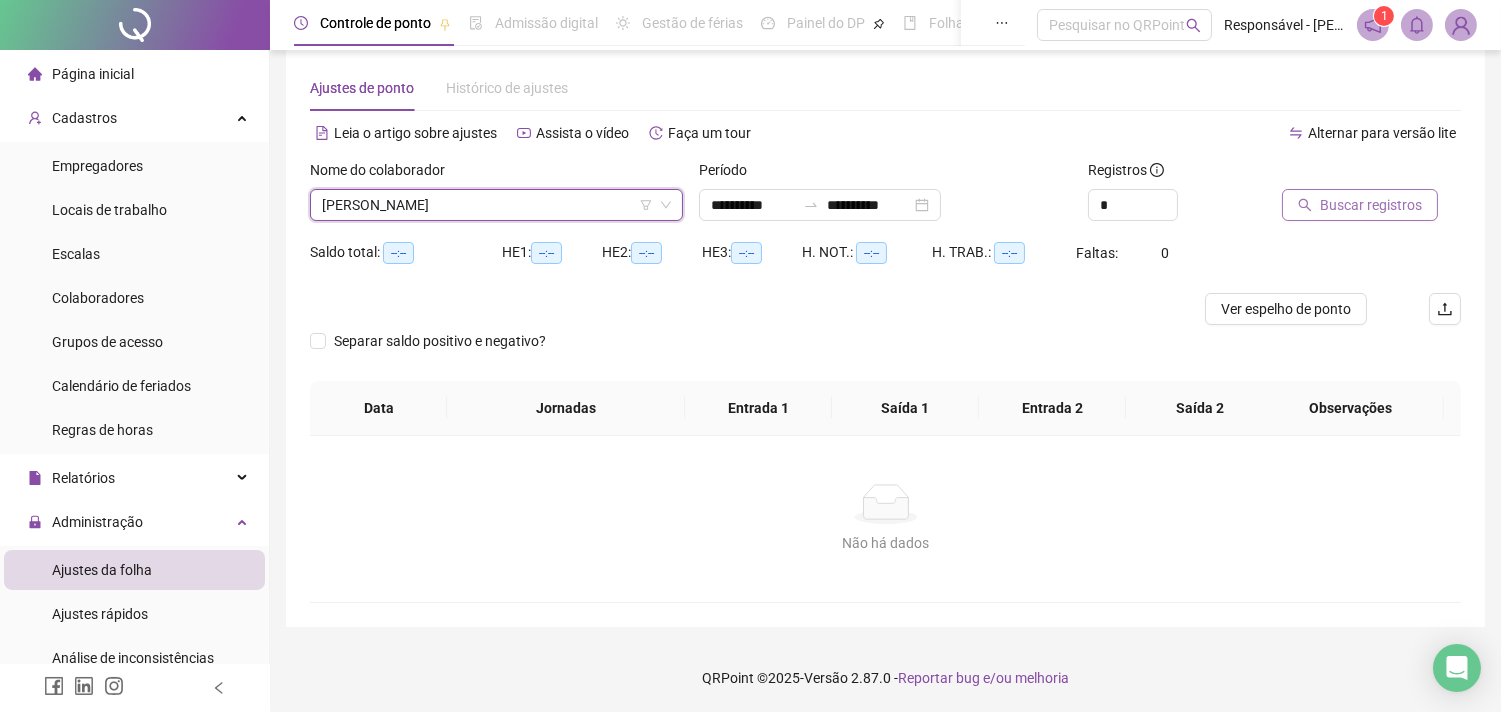 click on "Buscar registros" at bounding box center (1371, 205) 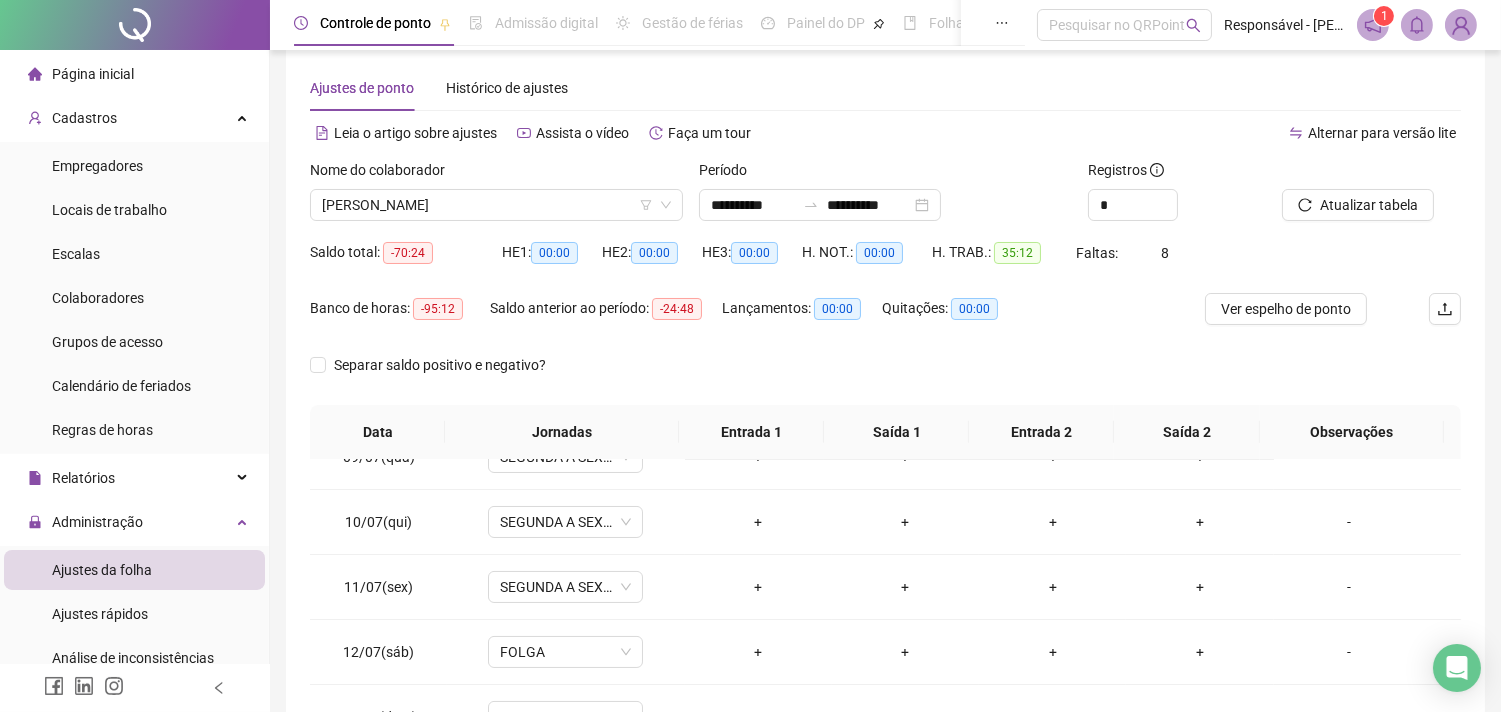 scroll, scrollTop: 614, scrollLeft: 0, axis: vertical 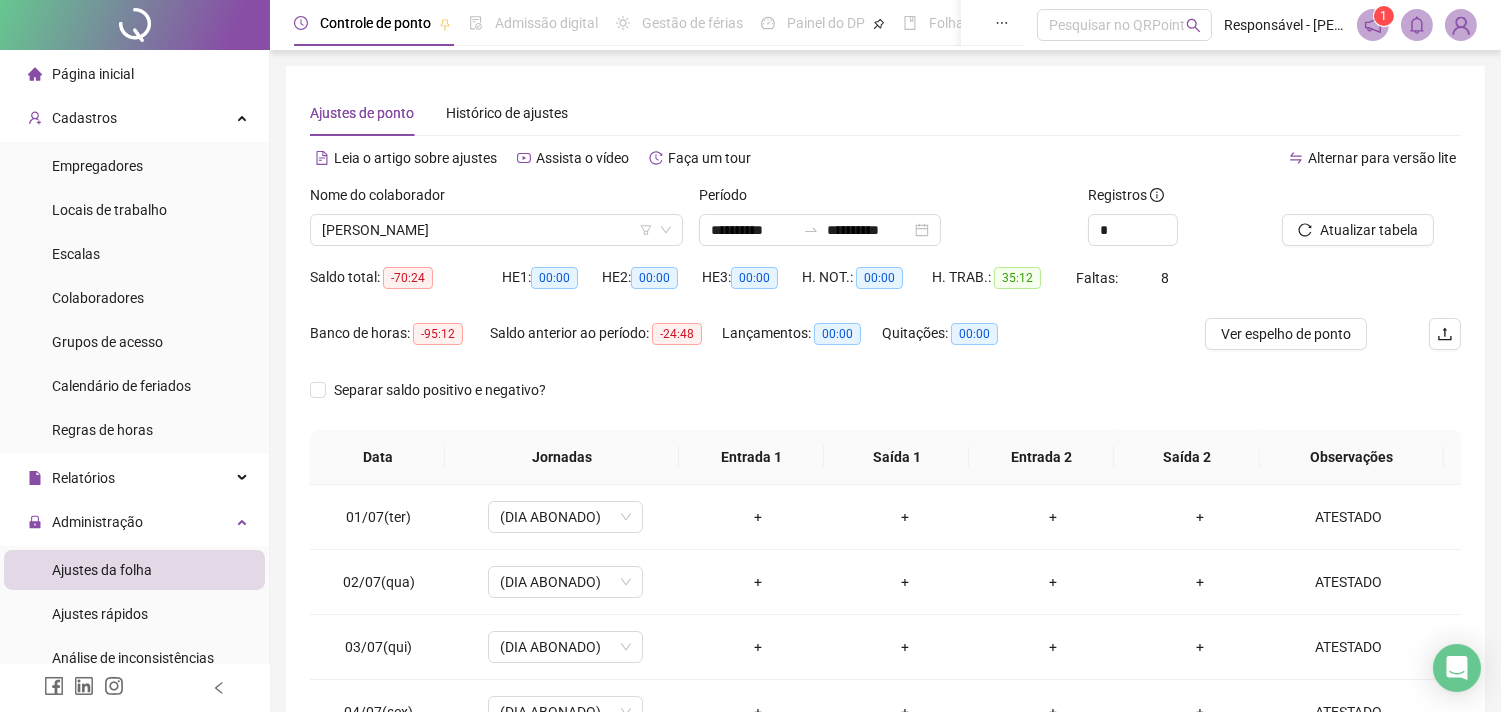 click on "Ajustes de ponto Histórico de ajustes" at bounding box center (885, 113) 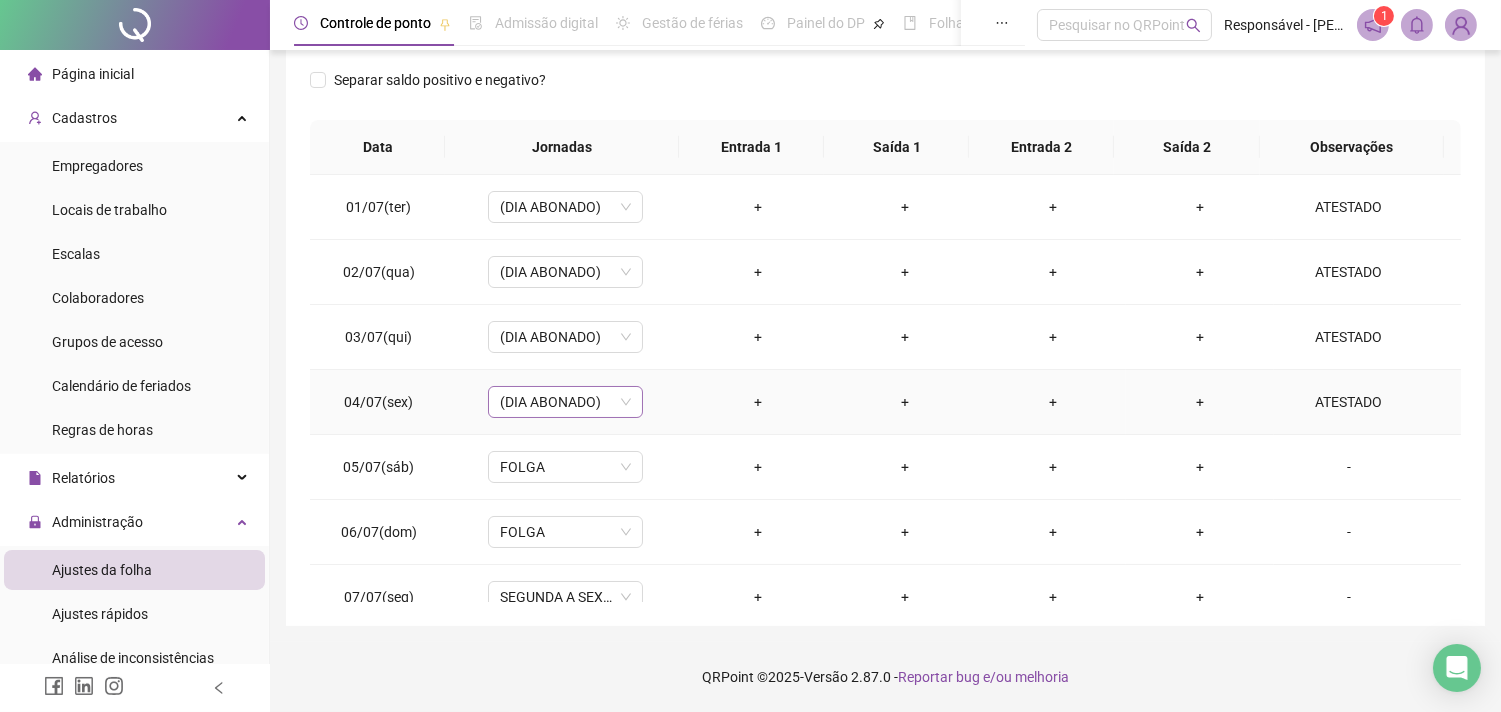 click on "(DIA ABONADO)" at bounding box center [565, 402] 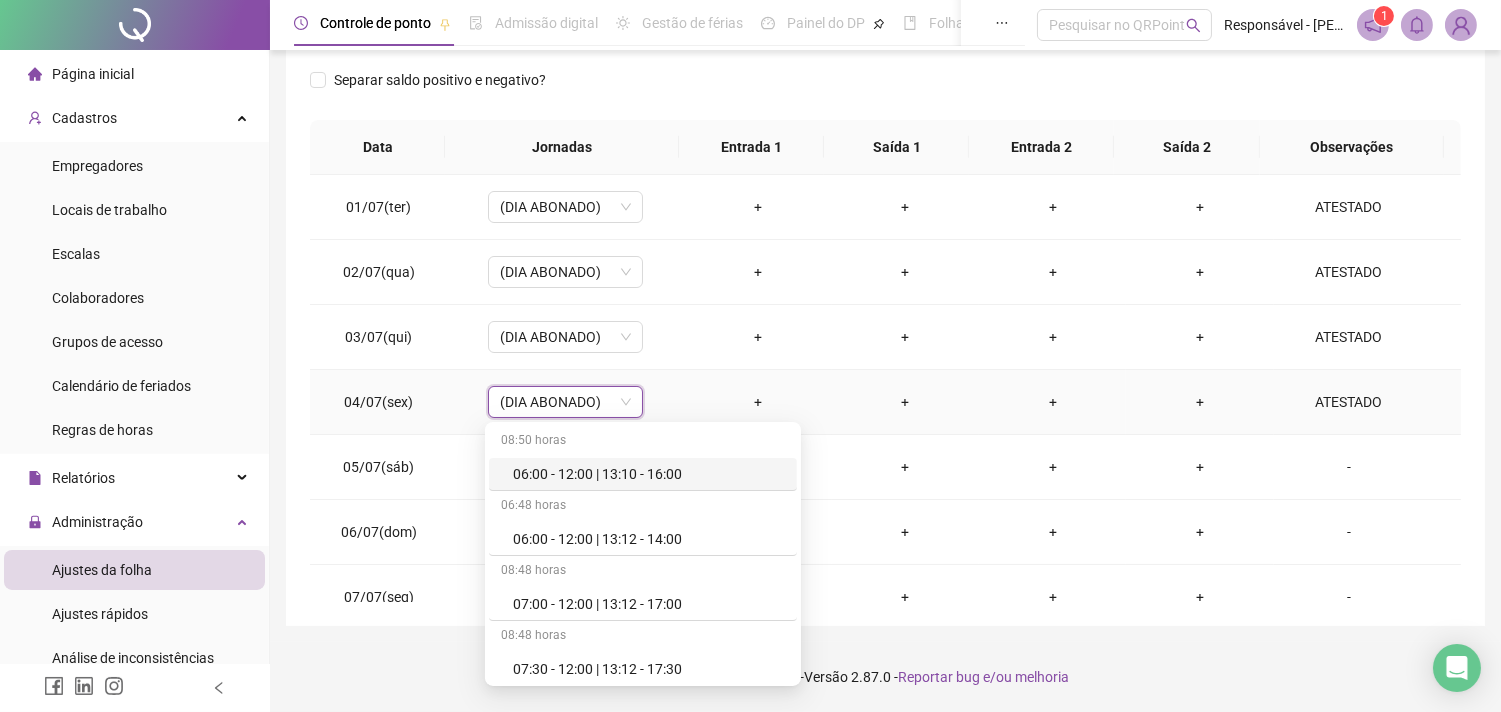 click on "ATESTADO" at bounding box center [1349, 402] 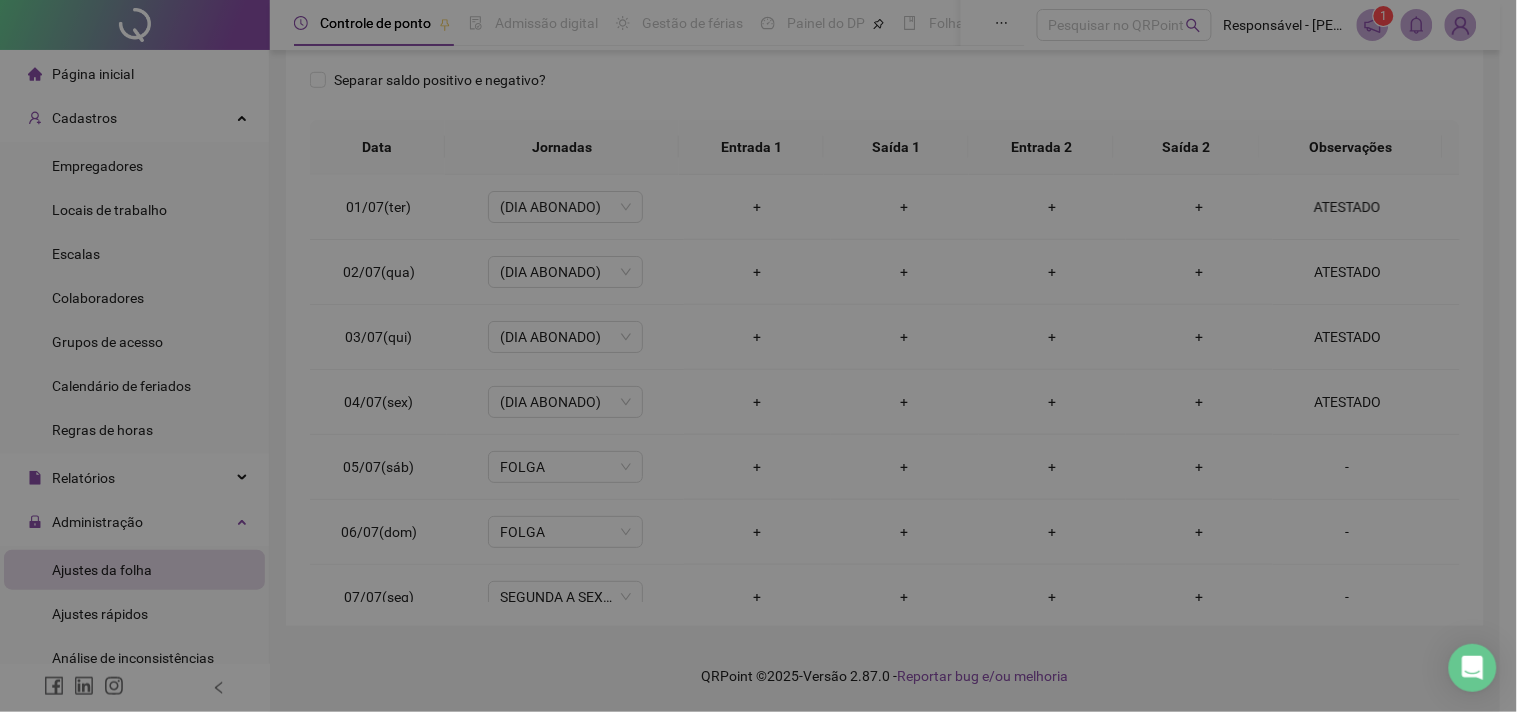type on "********" 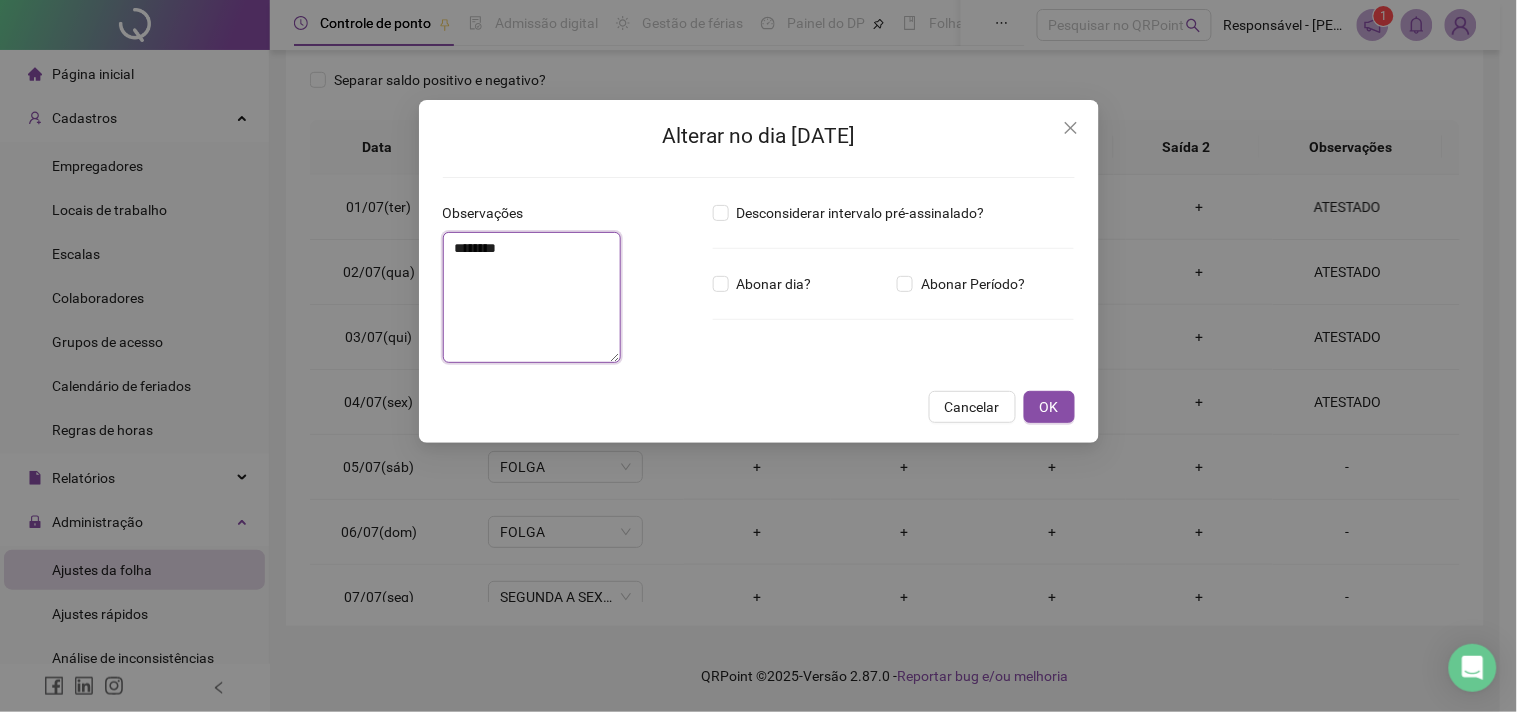 drag, startPoint x: 545, startPoint y: 245, endPoint x: 104, endPoint y: 241, distance: 441.01813 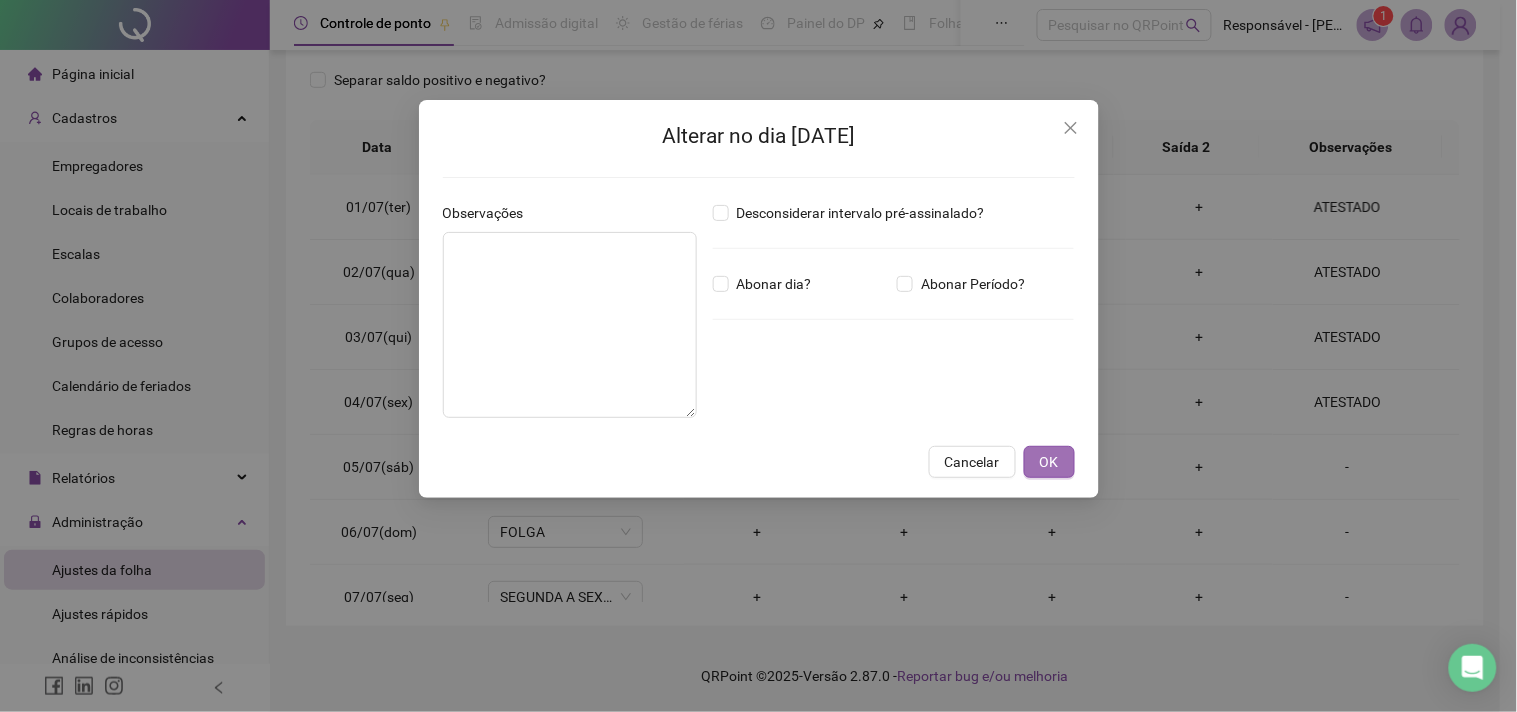 click on "OK" at bounding box center (1049, 462) 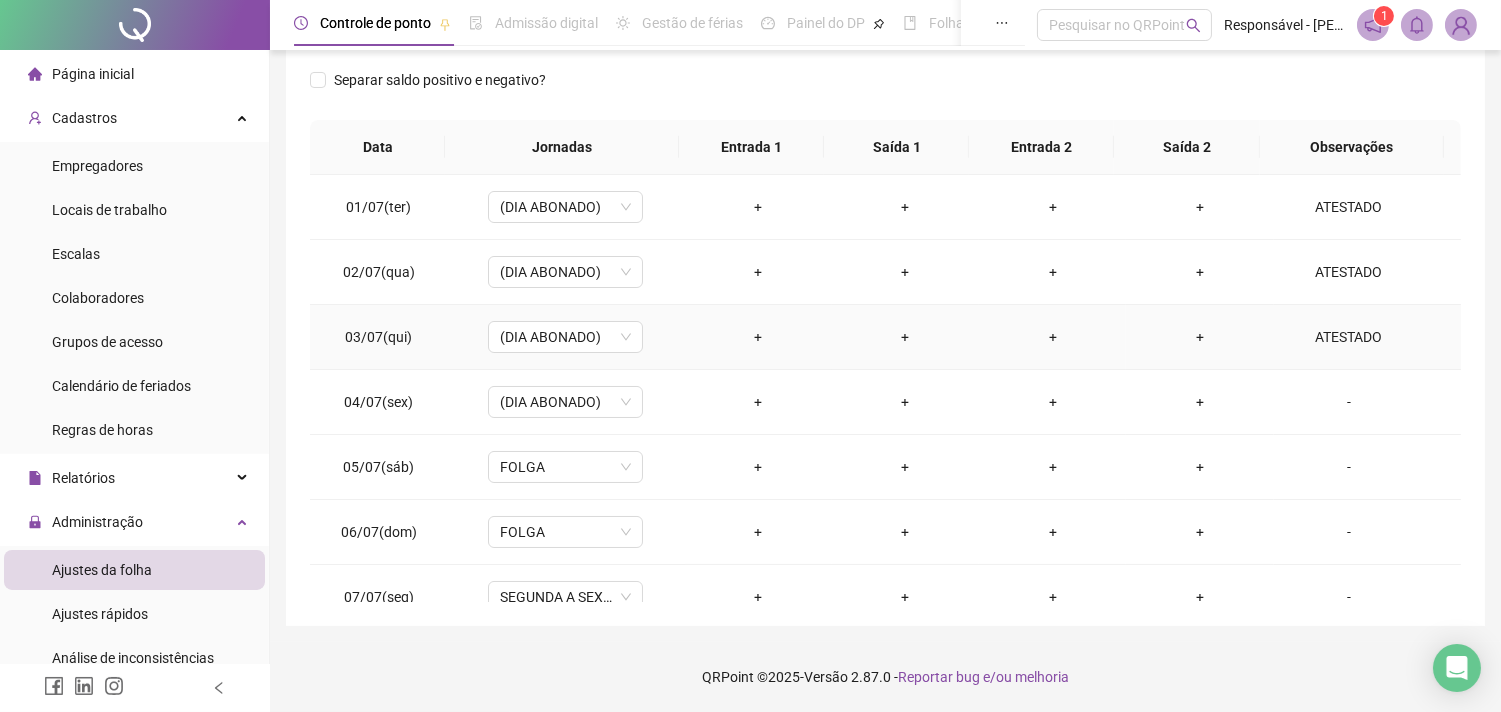 click on "ATESTADO" at bounding box center [1349, 337] 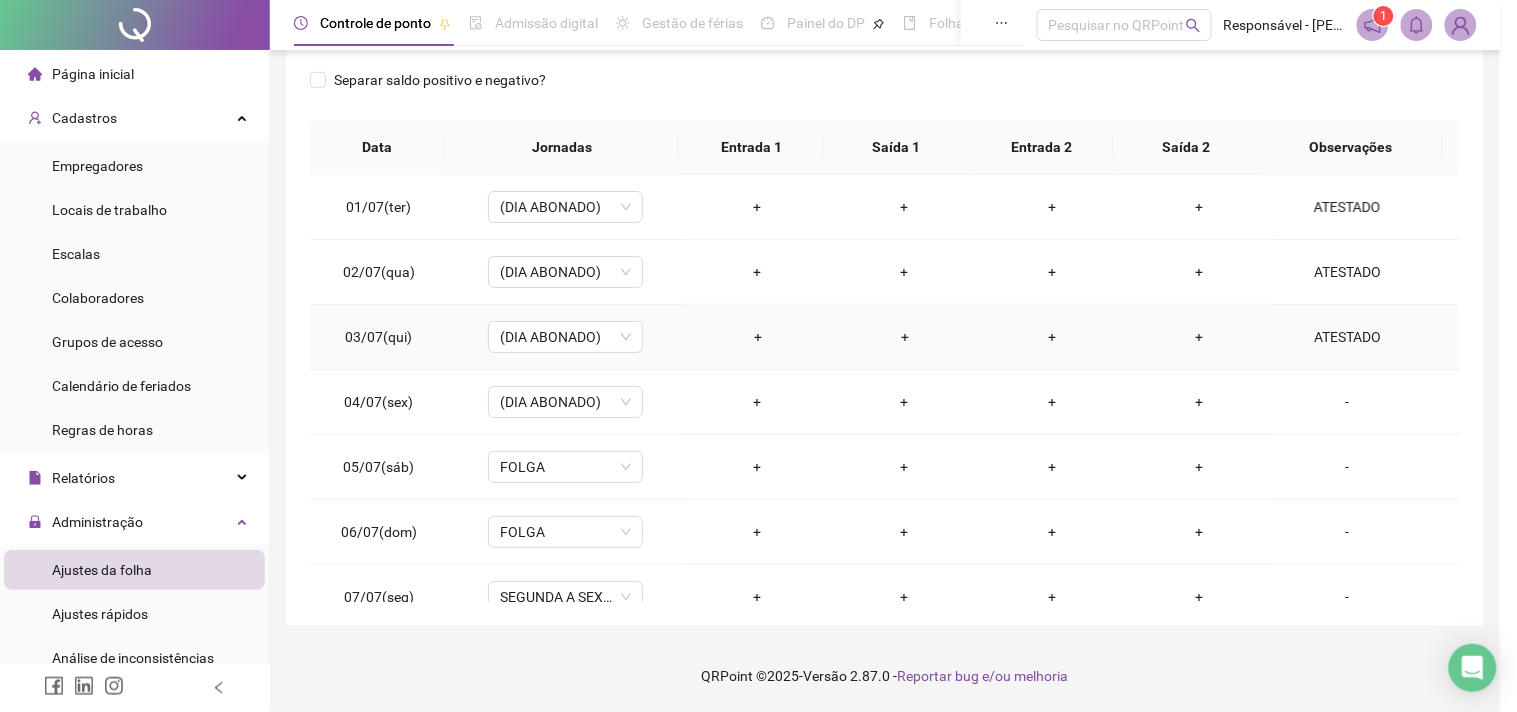 type on "********" 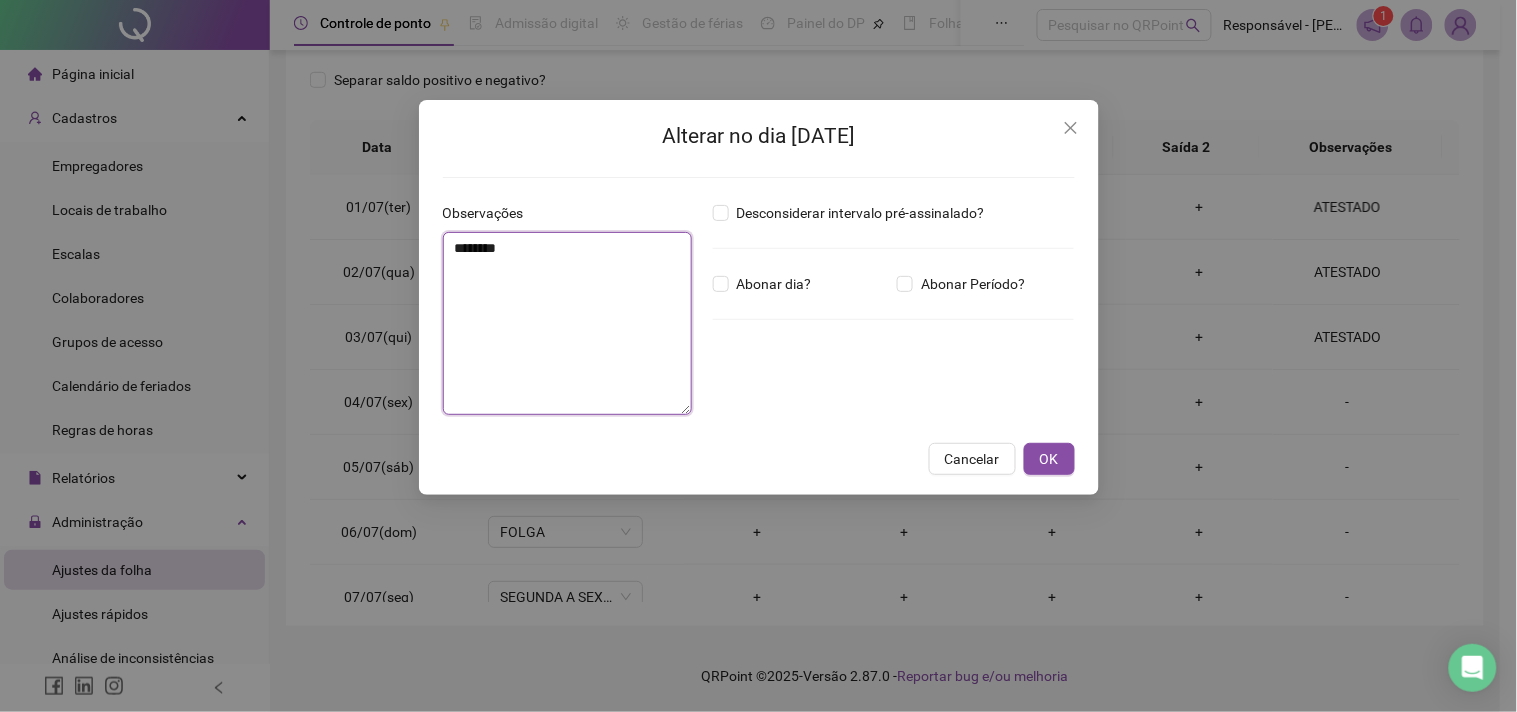 drag, startPoint x: 511, startPoint y: 253, endPoint x: 458, endPoint y: 261, distance: 53.600372 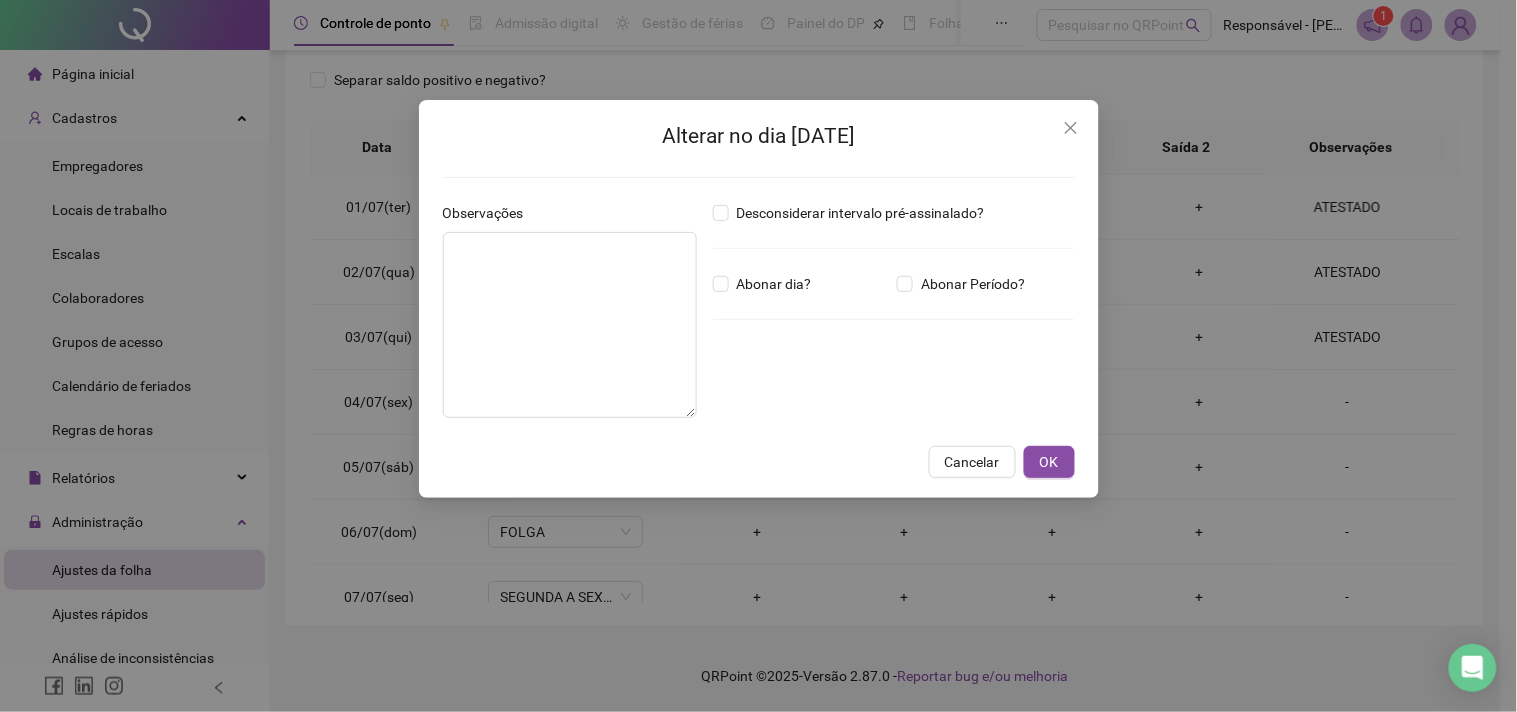 drag, startPoint x: 1056, startPoint y: 456, endPoint x: 1201, endPoint y: 368, distance: 169.61427 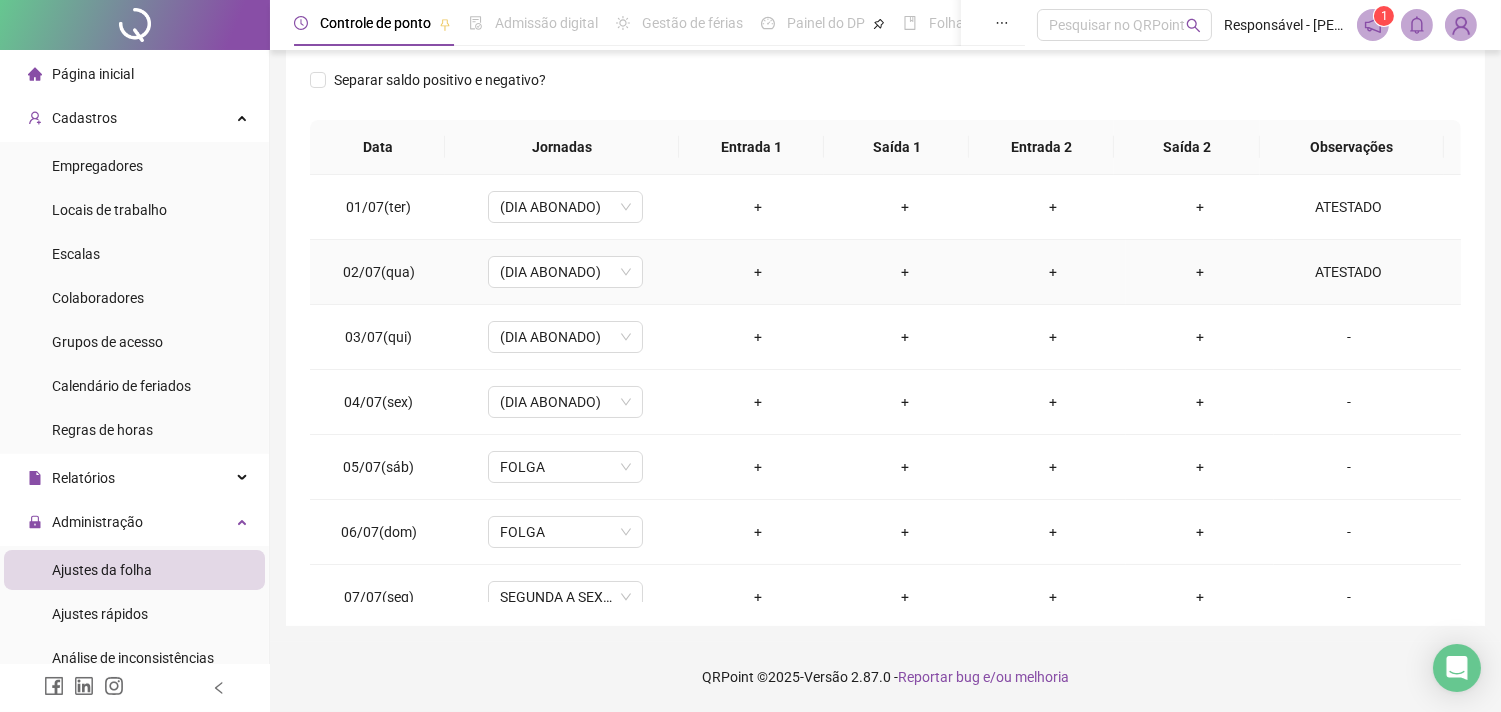click on "ATESTADO" at bounding box center (1367, 272) 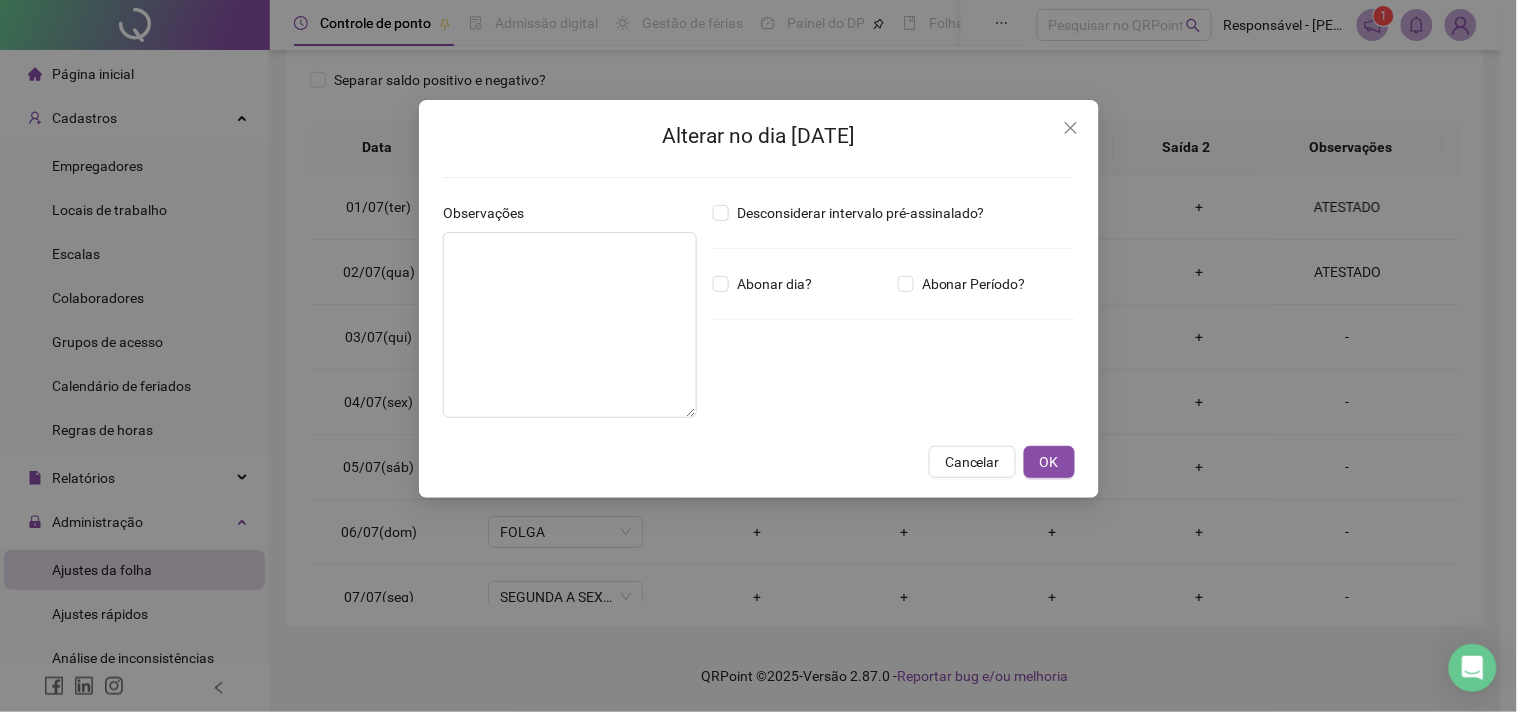 type on "********" 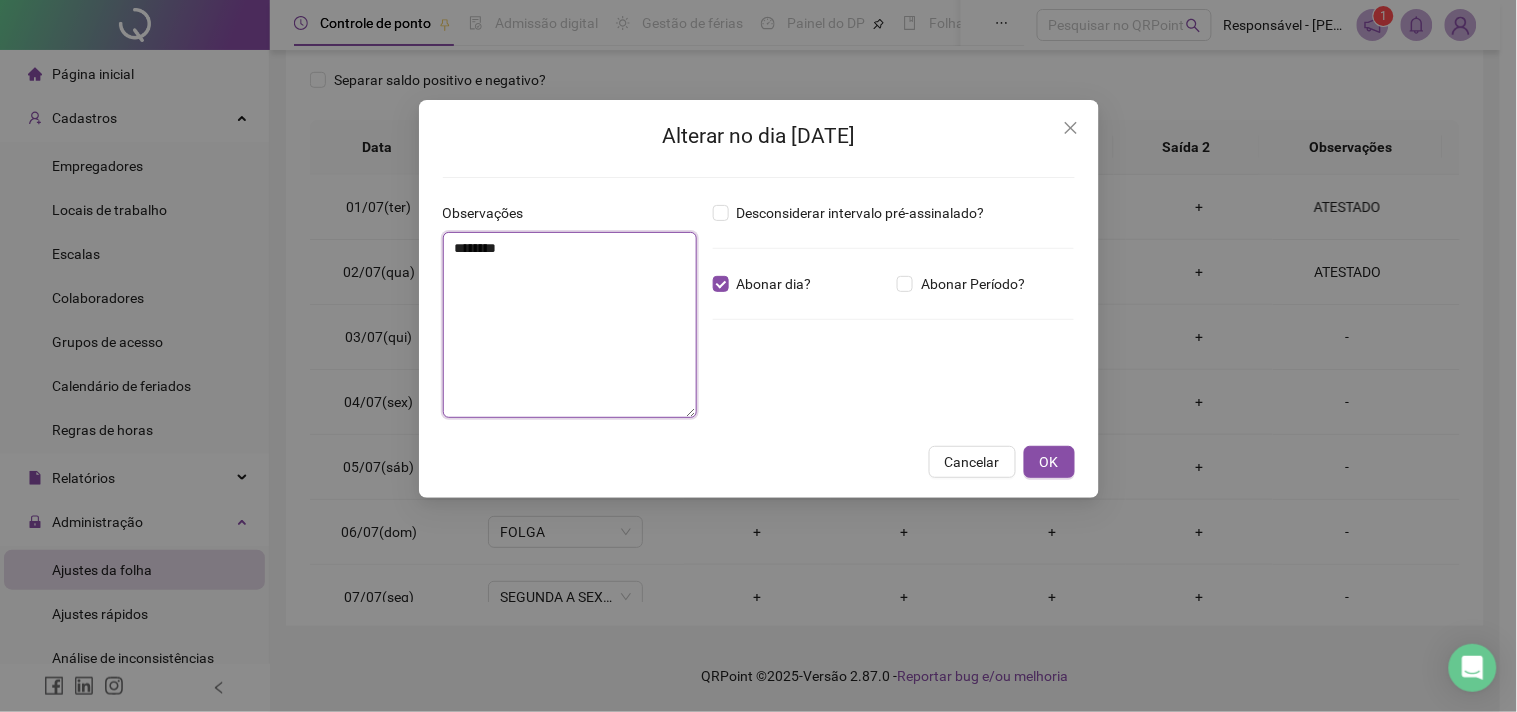 drag, startPoint x: 571, startPoint y: 251, endPoint x: 153, endPoint y: 234, distance: 418.34555 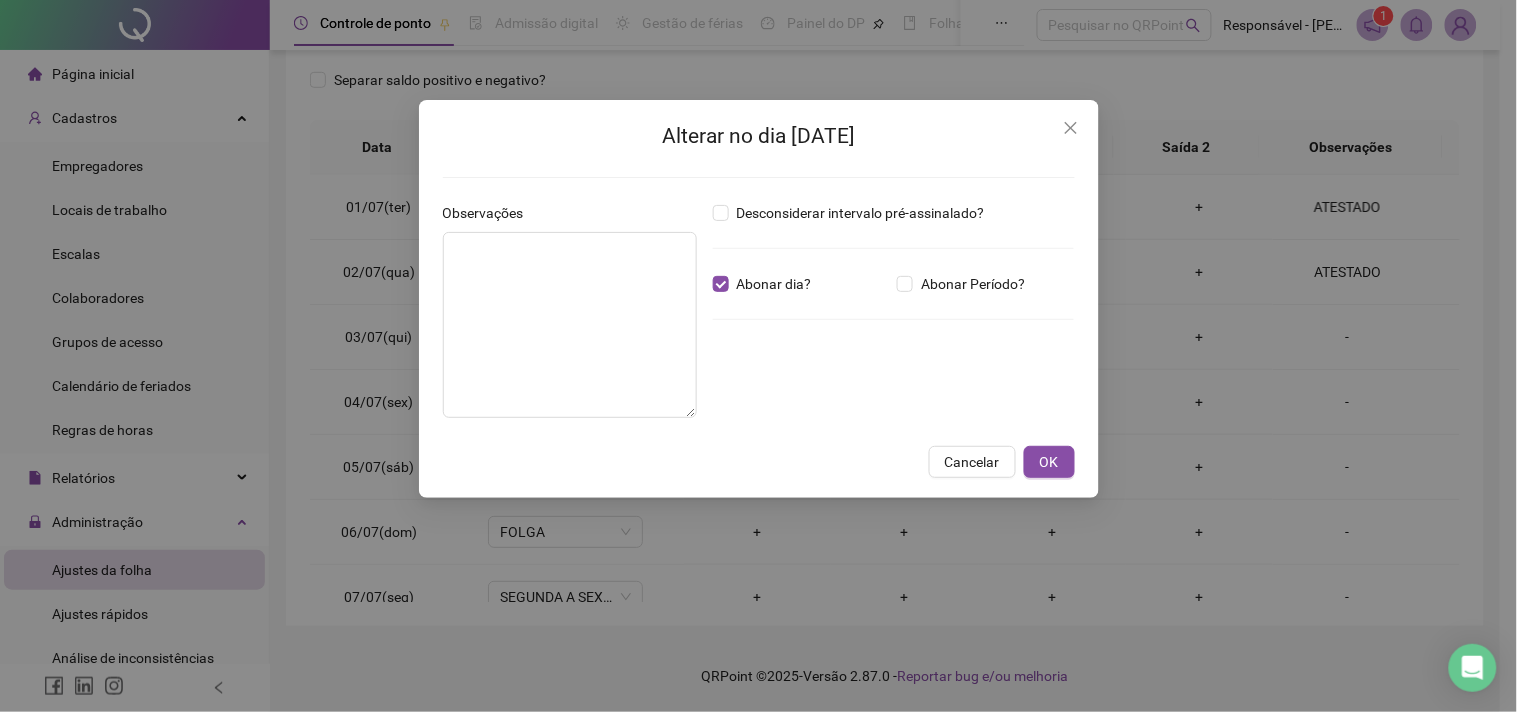 click on "Abonar dia?" at bounding box center (766, 284) 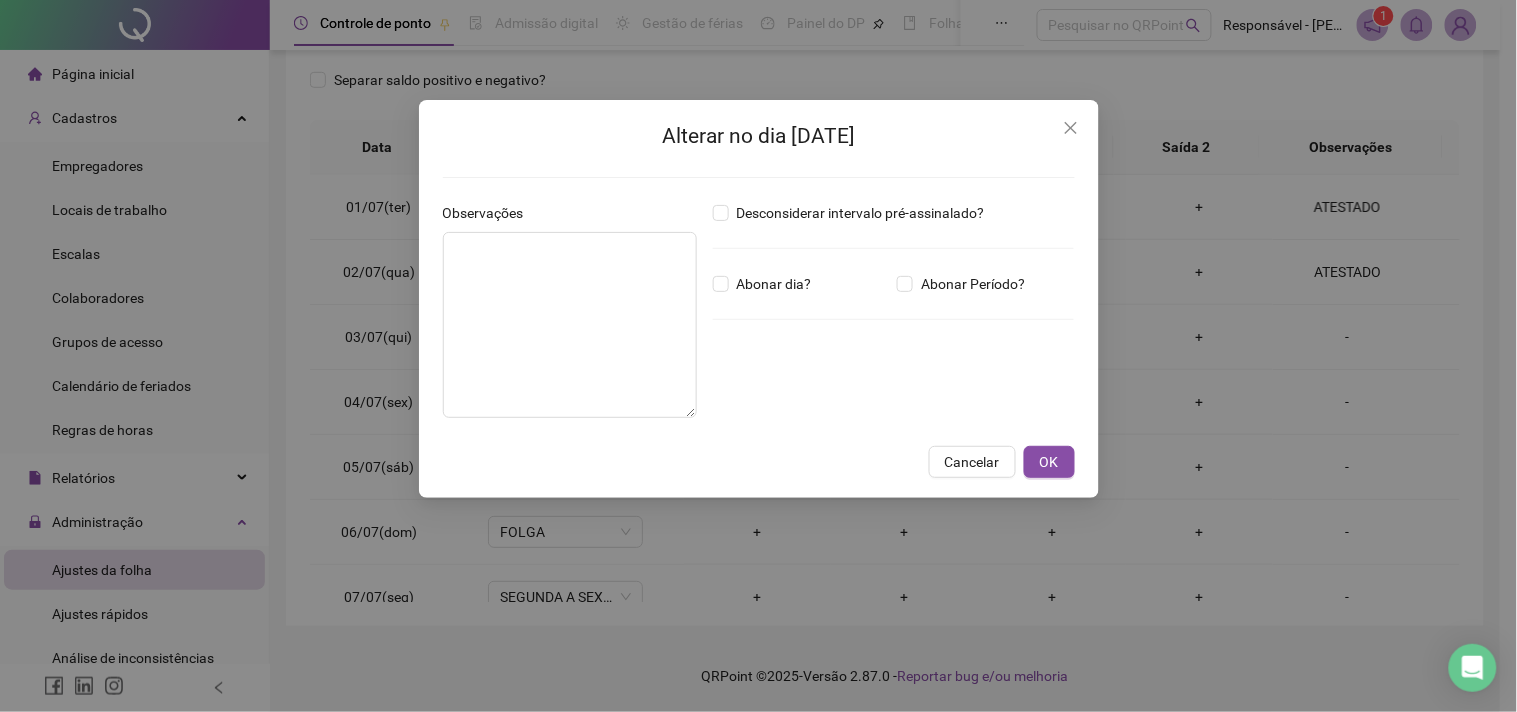 drag, startPoint x: 1074, startPoint y: 454, endPoint x: 1084, endPoint y: 433, distance: 23.259407 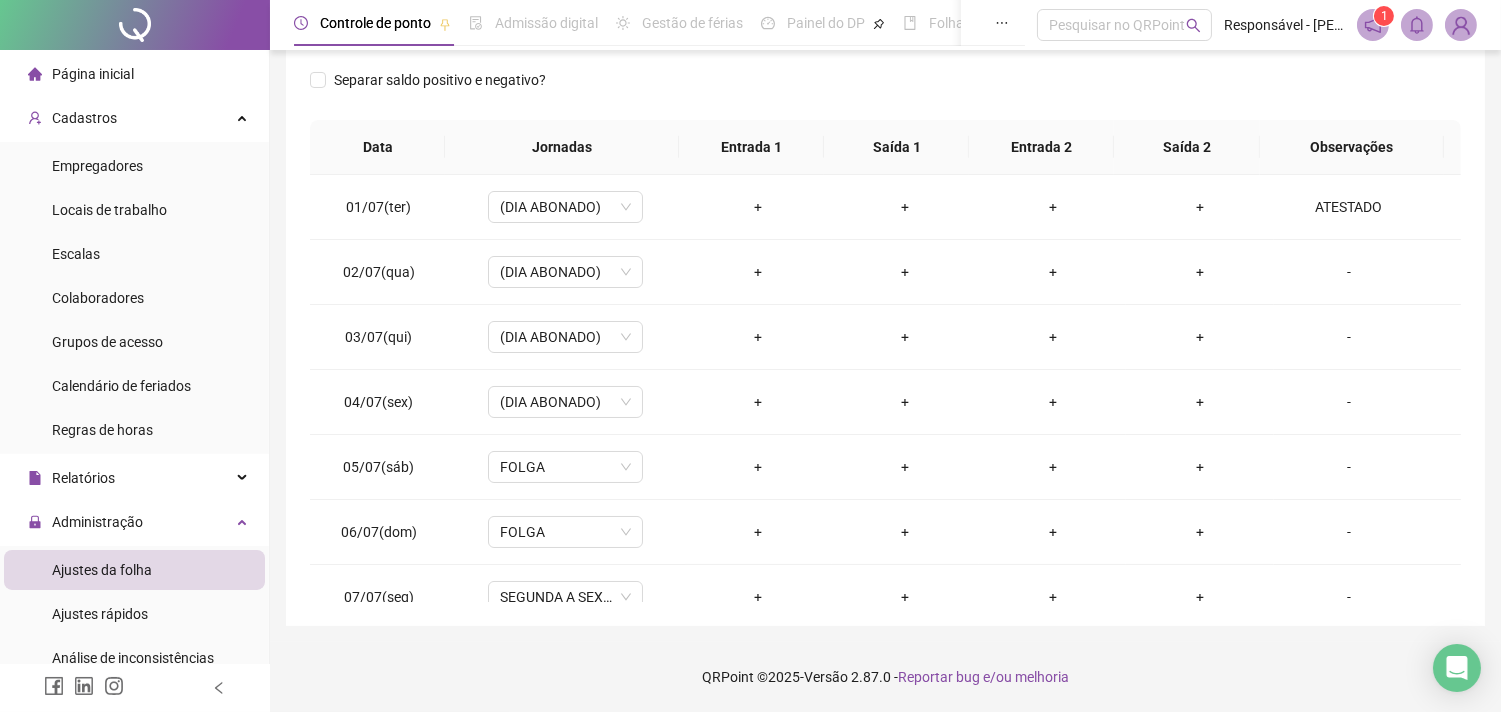 scroll, scrollTop: 87, scrollLeft: 0, axis: vertical 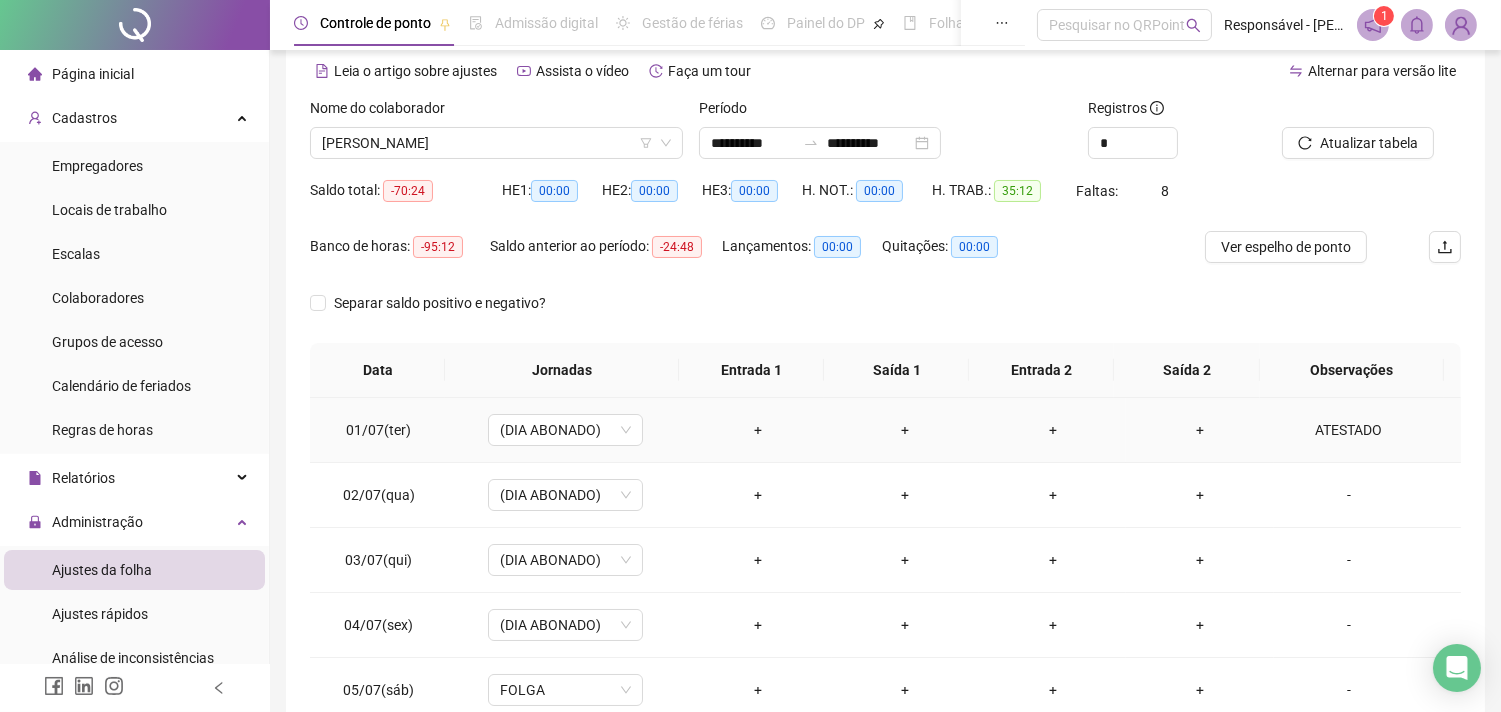 click on "ATESTADO" at bounding box center [1349, 430] 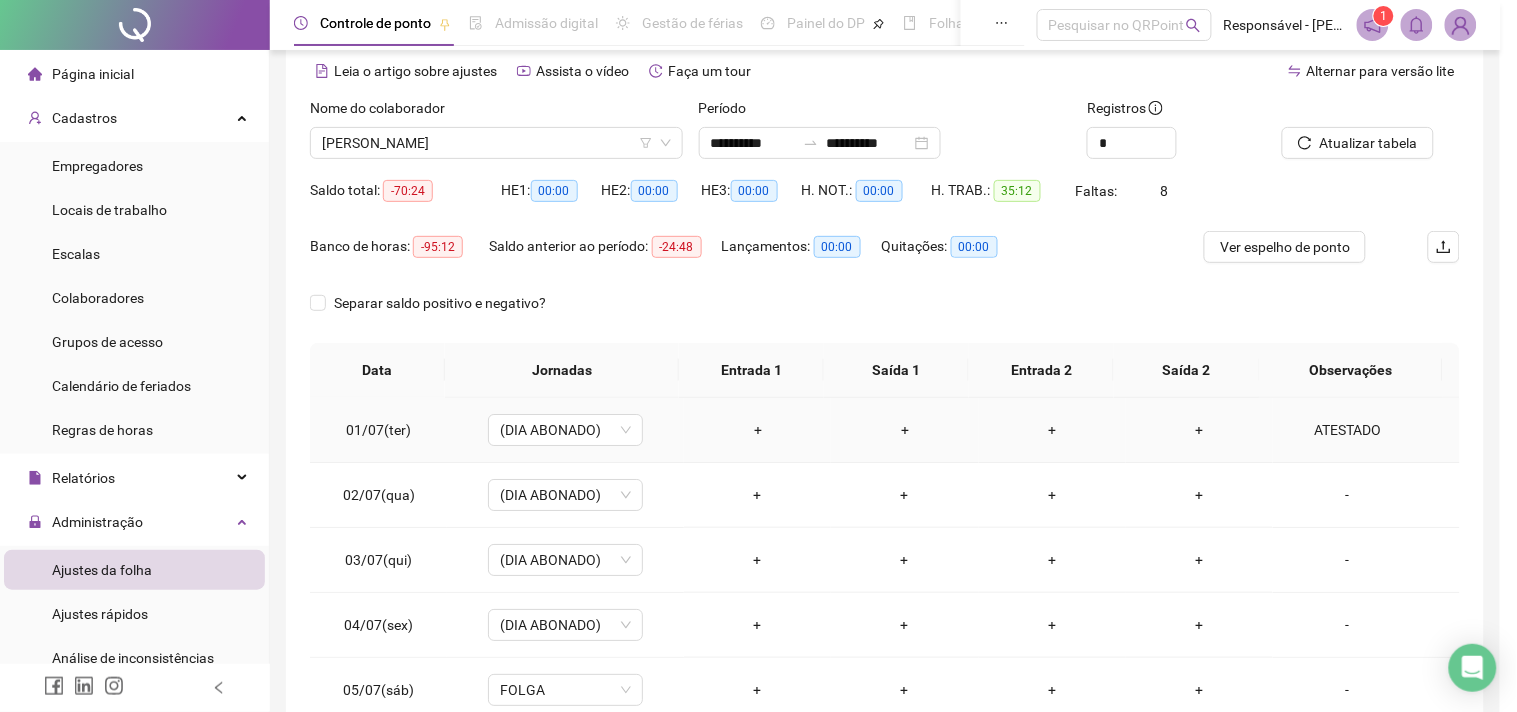 type on "********" 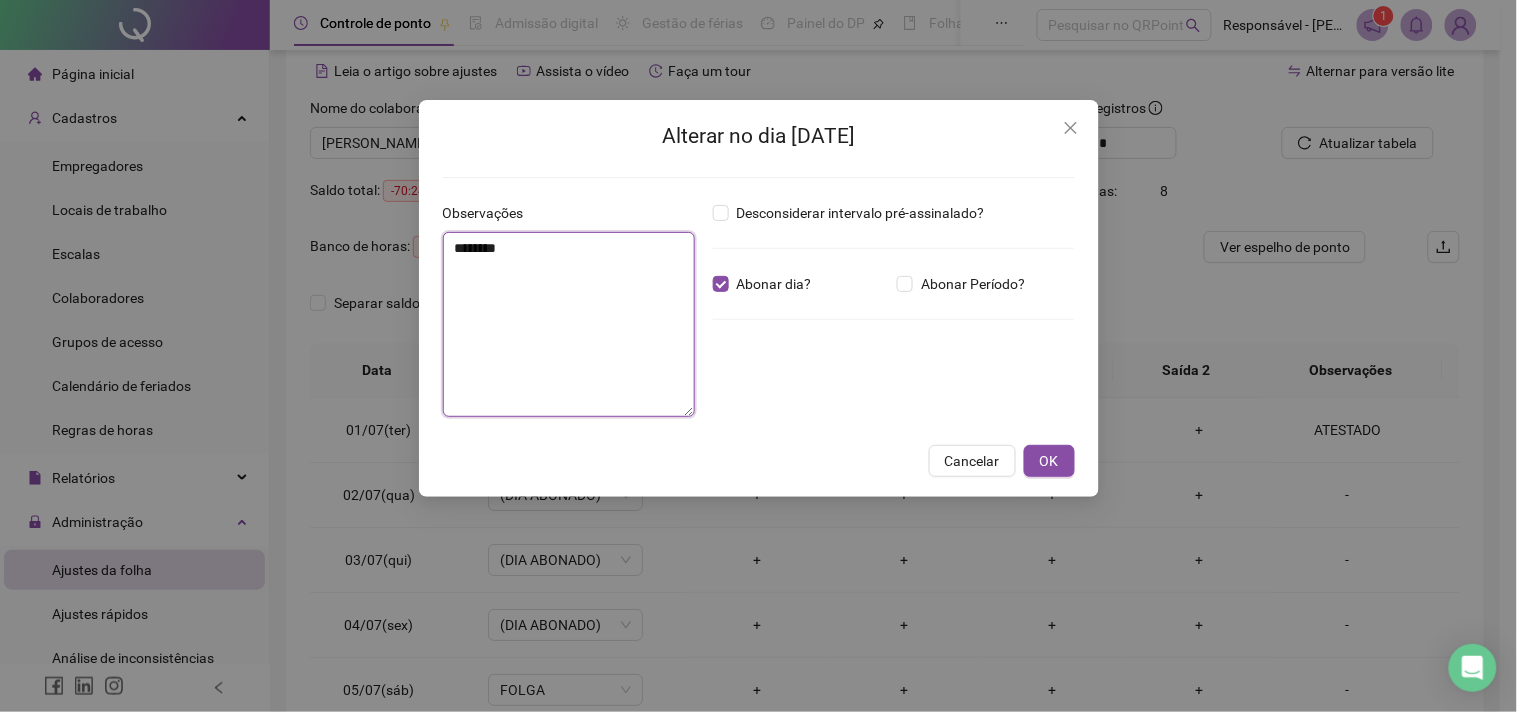 drag, startPoint x: 542, startPoint y: 244, endPoint x: 306, endPoint y: 213, distance: 238.02731 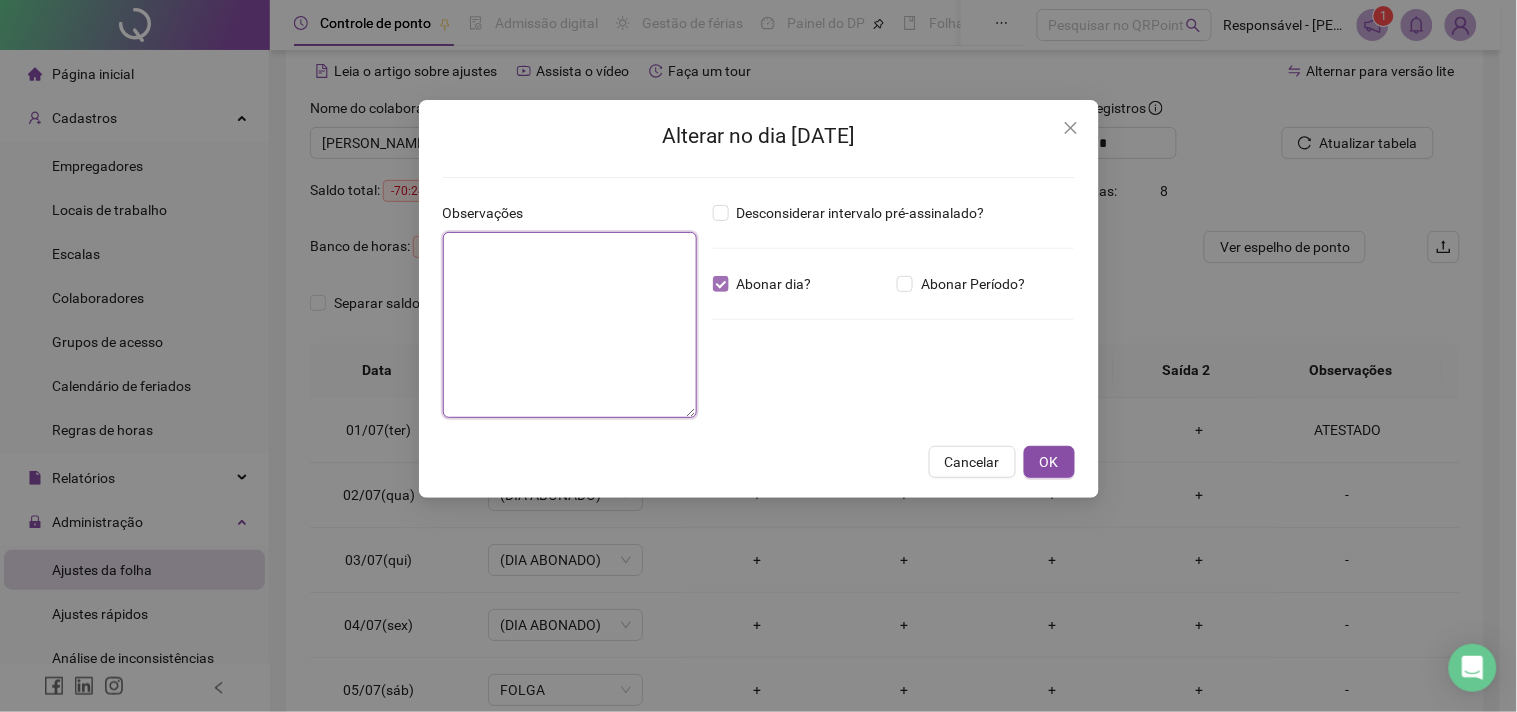 type 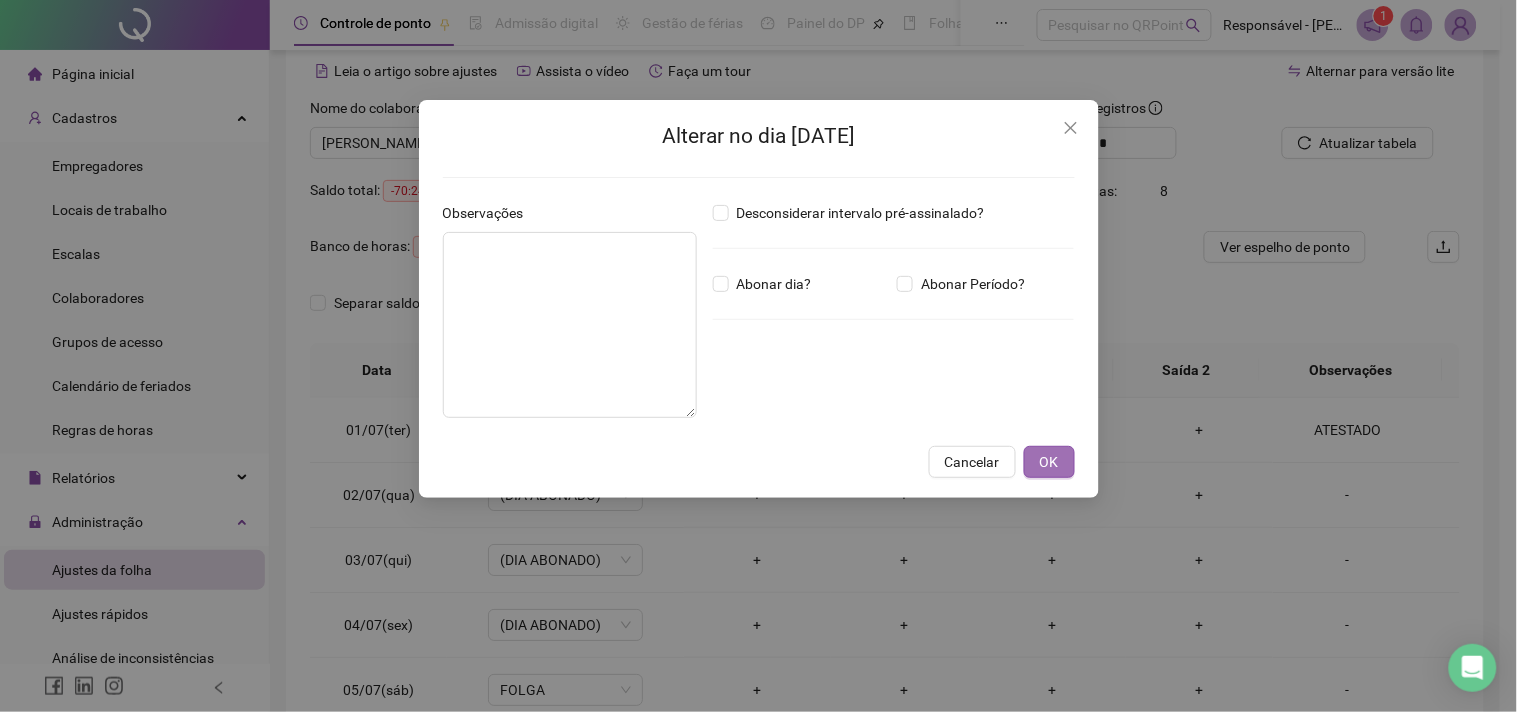 drag, startPoint x: 1042, startPoint y: 463, endPoint x: 1070, endPoint y: 450, distance: 30.870699 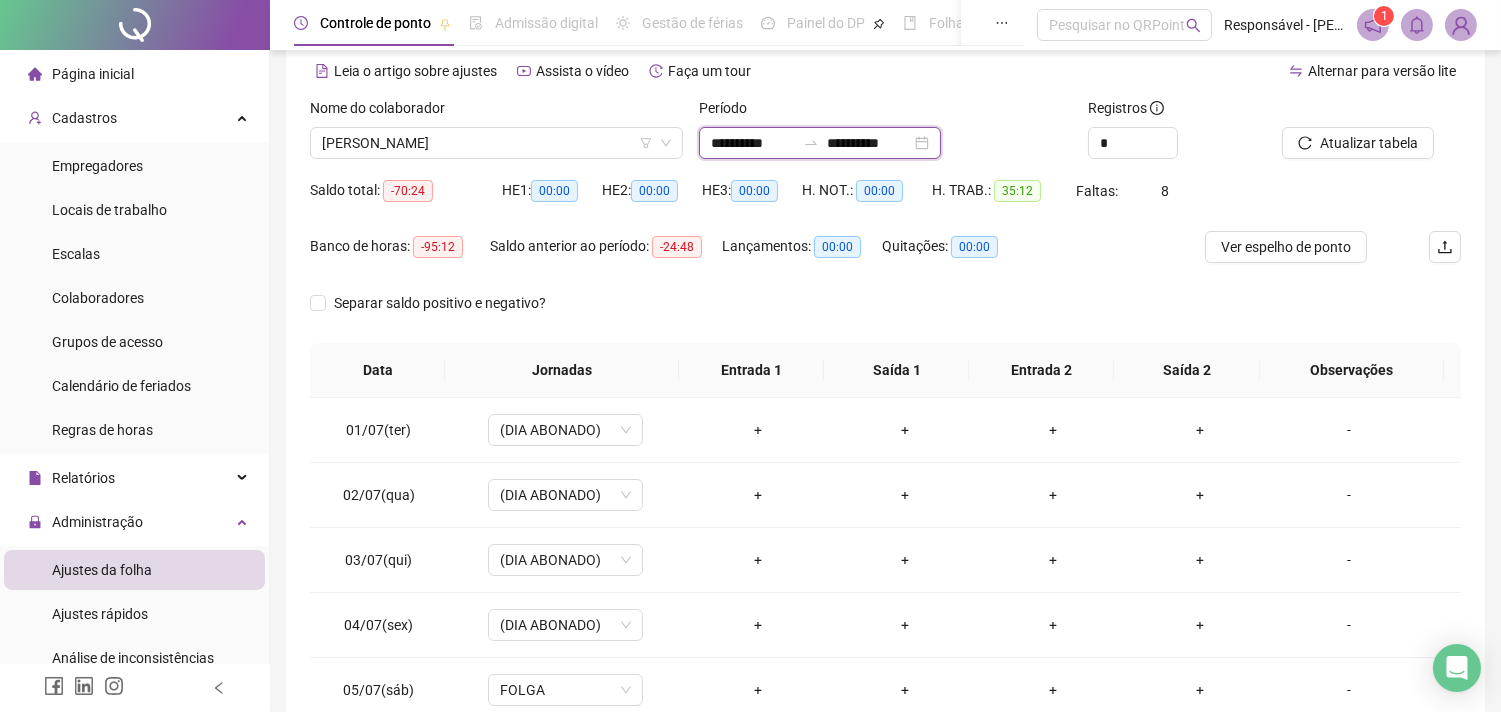 click on "**********" at bounding box center [753, 143] 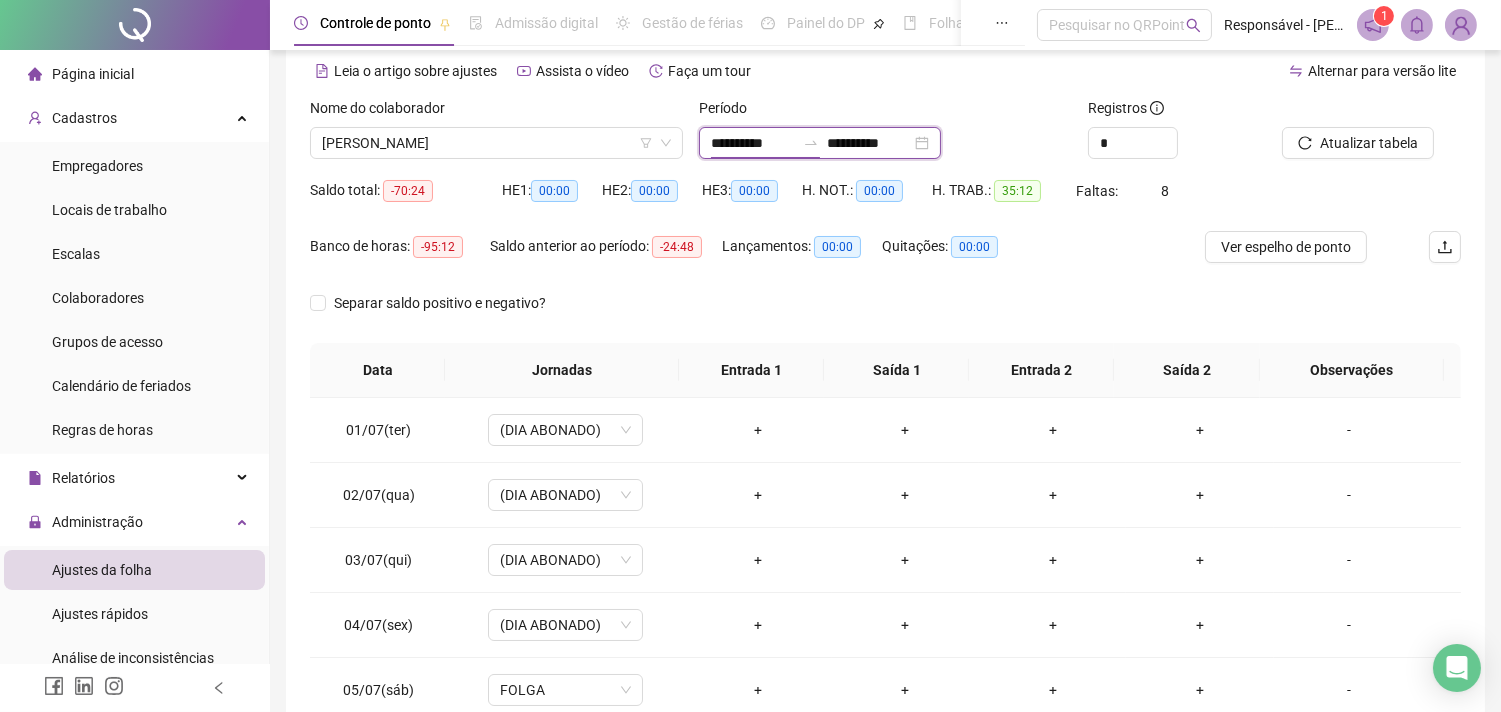 type on "**********" 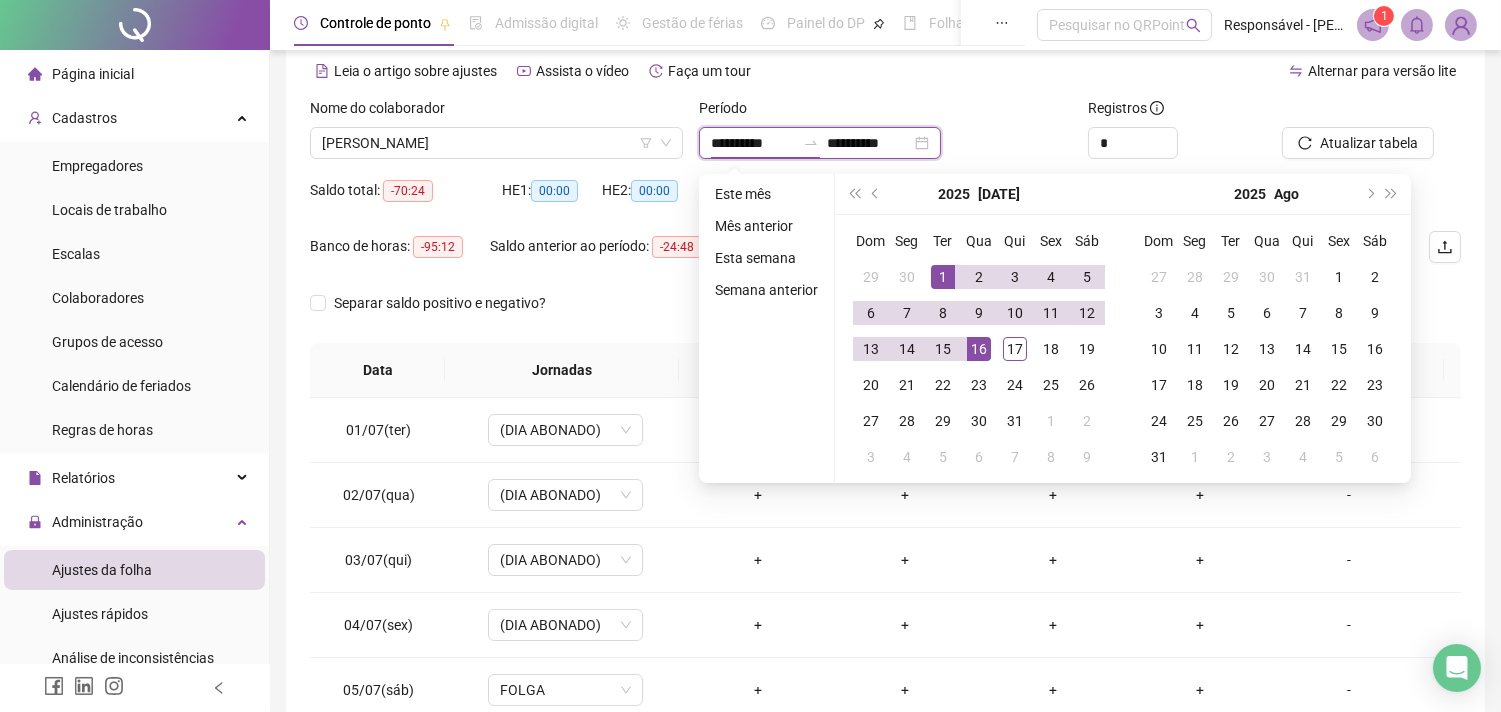type on "**********" 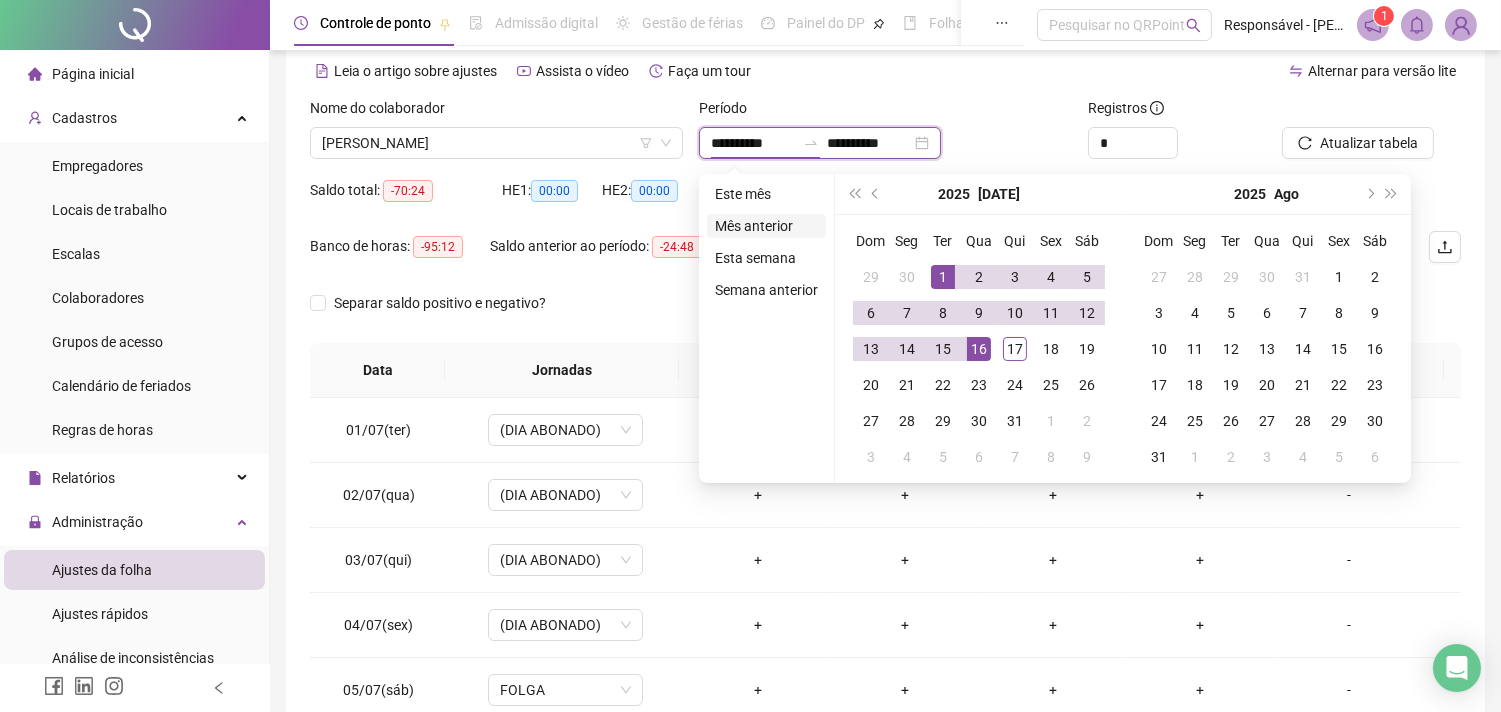 type on "**********" 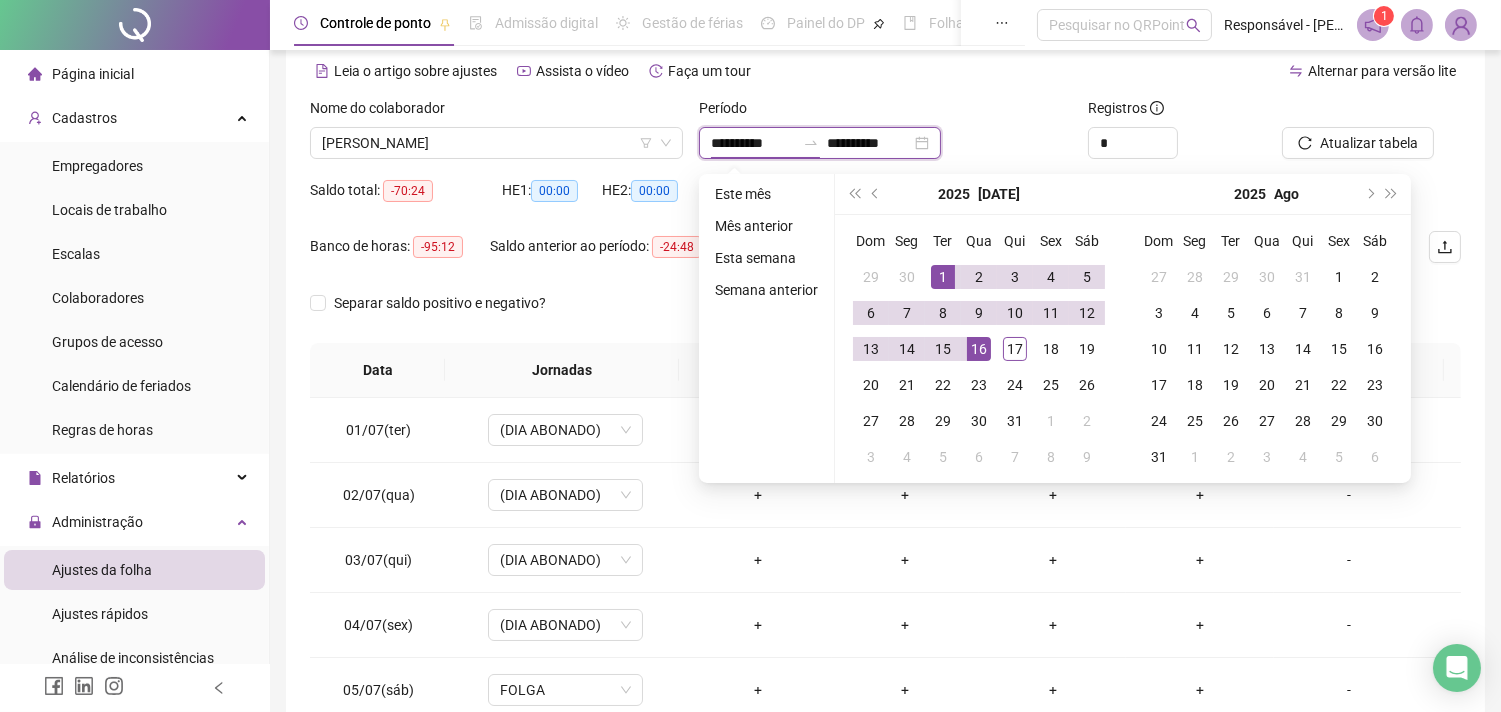 type on "**********" 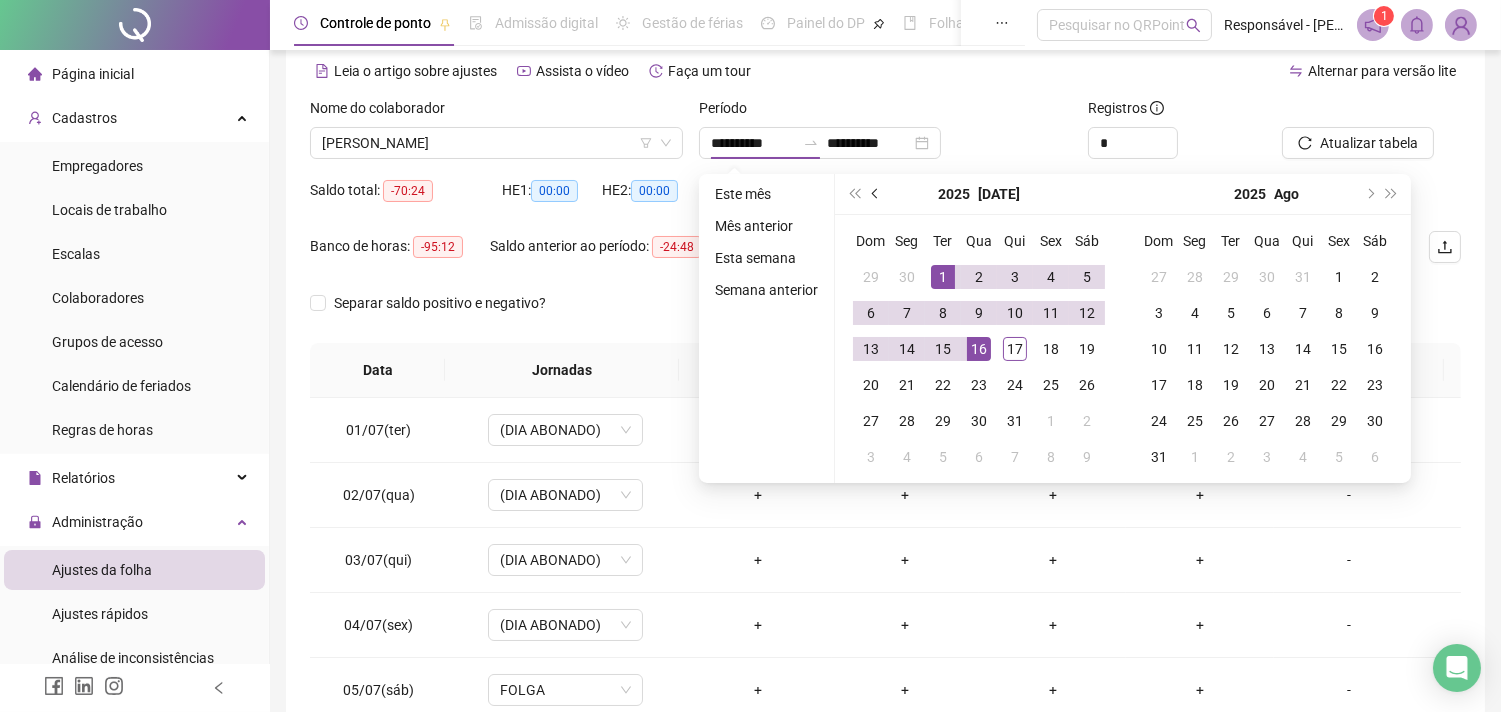 click at bounding box center [877, 194] 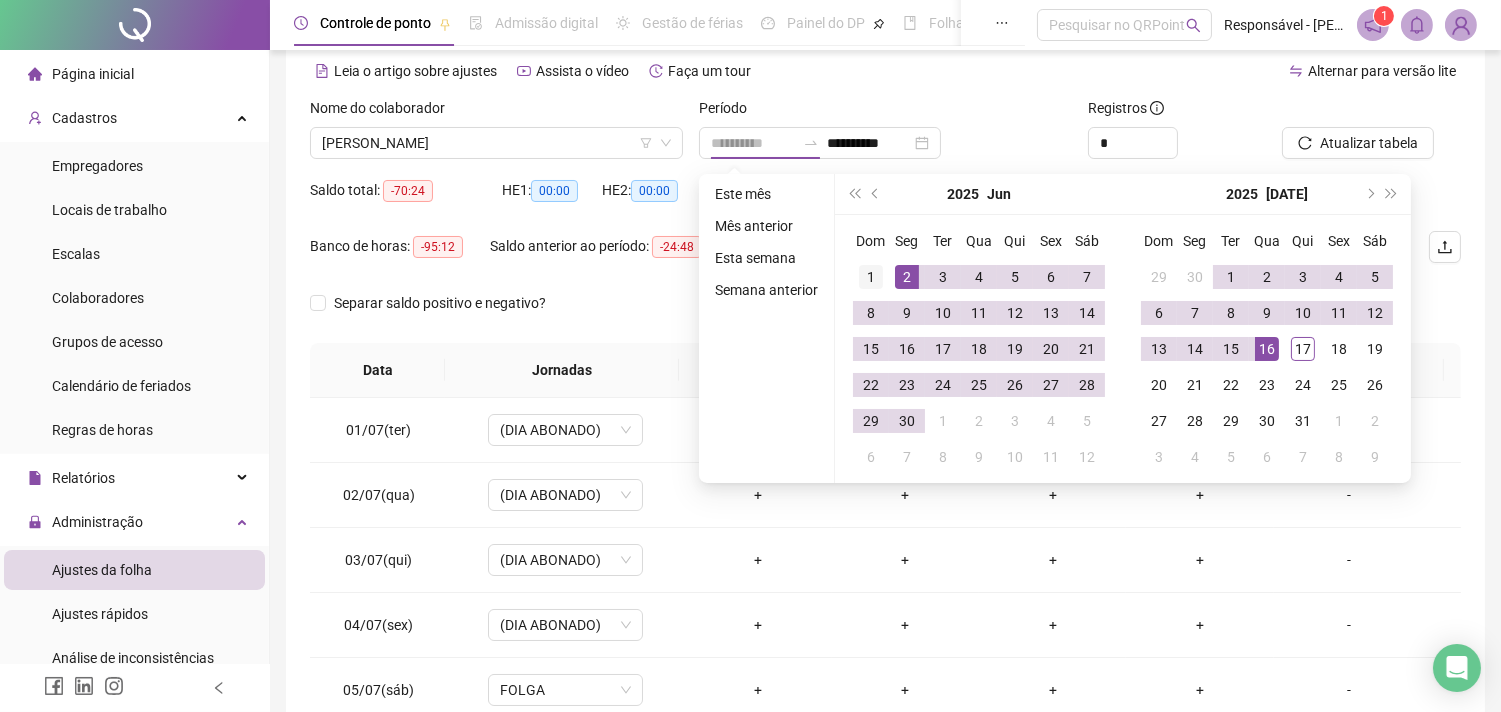 type on "**********" 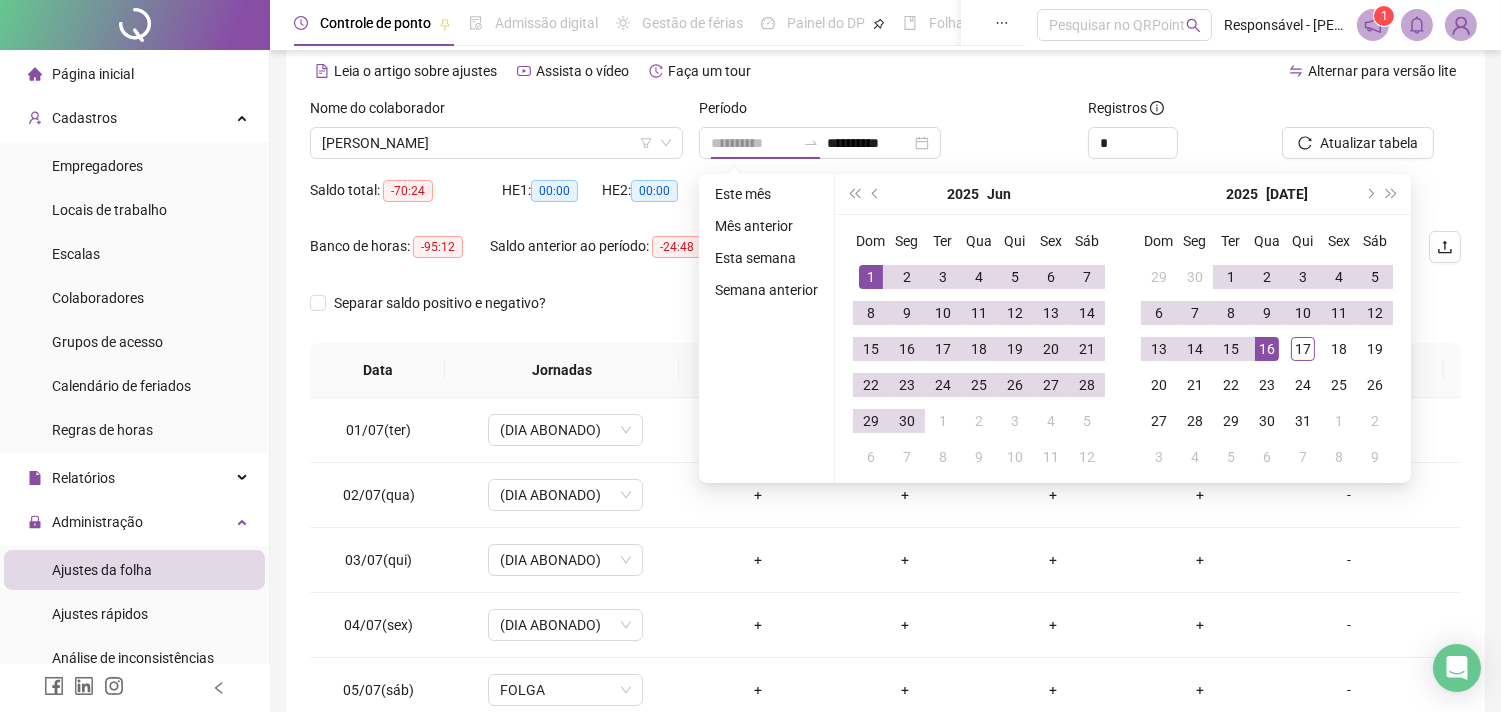 click on "1" at bounding box center (871, 277) 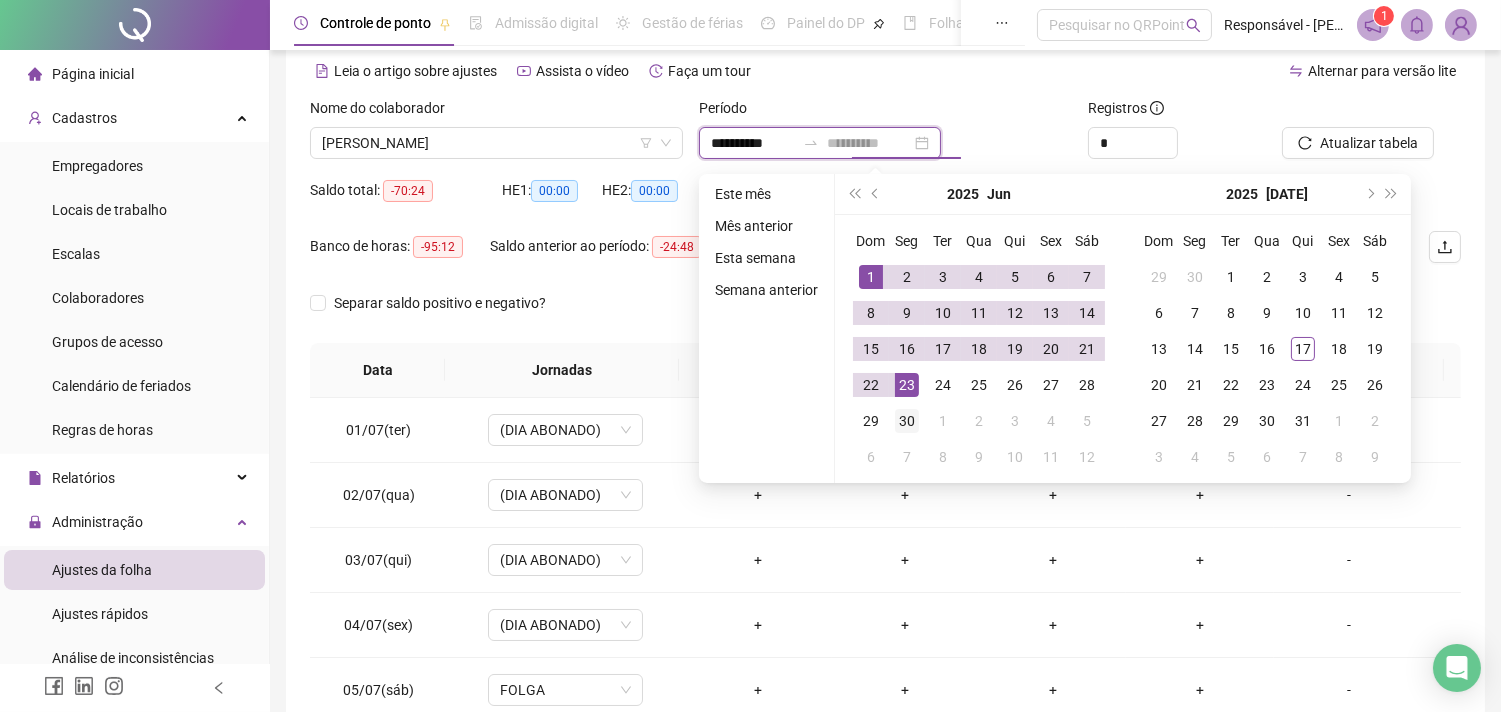 type on "**********" 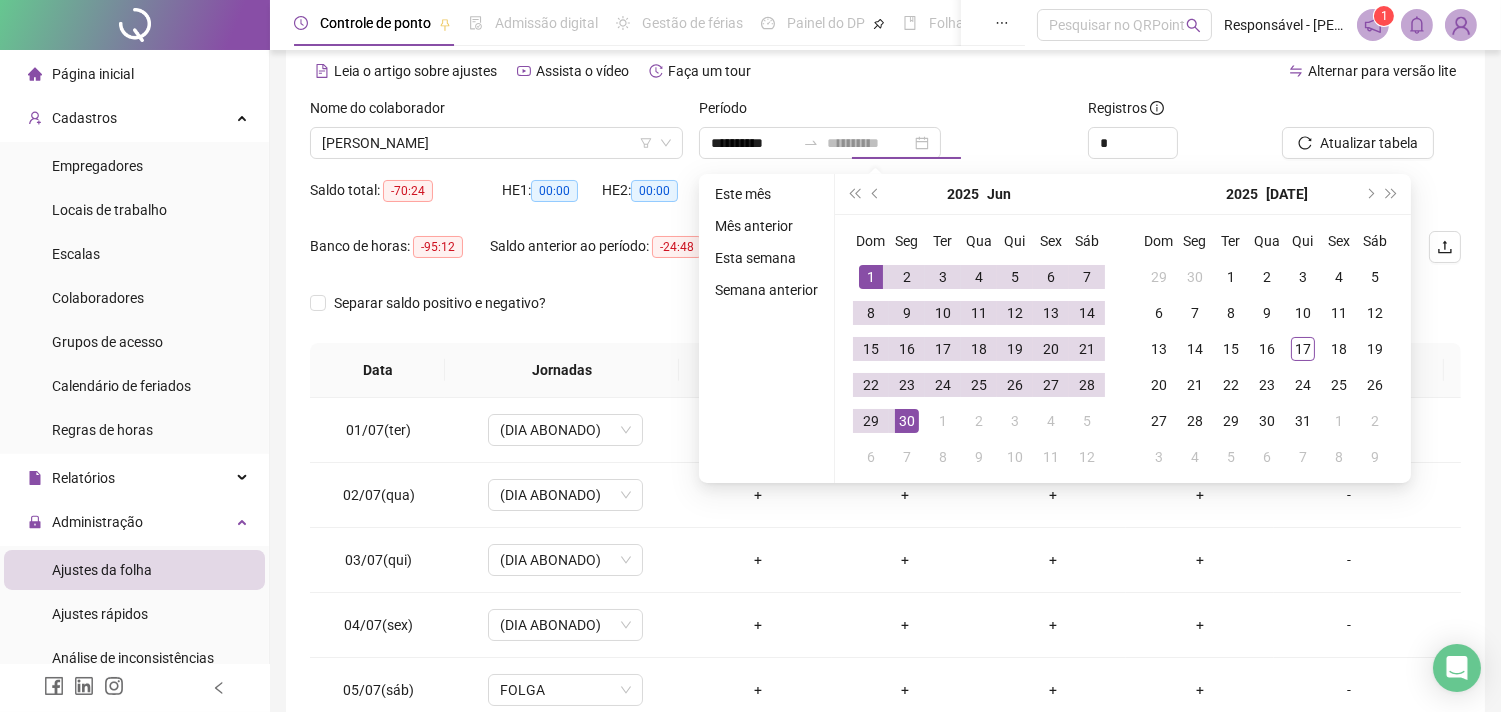 click on "30" at bounding box center [907, 421] 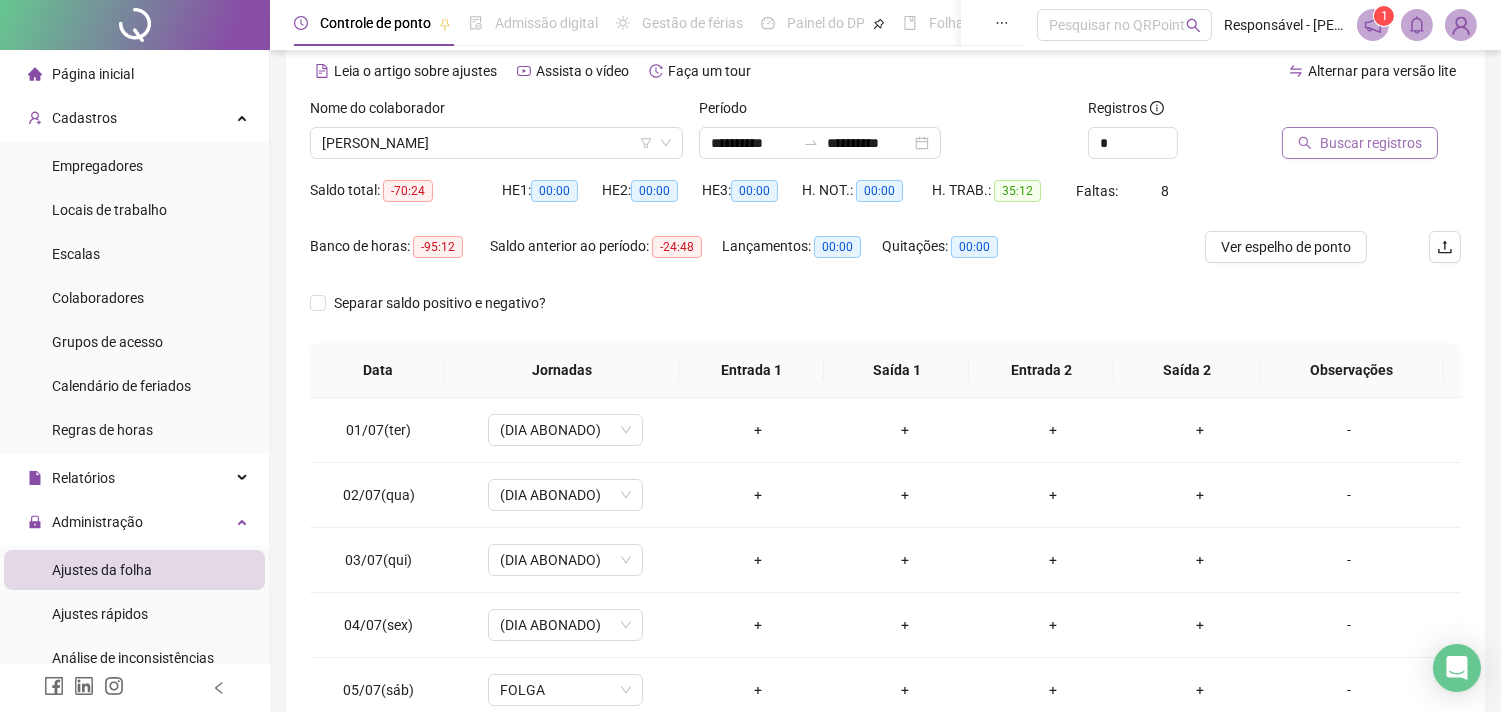 click on "Buscar registros" at bounding box center (1371, 143) 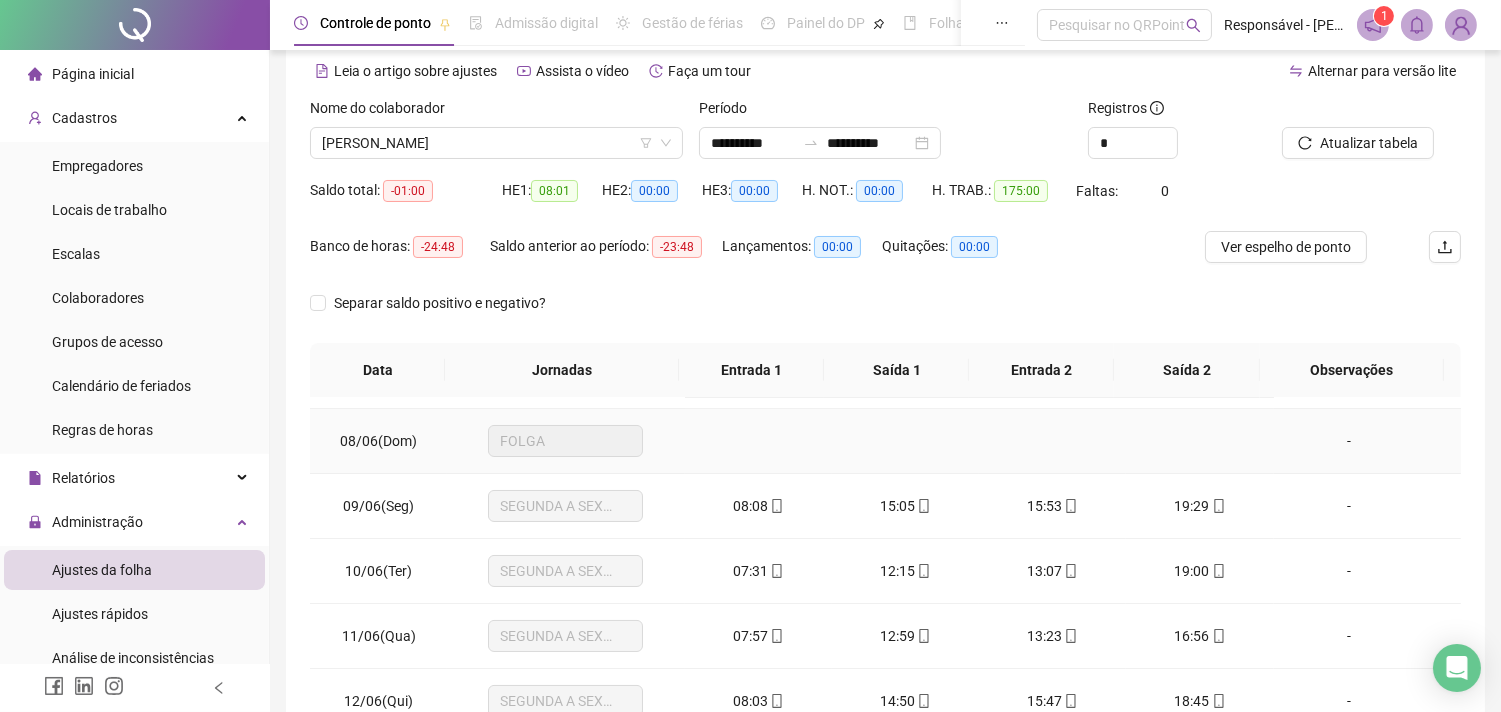 scroll, scrollTop: 777, scrollLeft: 0, axis: vertical 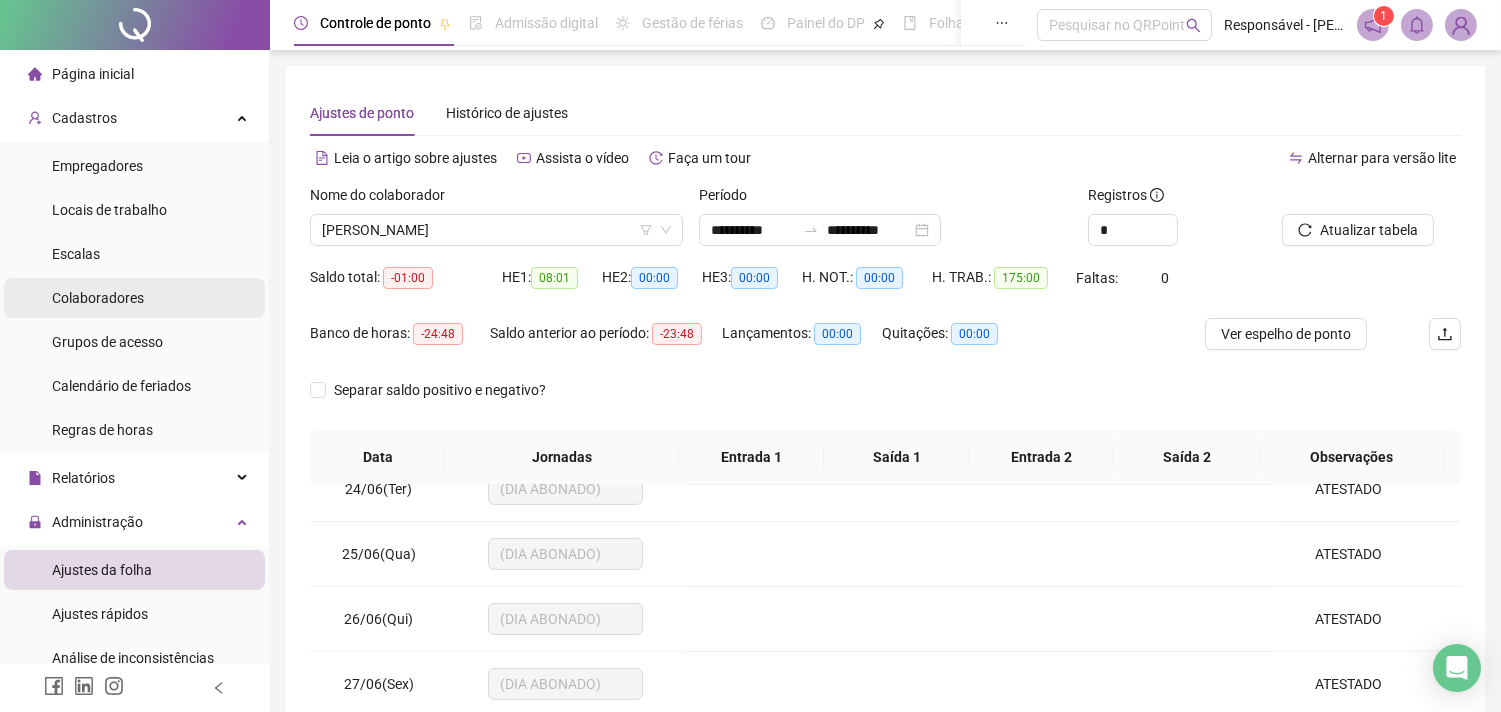click on "Colaboradores" at bounding box center [98, 298] 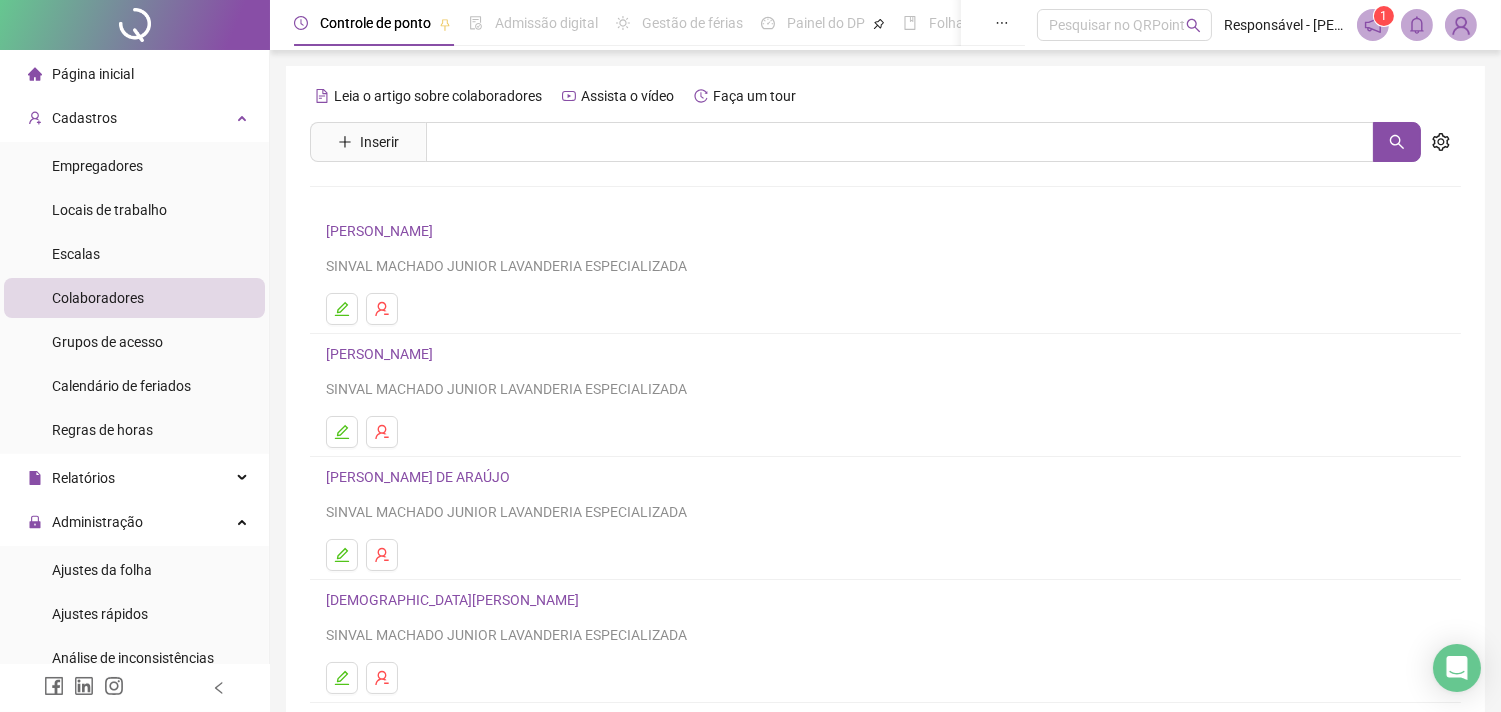 scroll, scrollTop: 255, scrollLeft: 0, axis: vertical 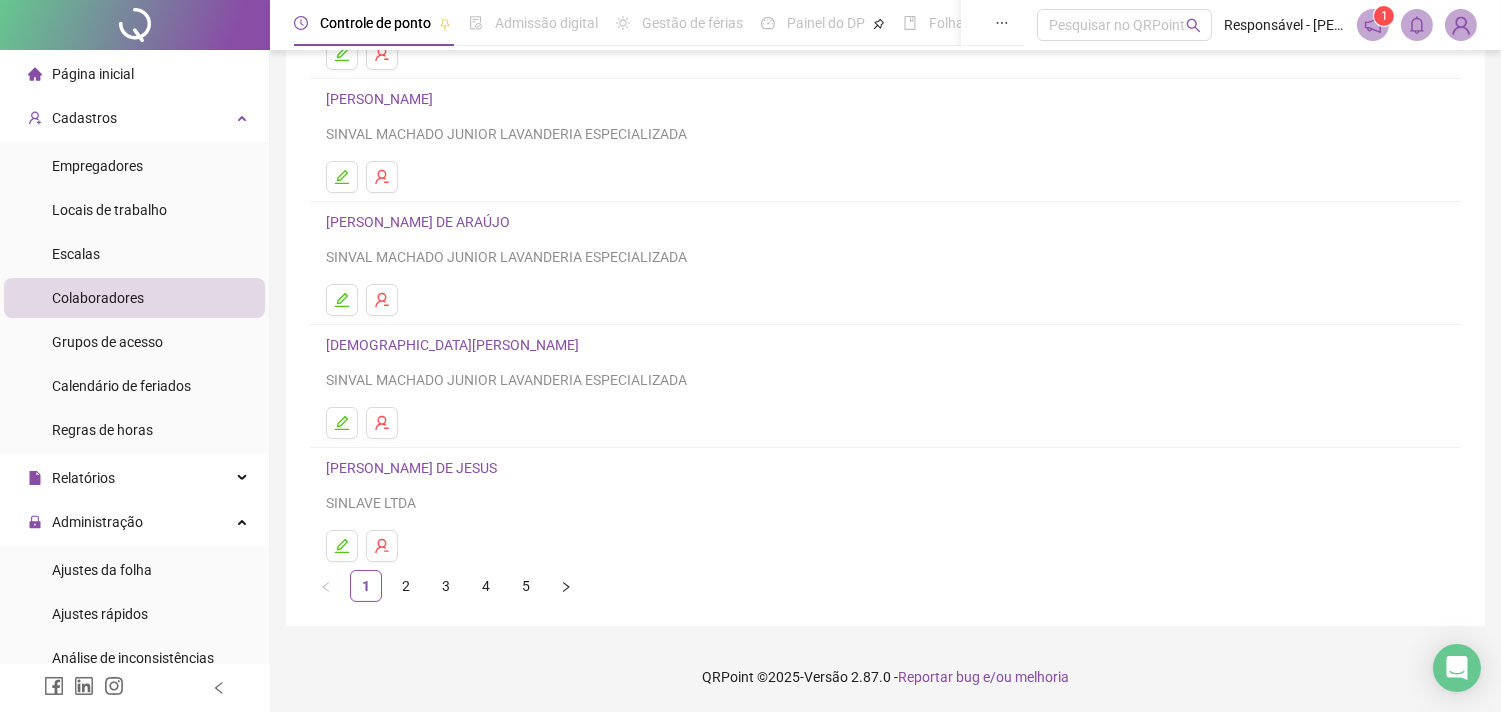 drag, startPoint x: 532, startPoint y: 575, endPoint x: 521, endPoint y: 577, distance: 11.18034 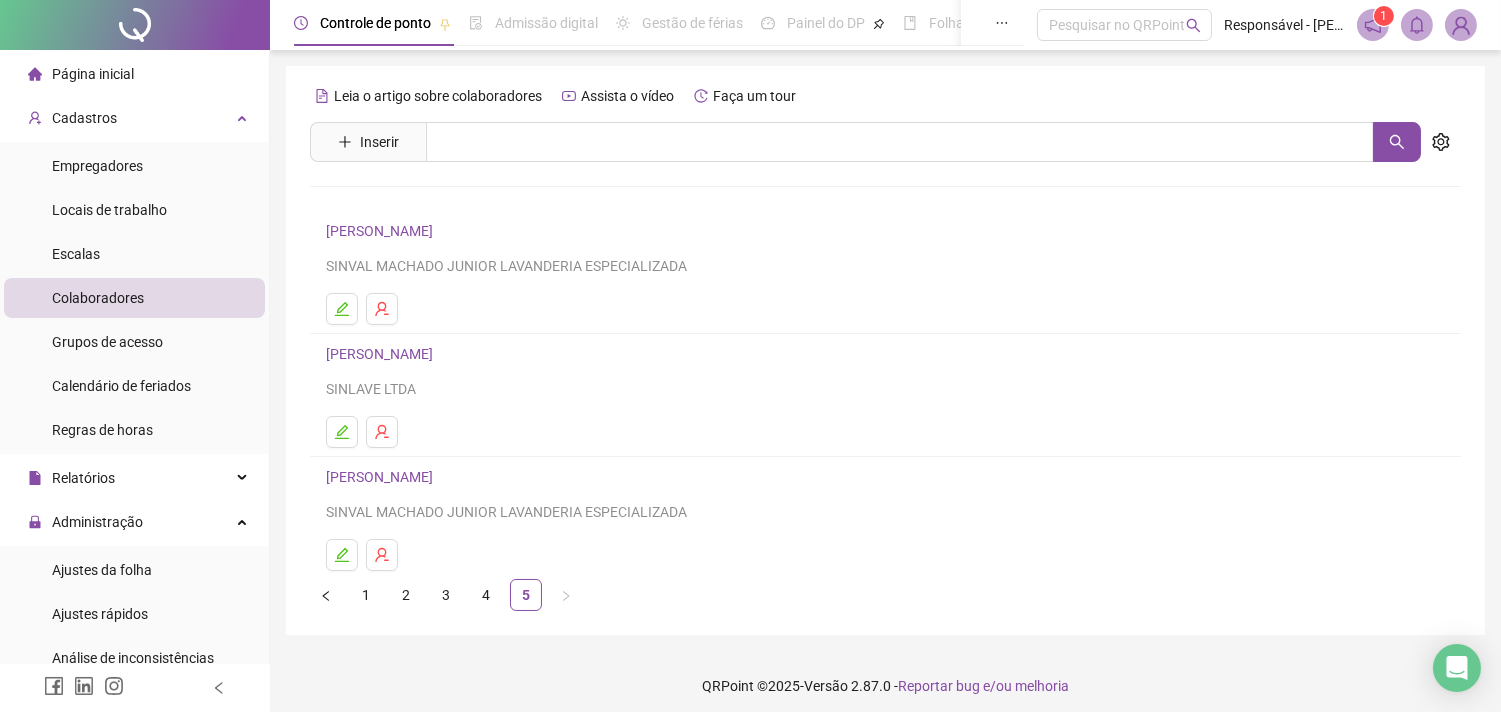 click on "[PERSON_NAME]" at bounding box center [382, 231] 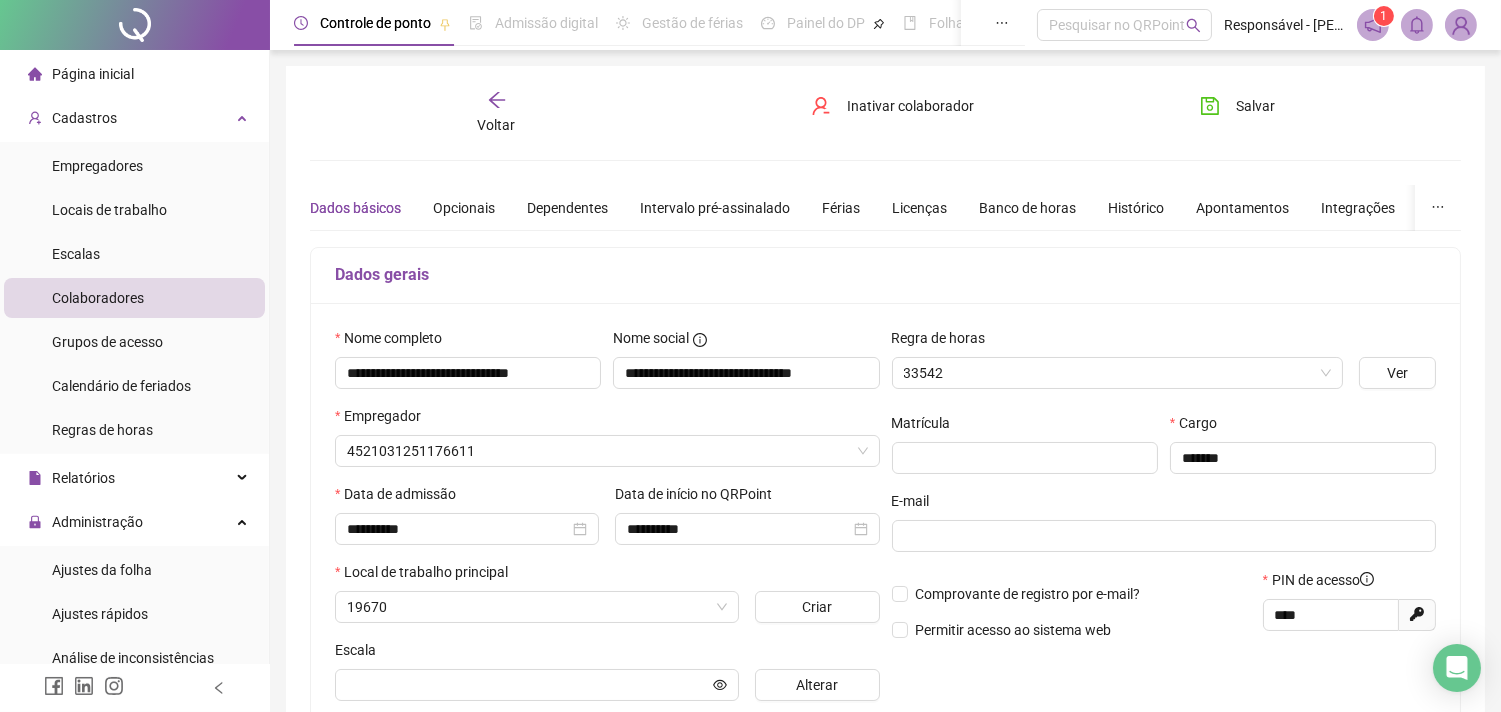 type on "**********" 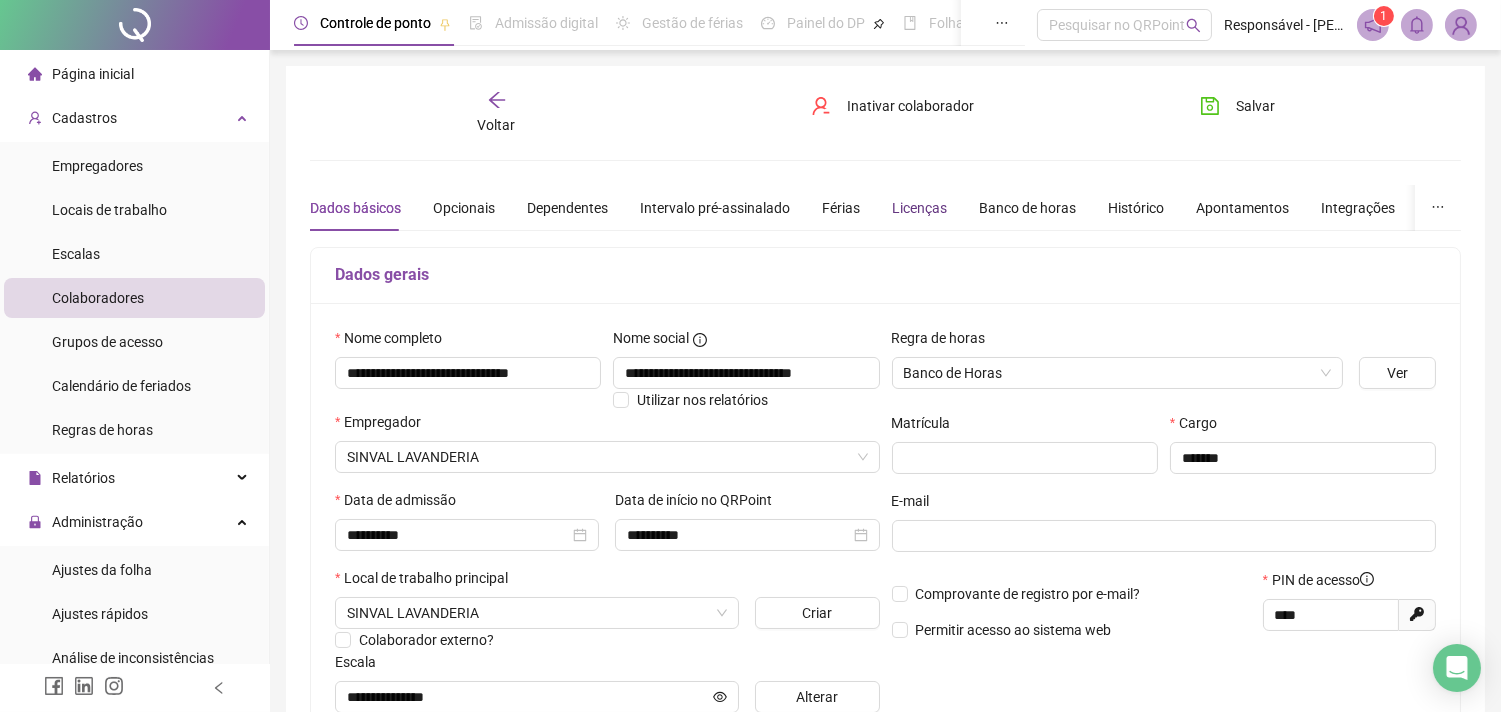 click on "Licenças" at bounding box center [919, 208] 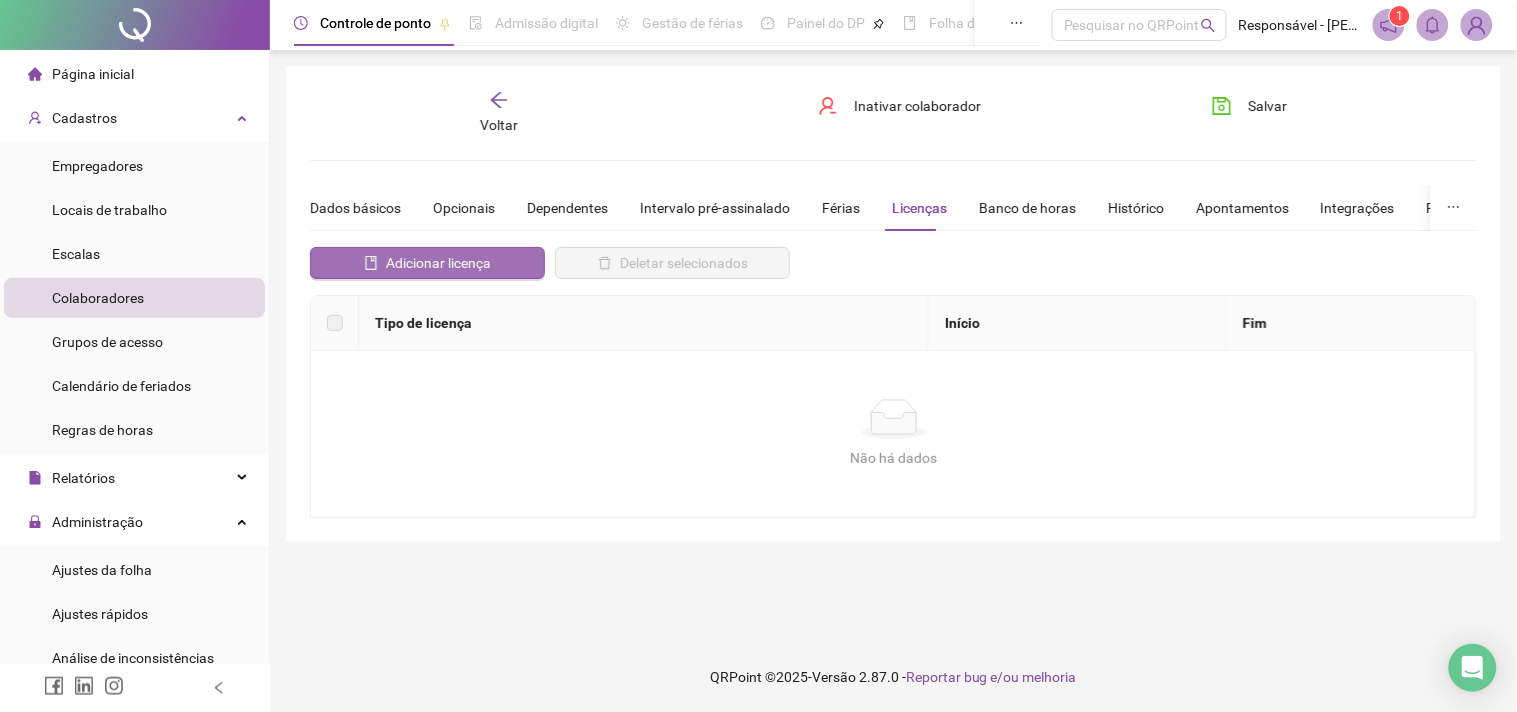 click on "Adicionar licença" at bounding box center (438, 263) 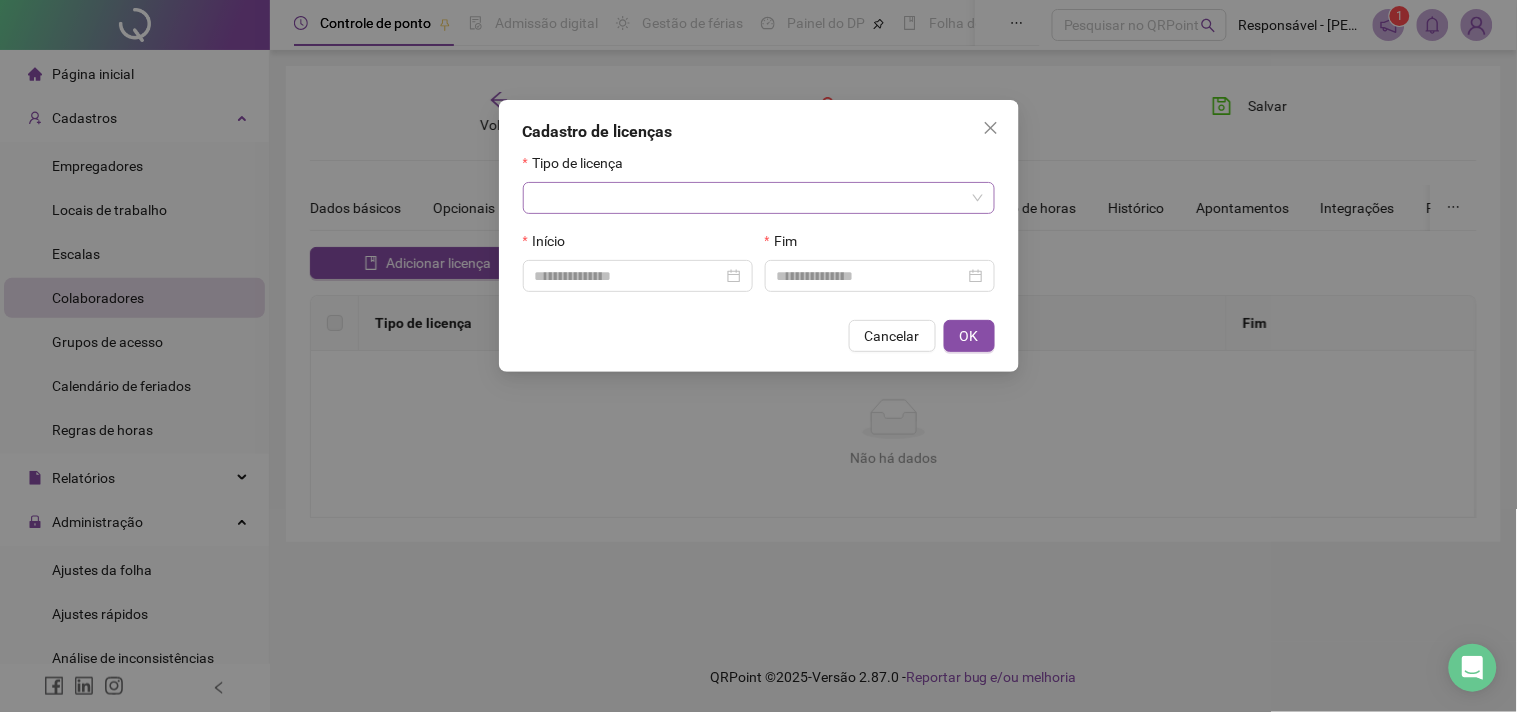 click at bounding box center (759, 198) 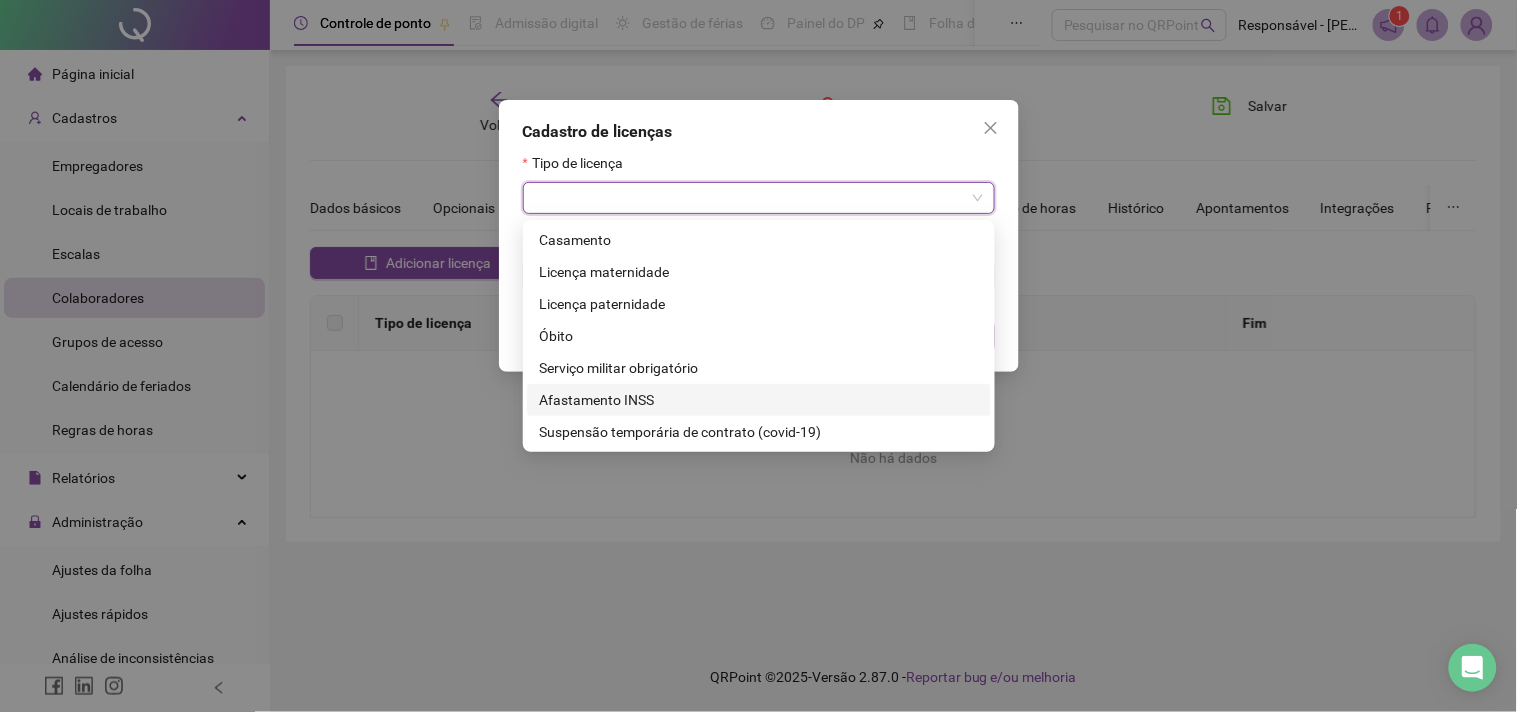 click on "Afastamento INSS" at bounding box center (759, 400) 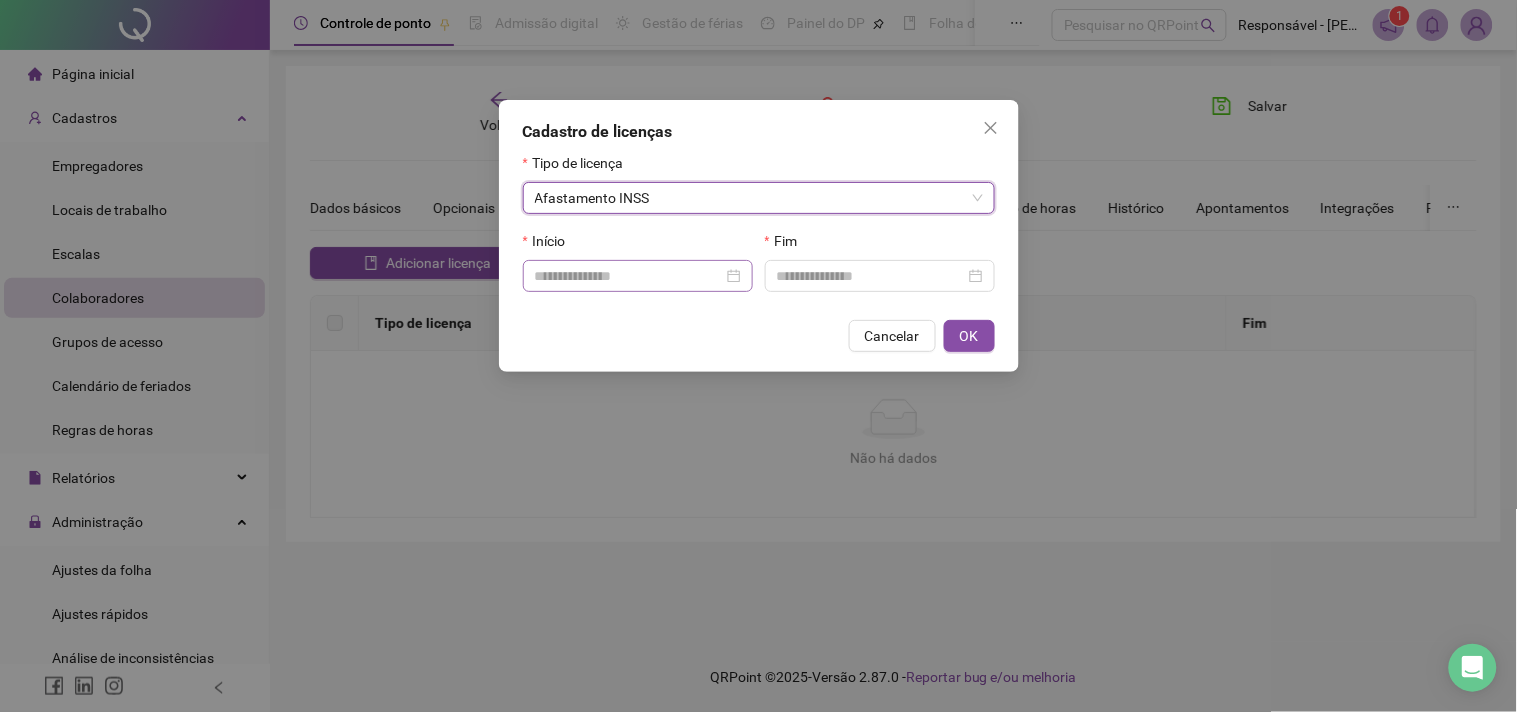 click at bounding box center [638, 276] 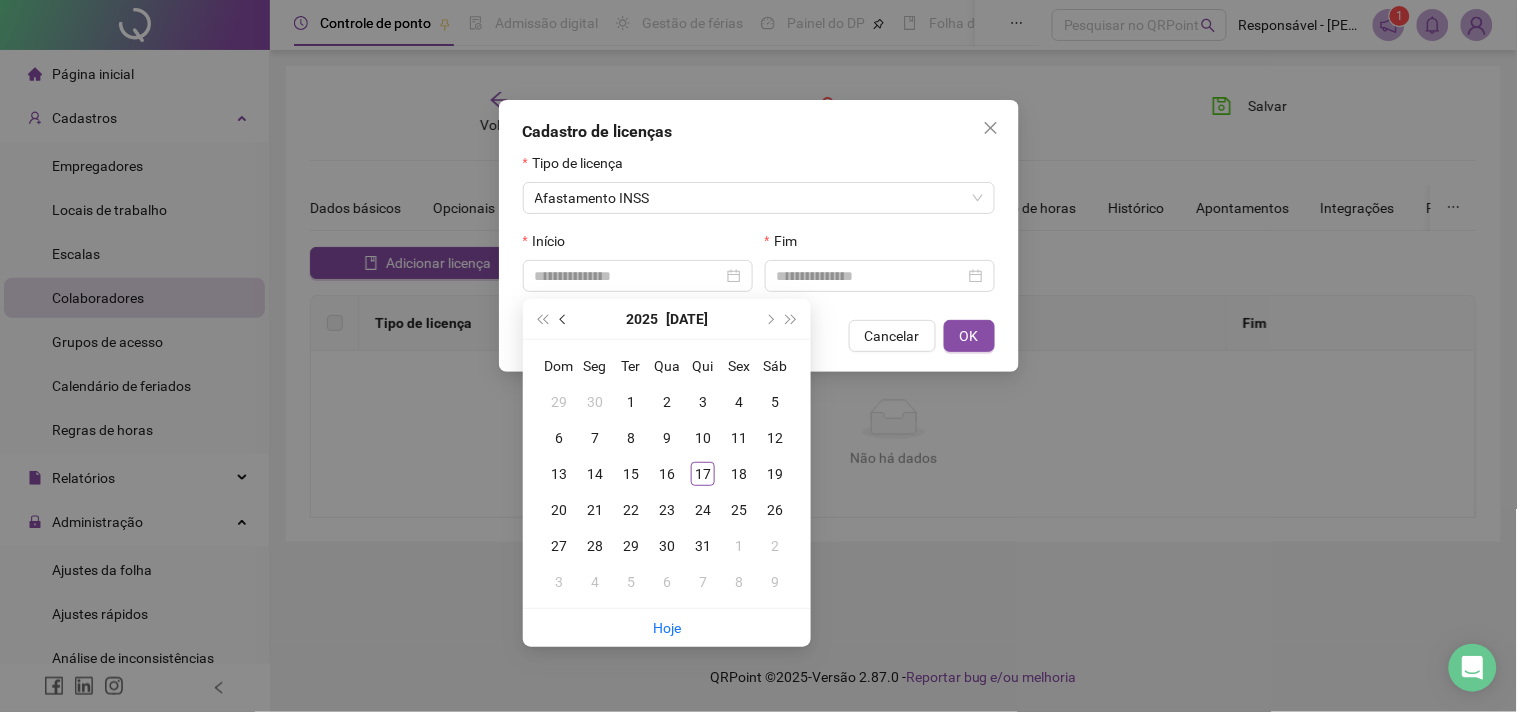 click at bounding box center [565, 319] 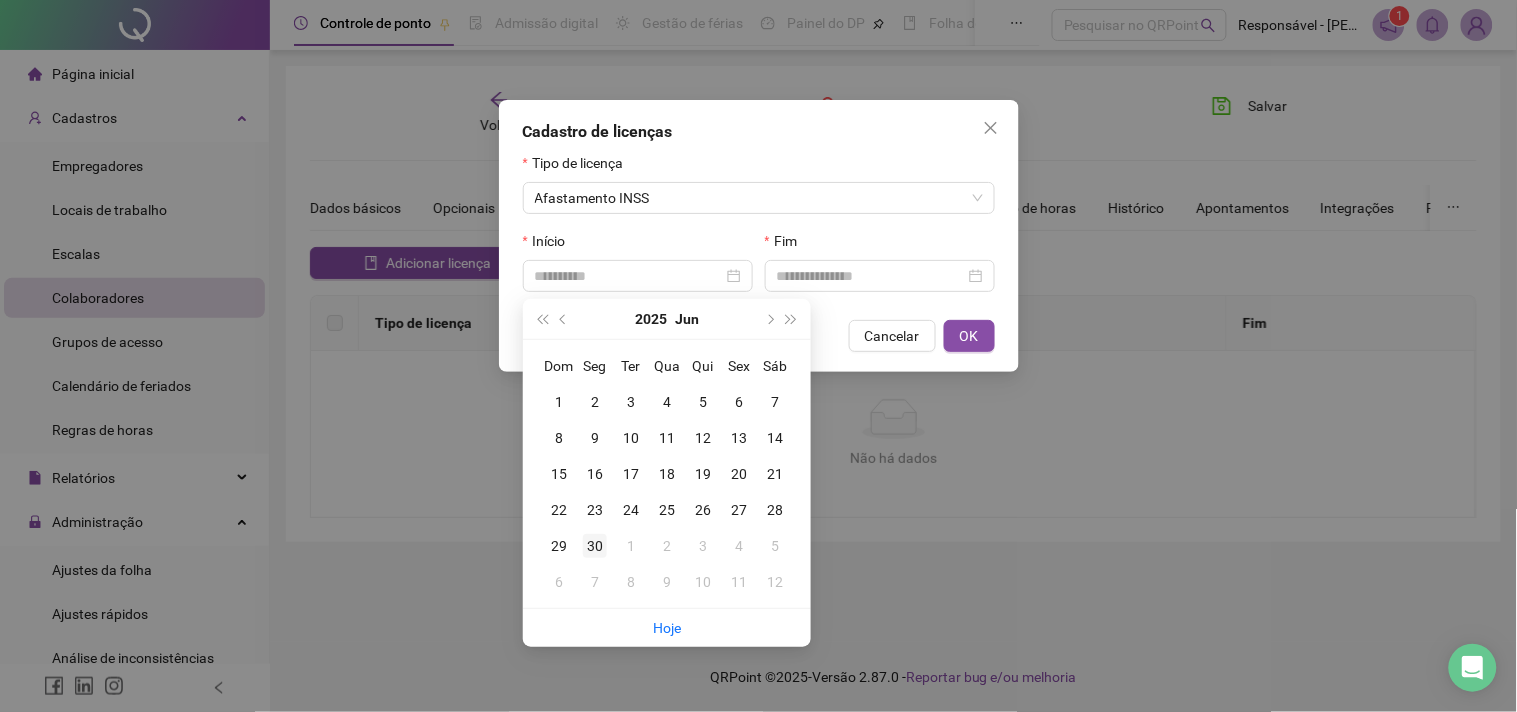 type on "**********" 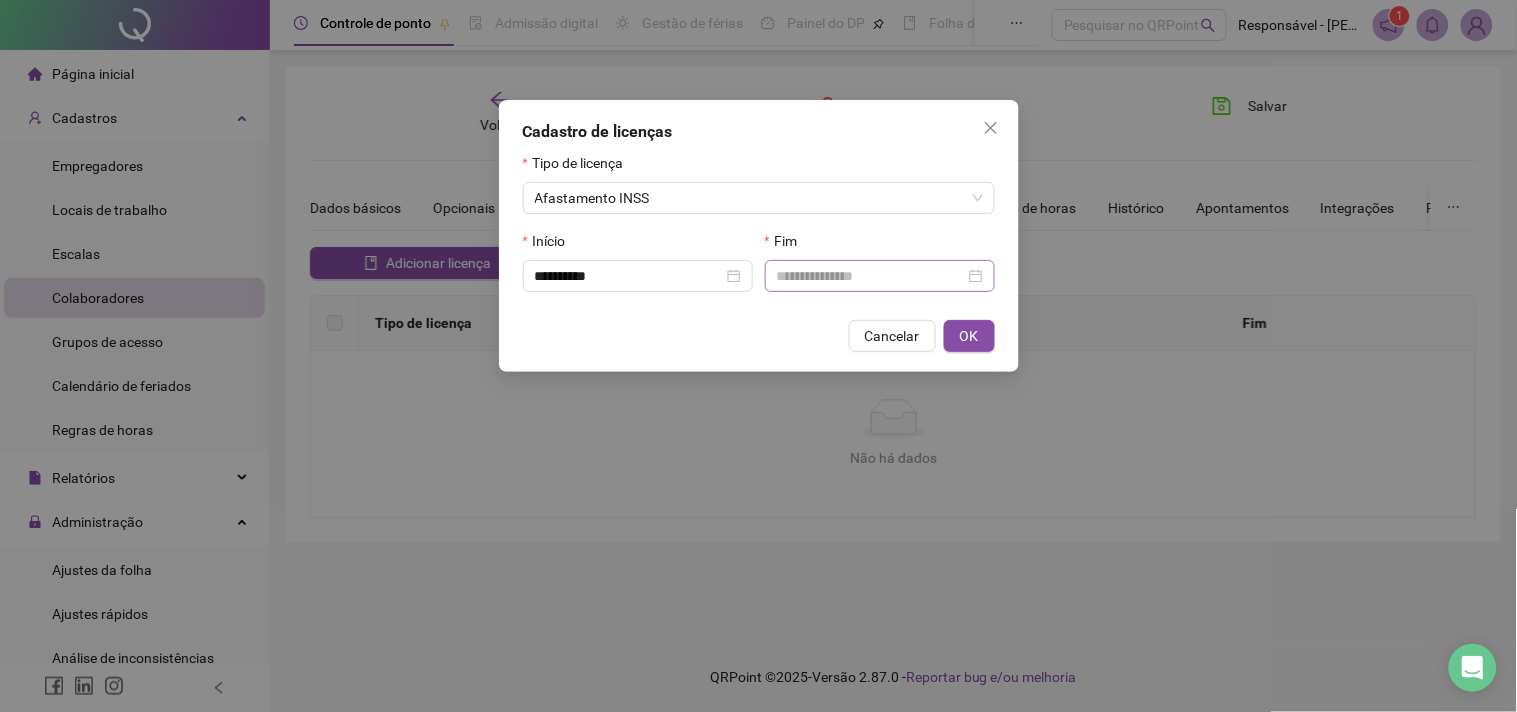 click at bounding box center (880, 276) 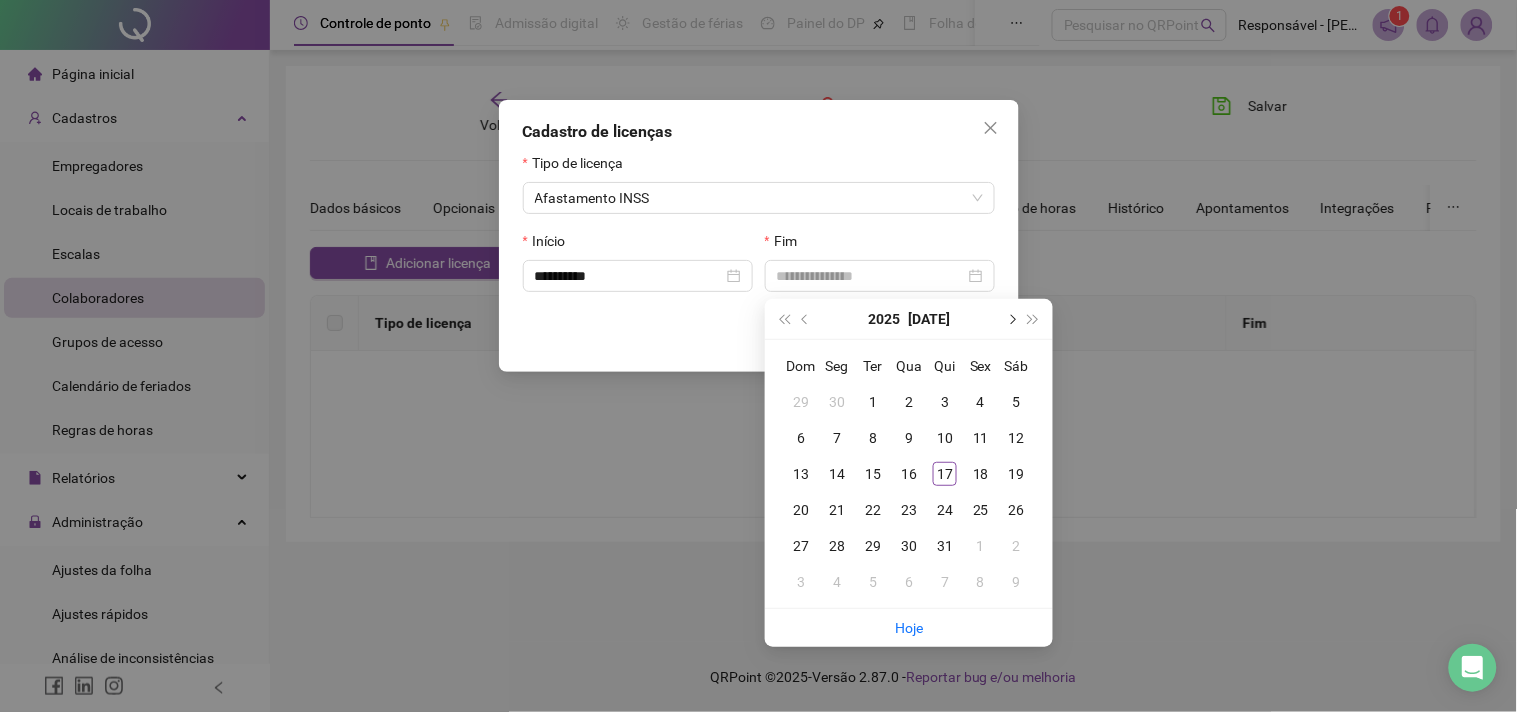 click at bounding box center [1011, 319] 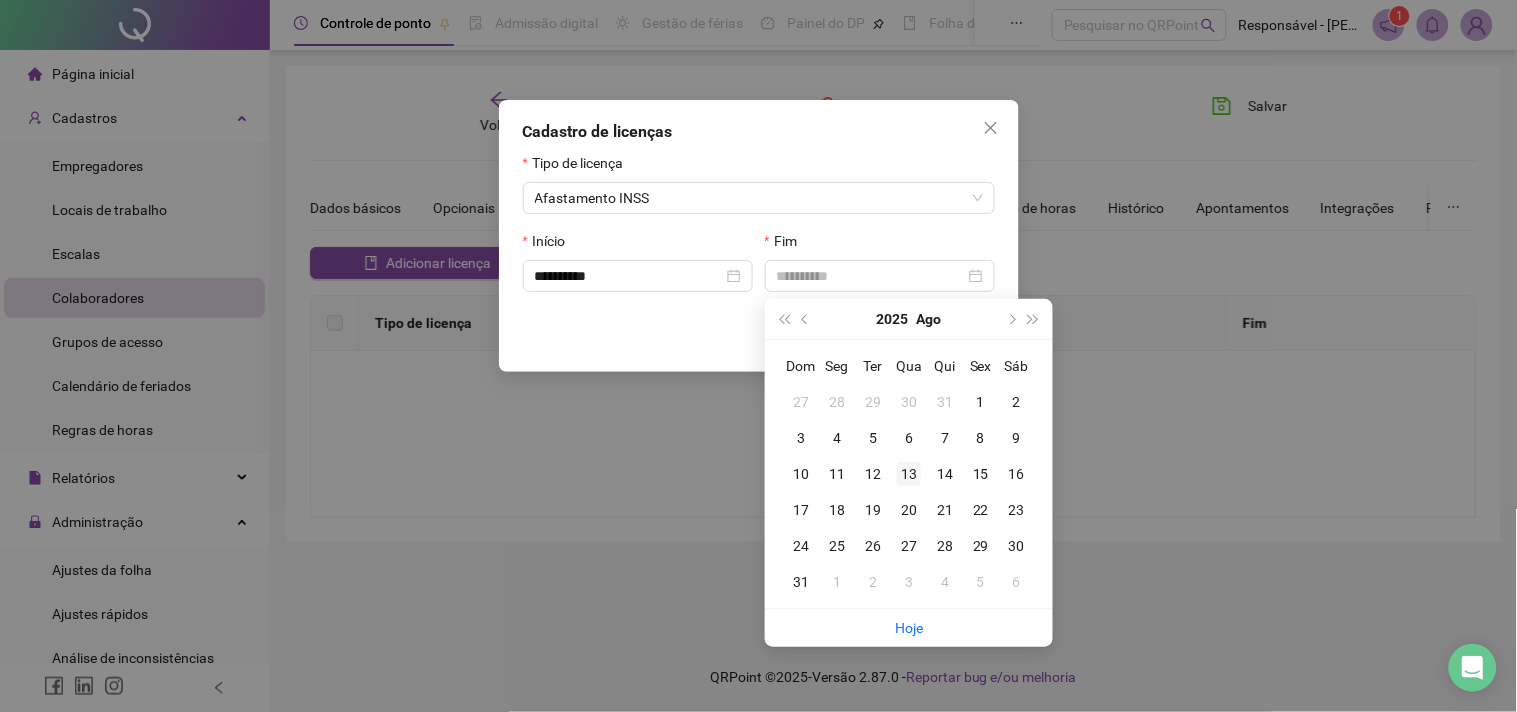 type on "**********" 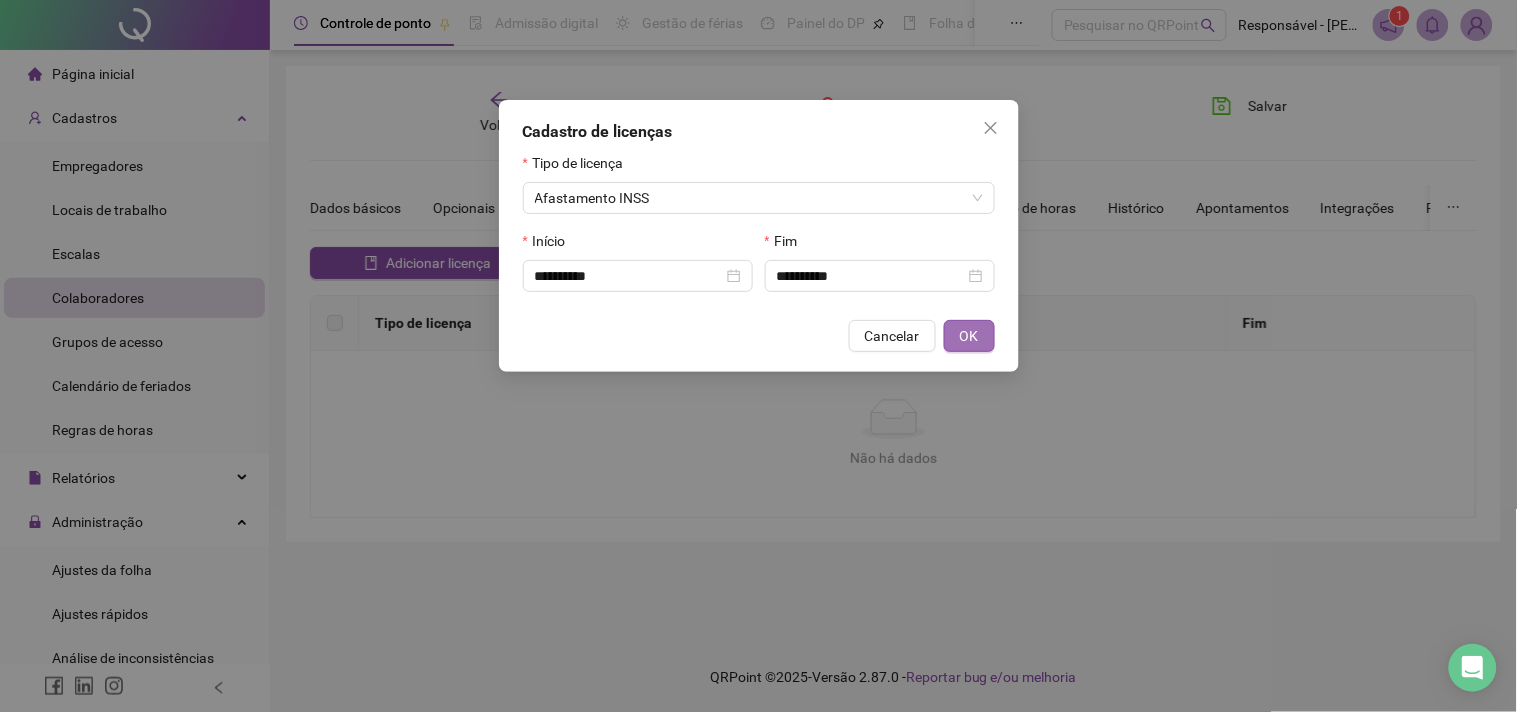 click on "OK" at bounding box center [969, 336] 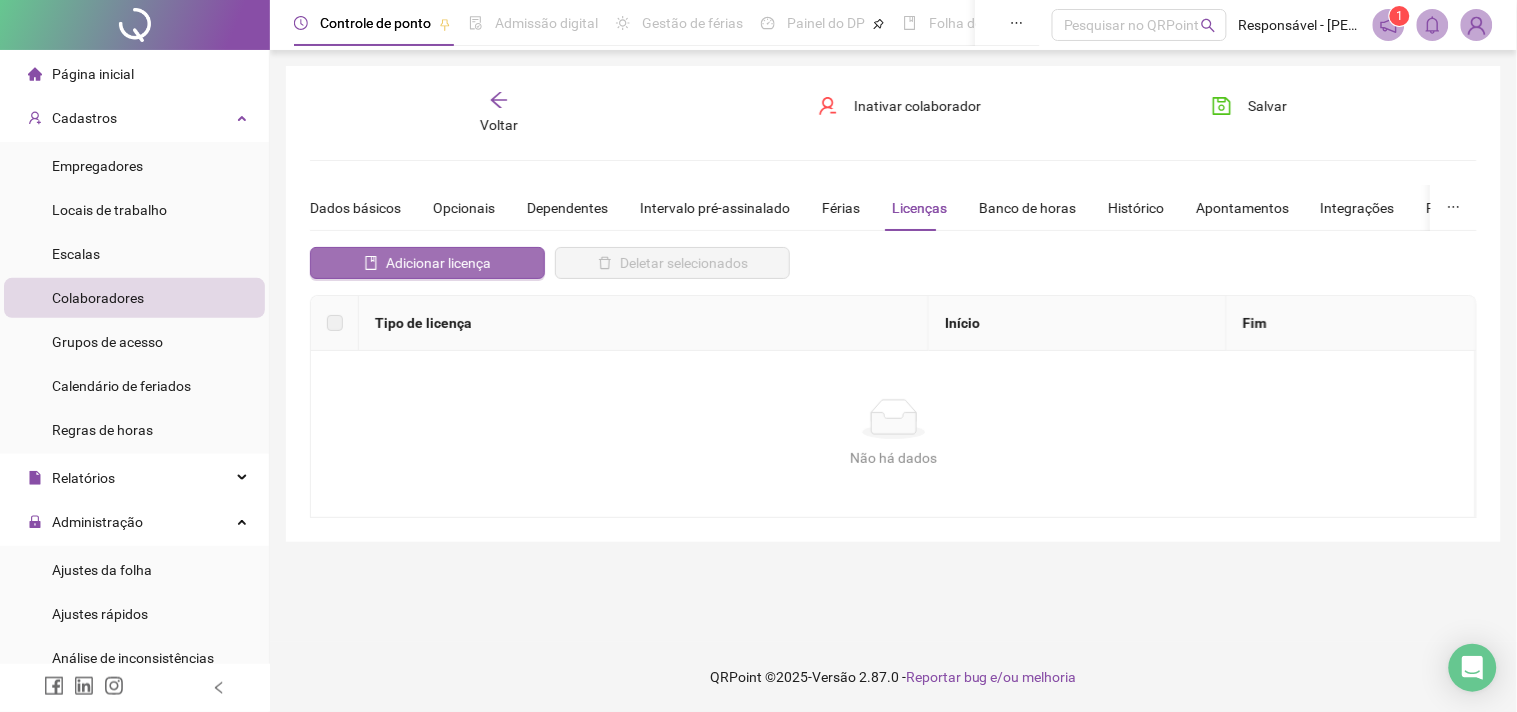 click on "Adicionar licença" at bounding box center [438, 263] 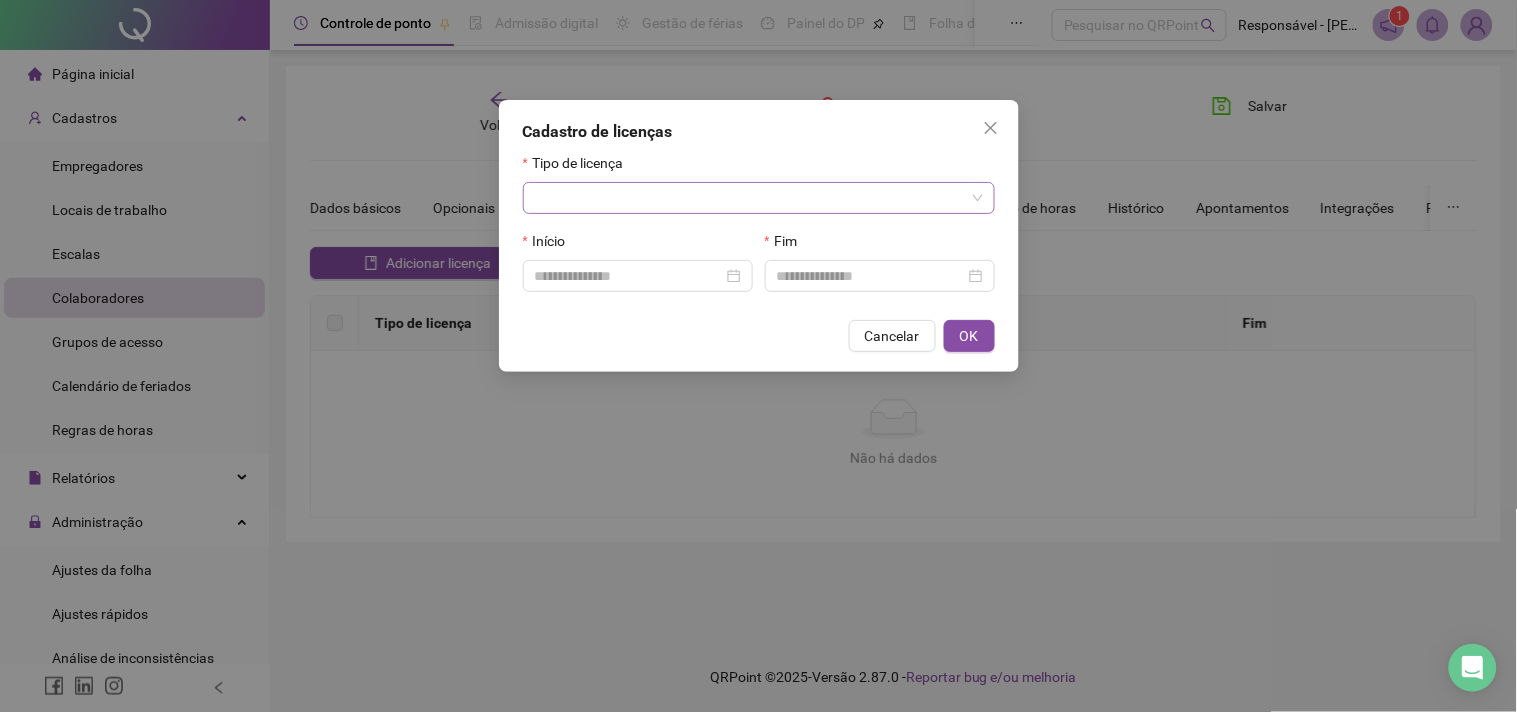 click at bounding box center (753, 198) 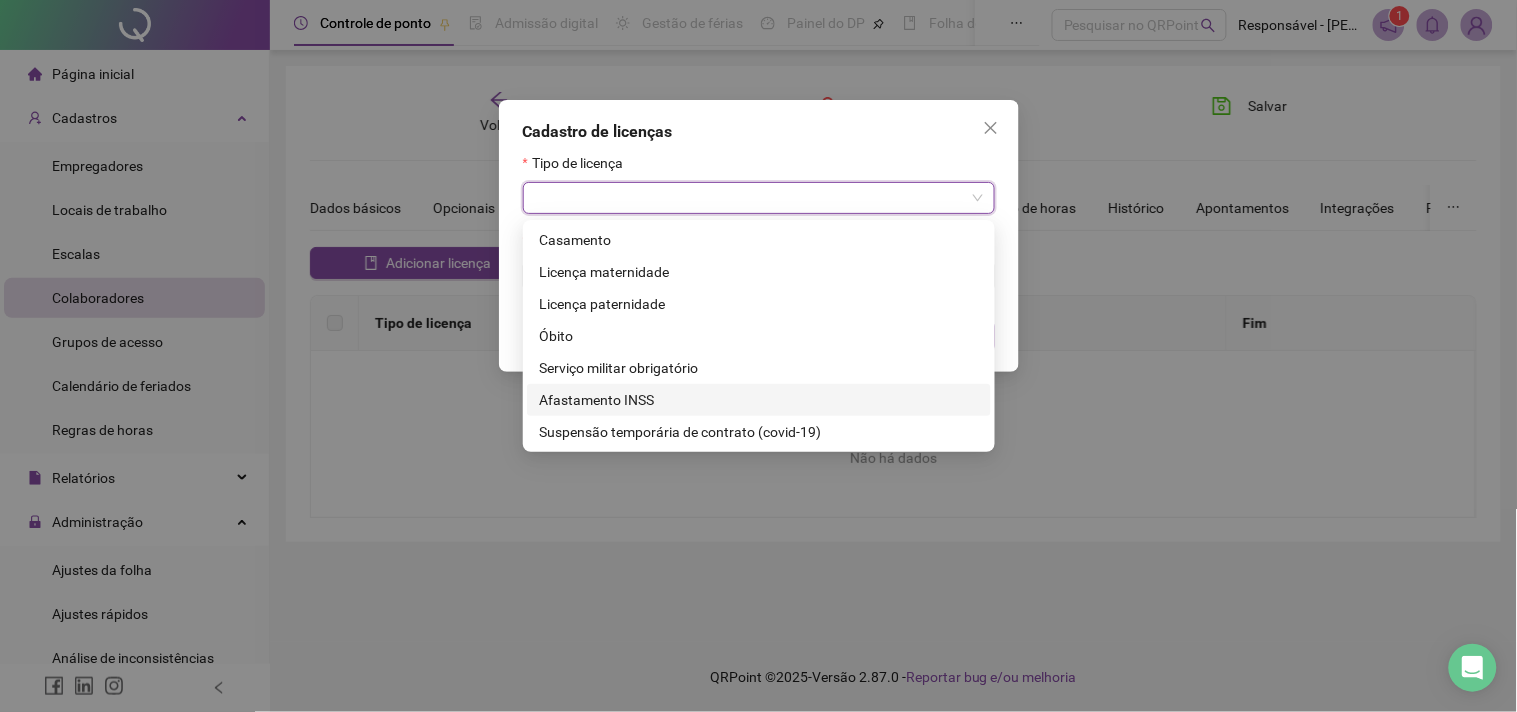 click on "Afastamento INSS" at bounding box center [759, 400] 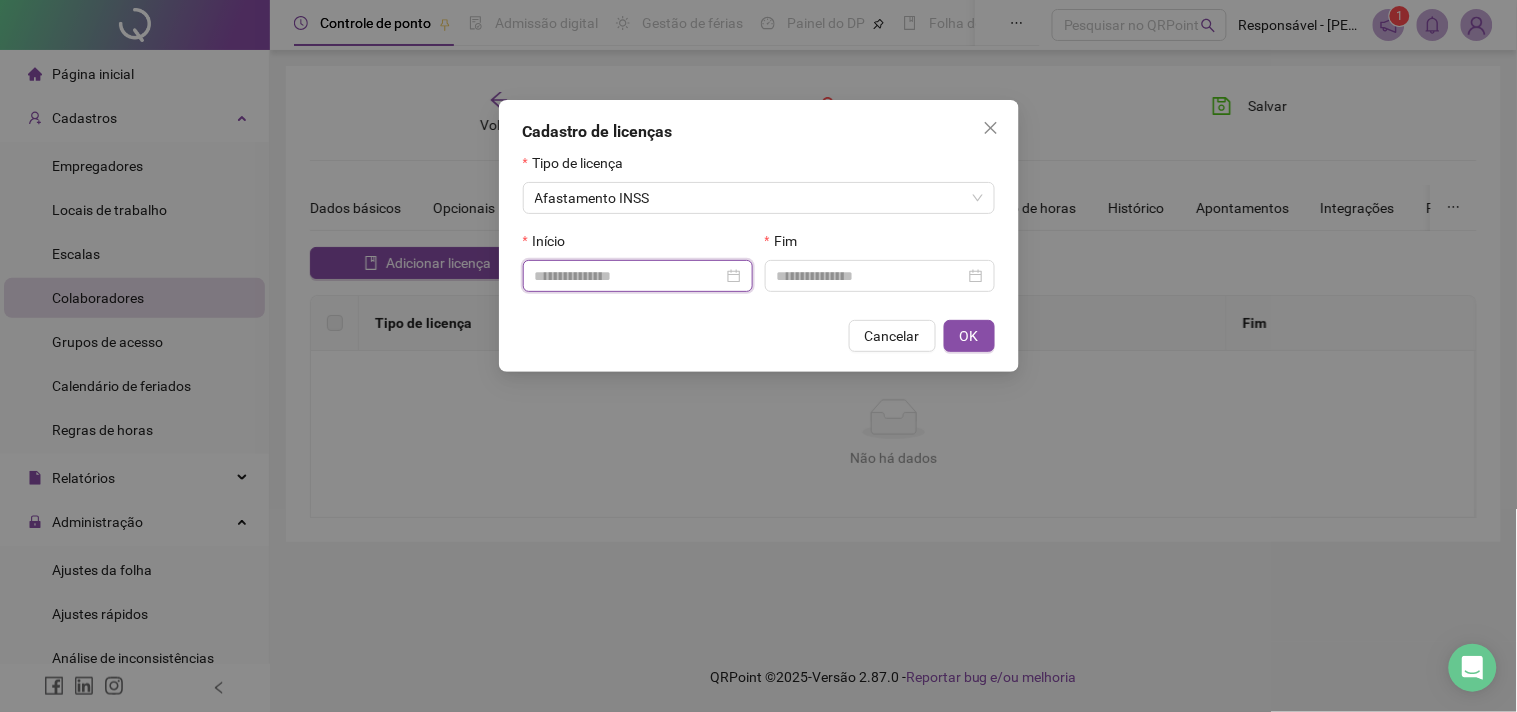 click at bounding box center [629, 276] 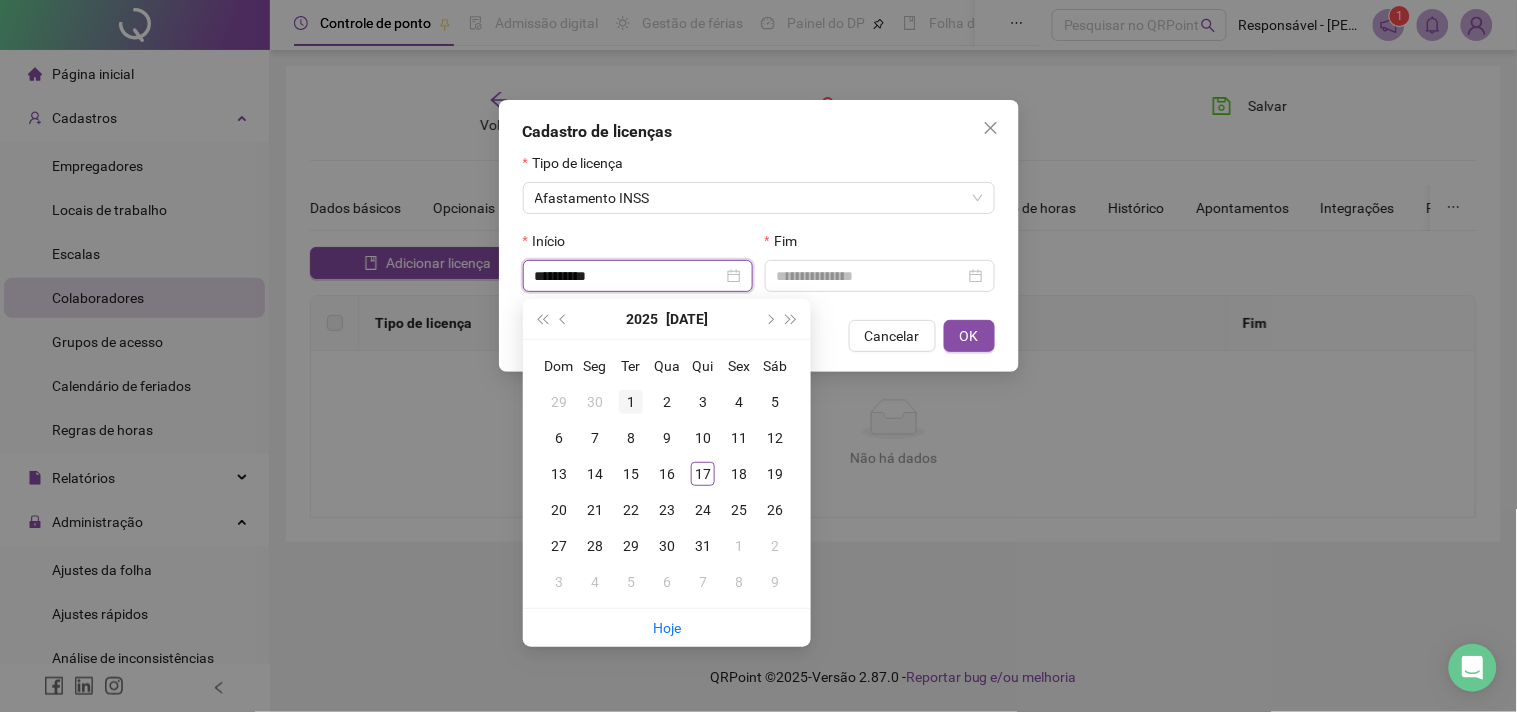 type on "**********" 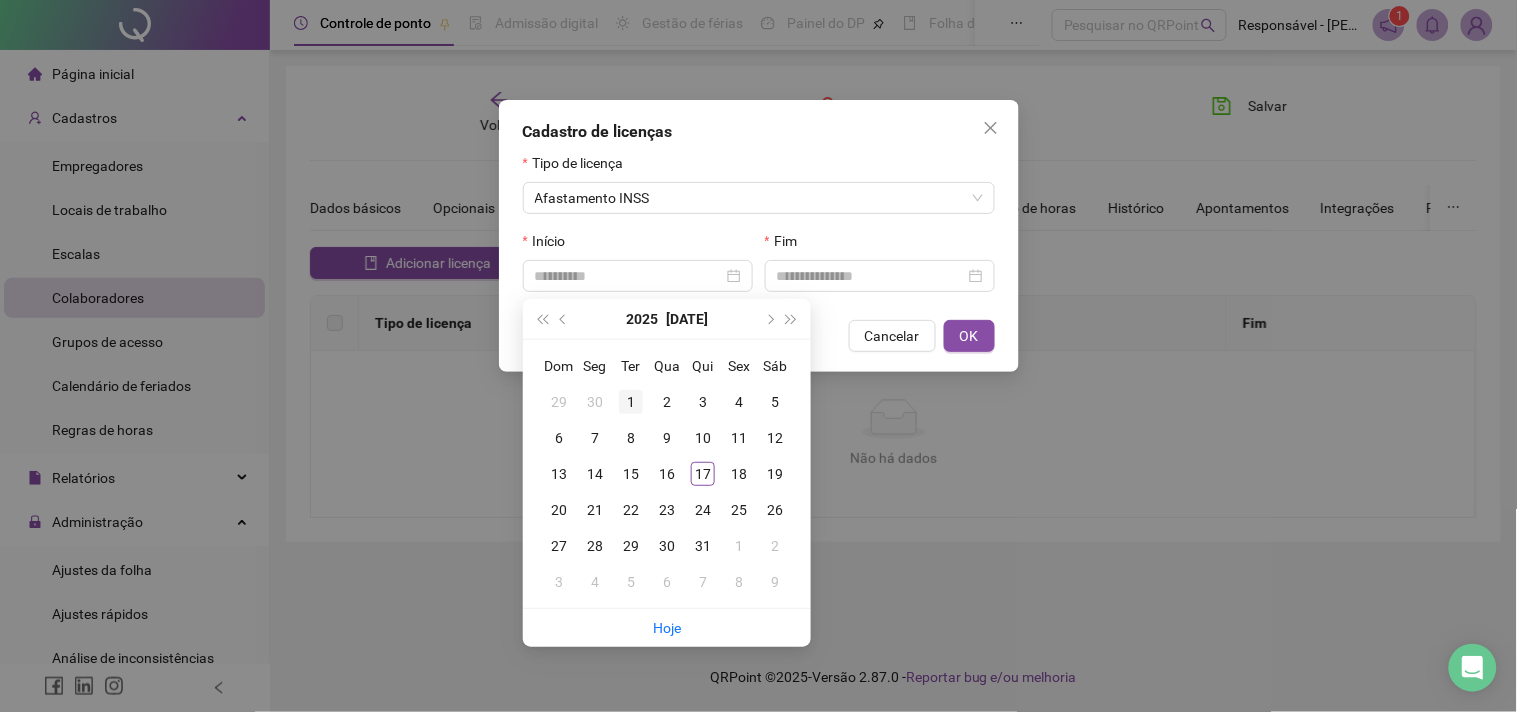 click on "1" at bounding box center (631, 402) 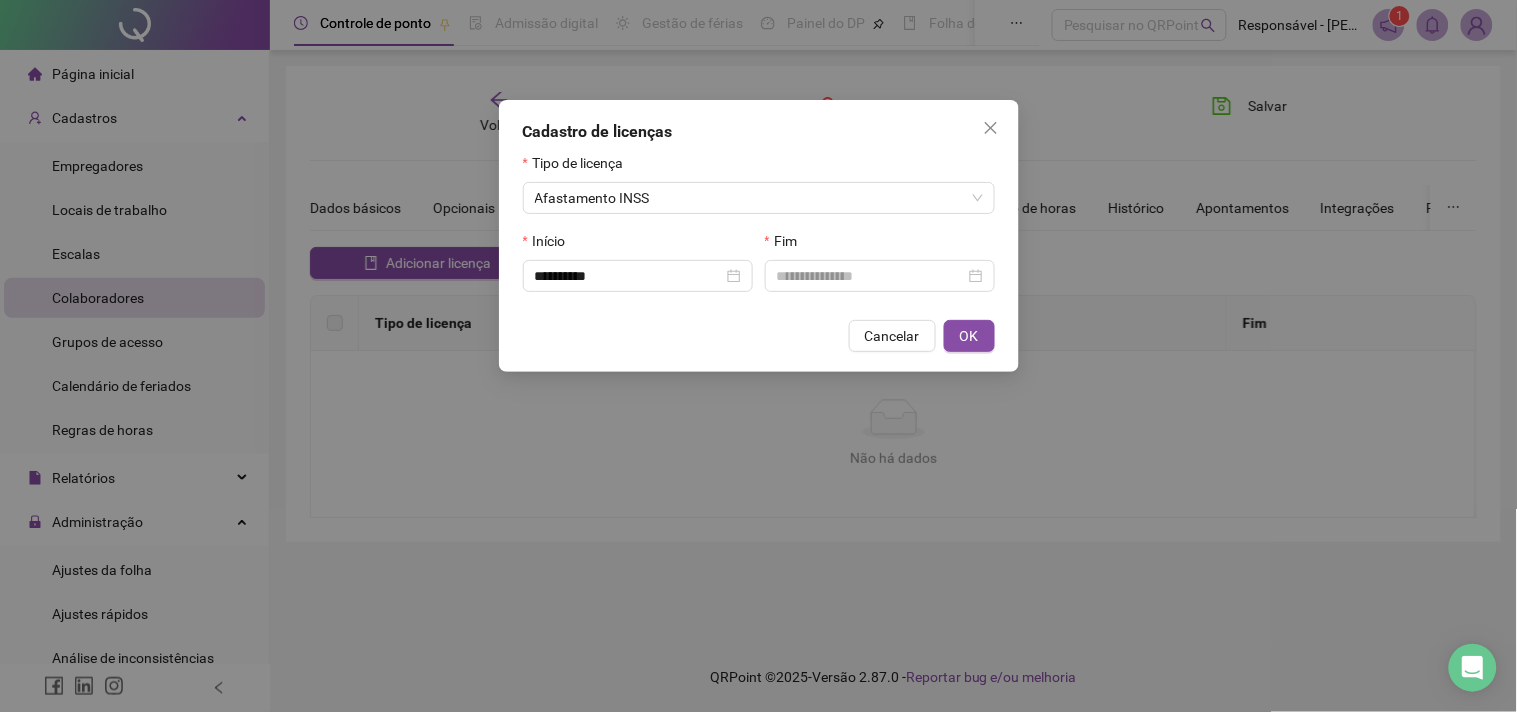 drag, startPoint x: 982, startPoint y: 277, endPoint x: 952, endPoint y: 296, distance: 35.510563 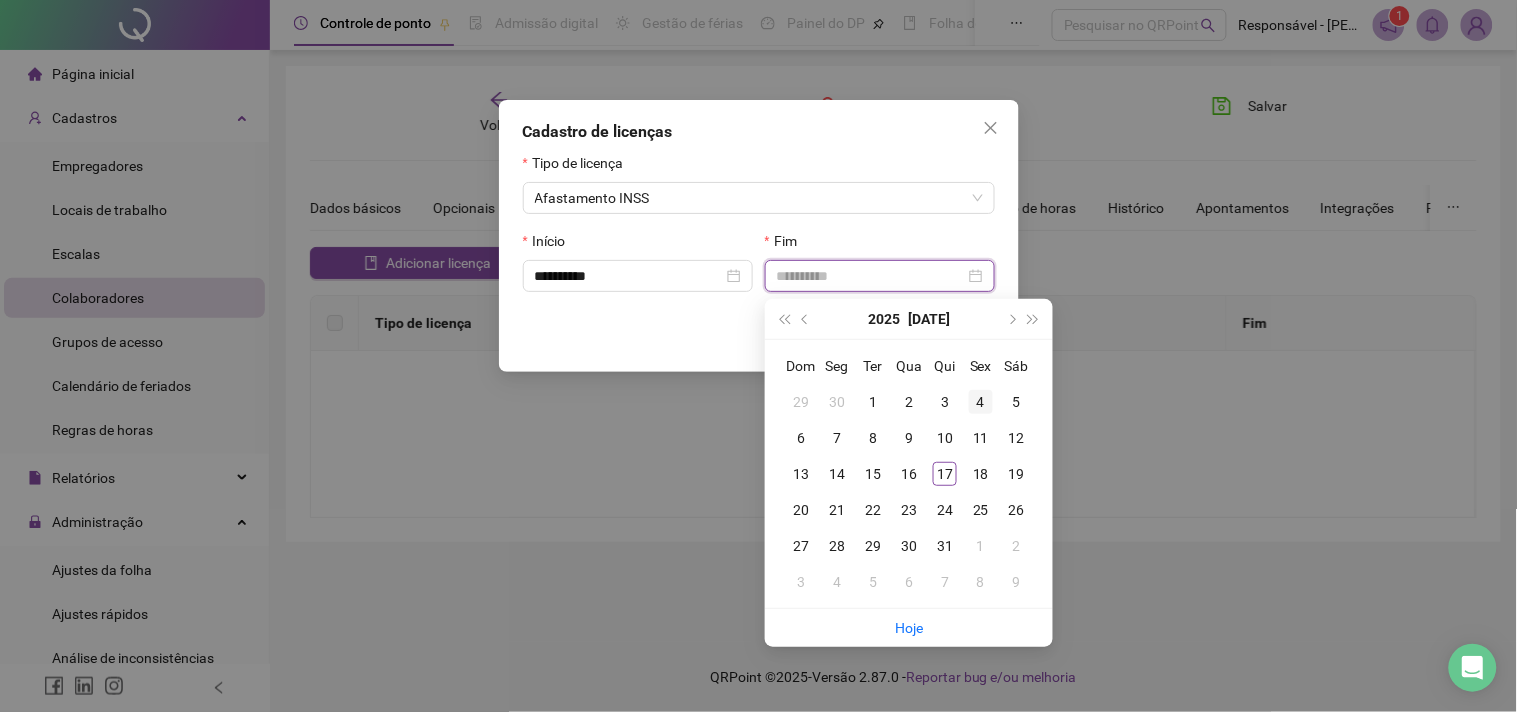 type on "**********" 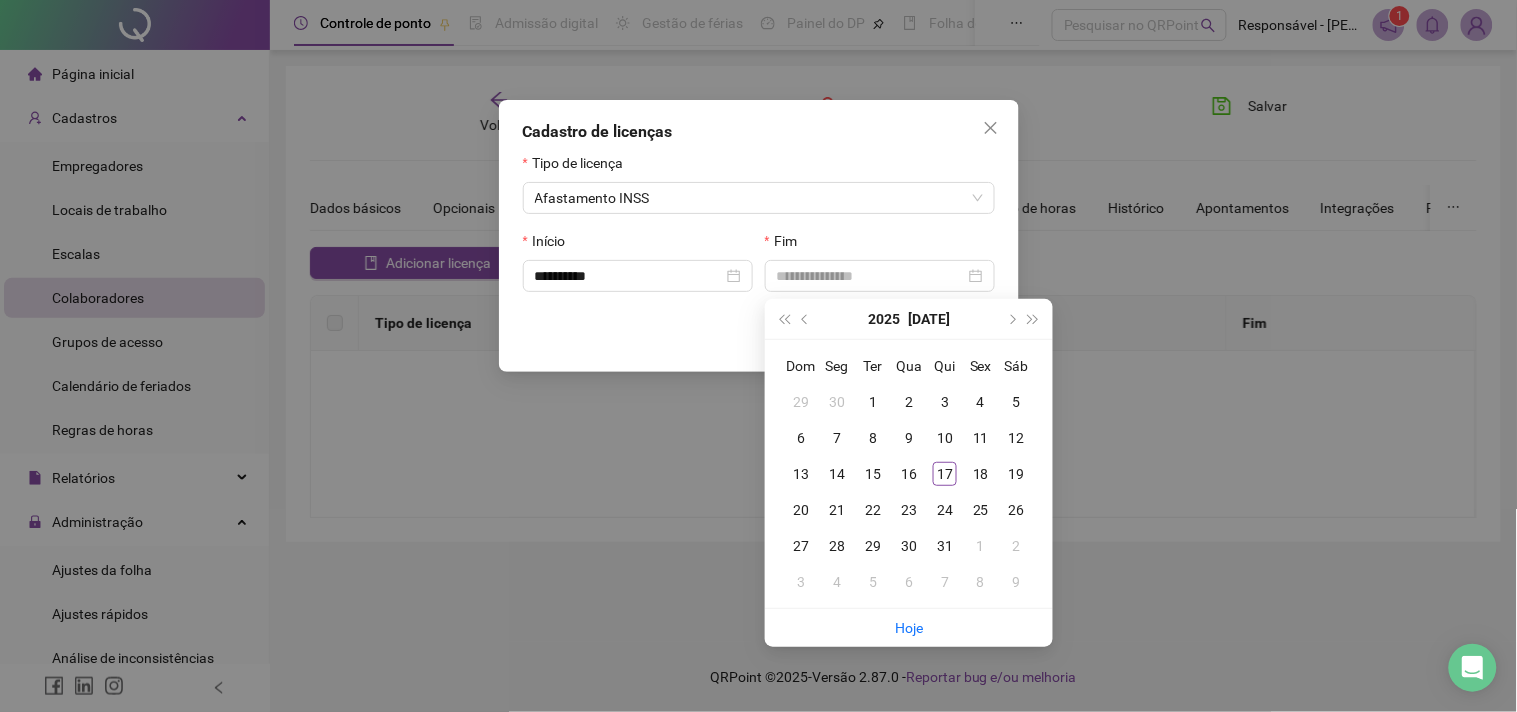 drag, startPoint x: 1012, startPoint y: 320, endPoint x: 988, endPoint y: 345, distance: 34.655445 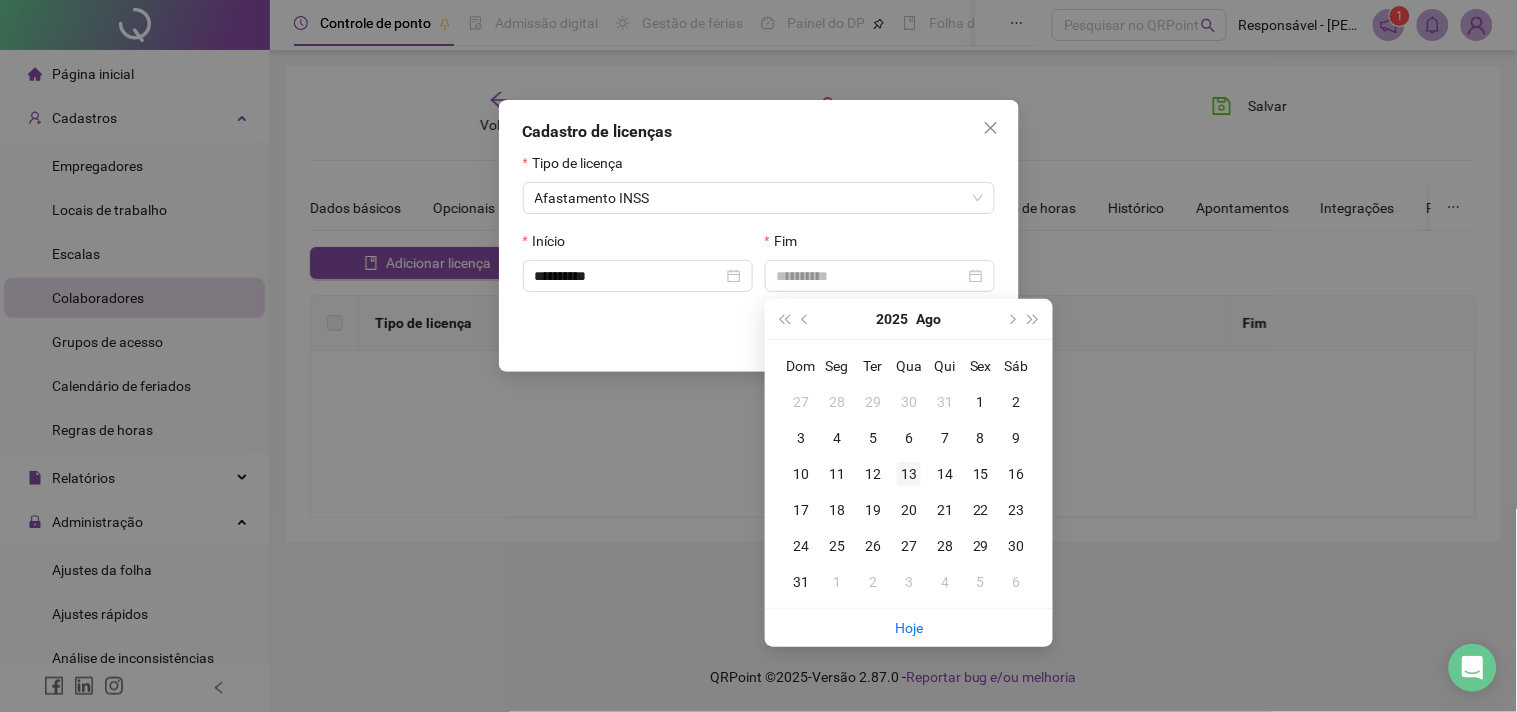 type on "**********" 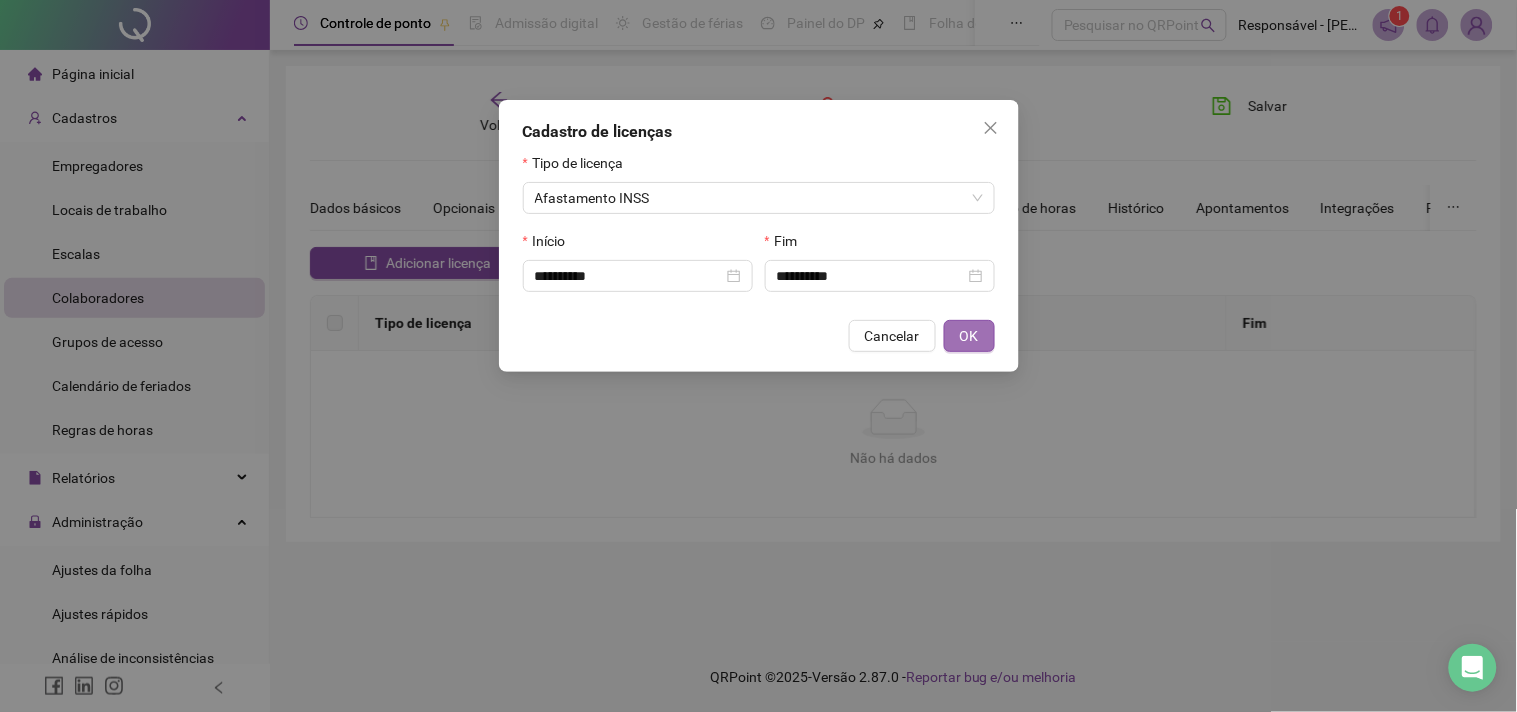 click on "OK" at bounding box center (969, 336) 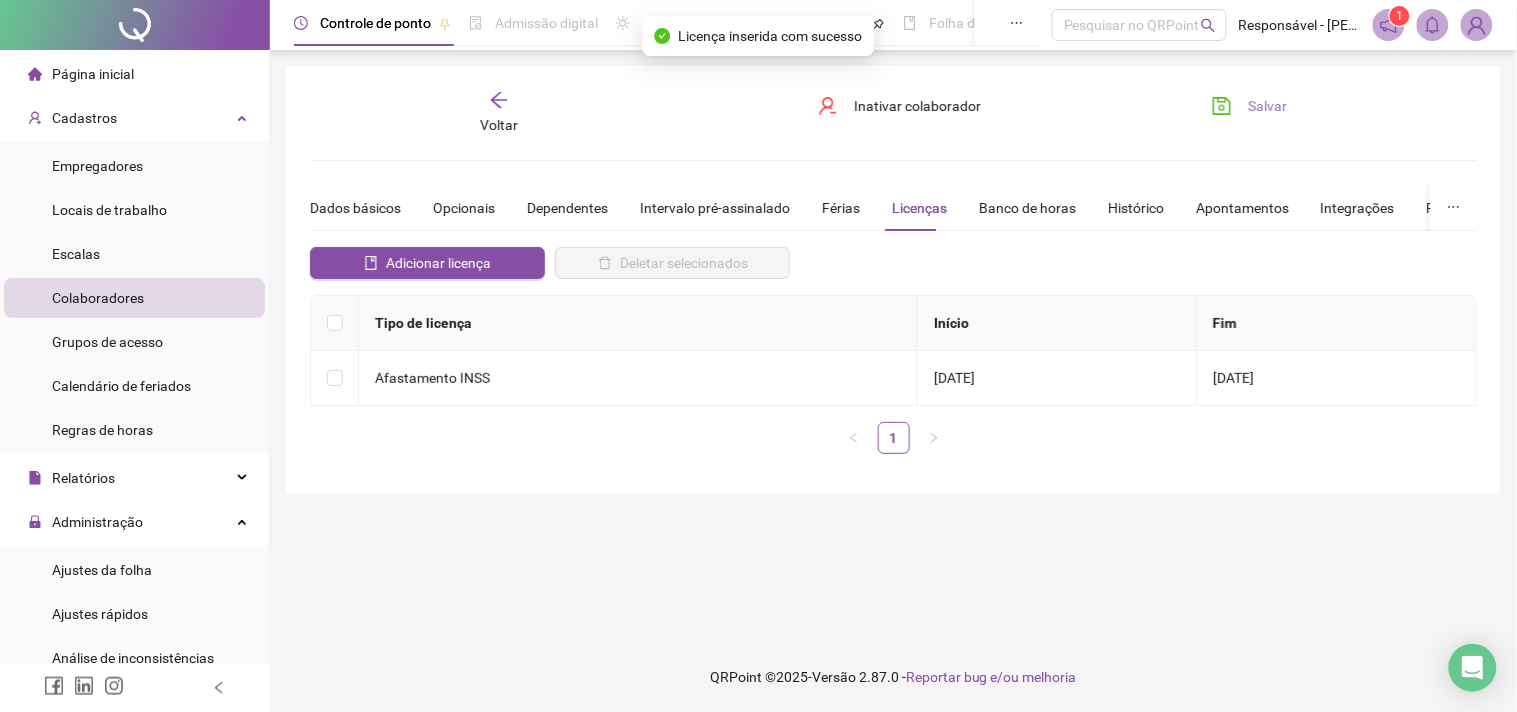 click on "Salvar" at bounding box center (1267, 106) 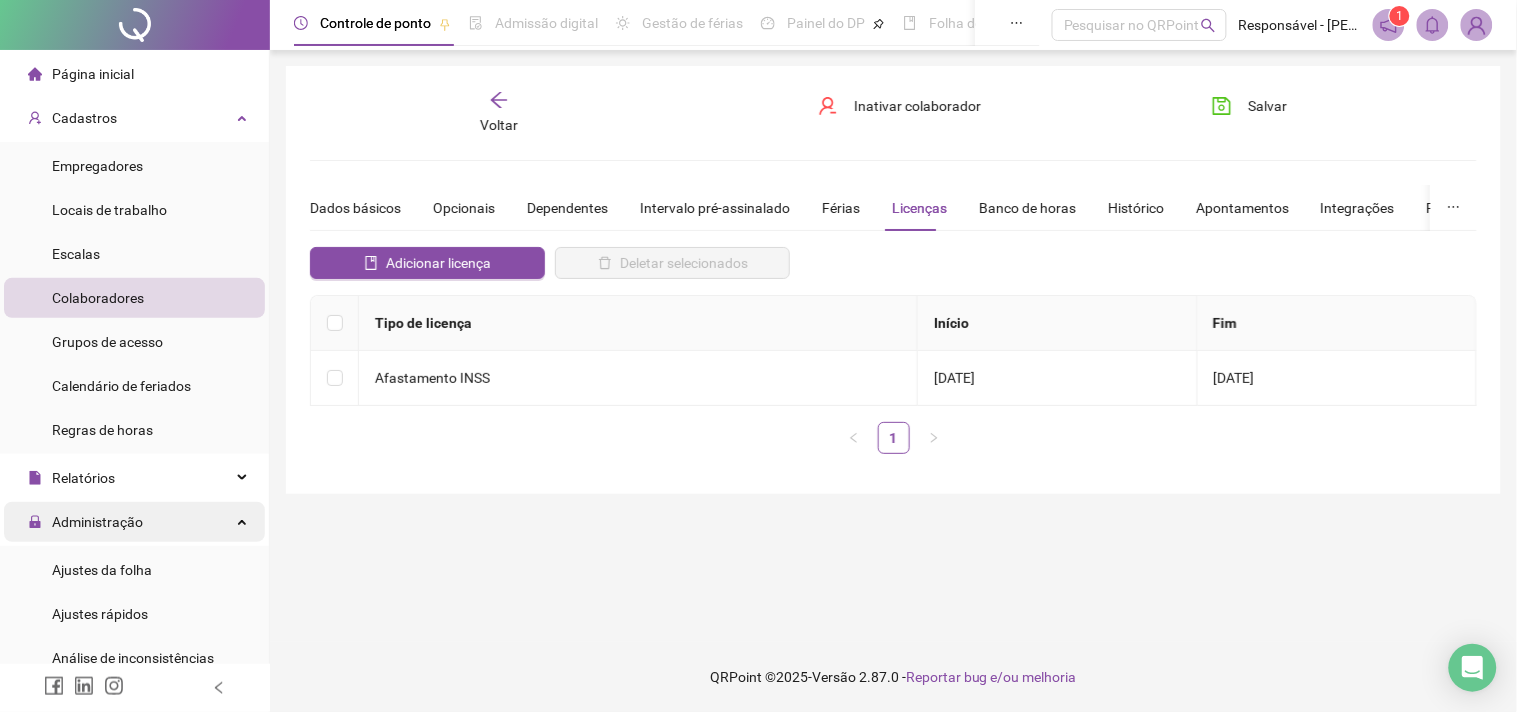 click on "Administração" at bounding box center (97, 522) 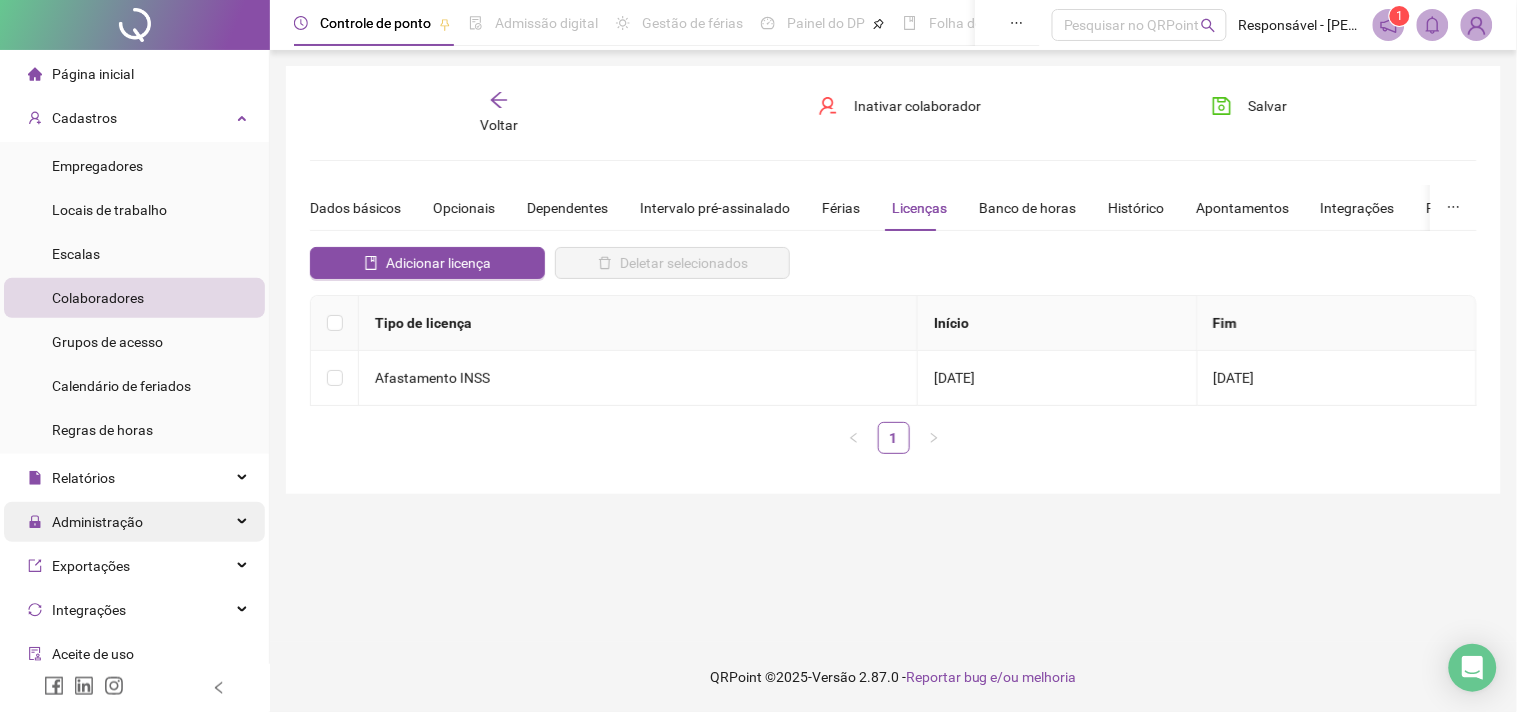click on "Administração" at bounding box center [97, 522] 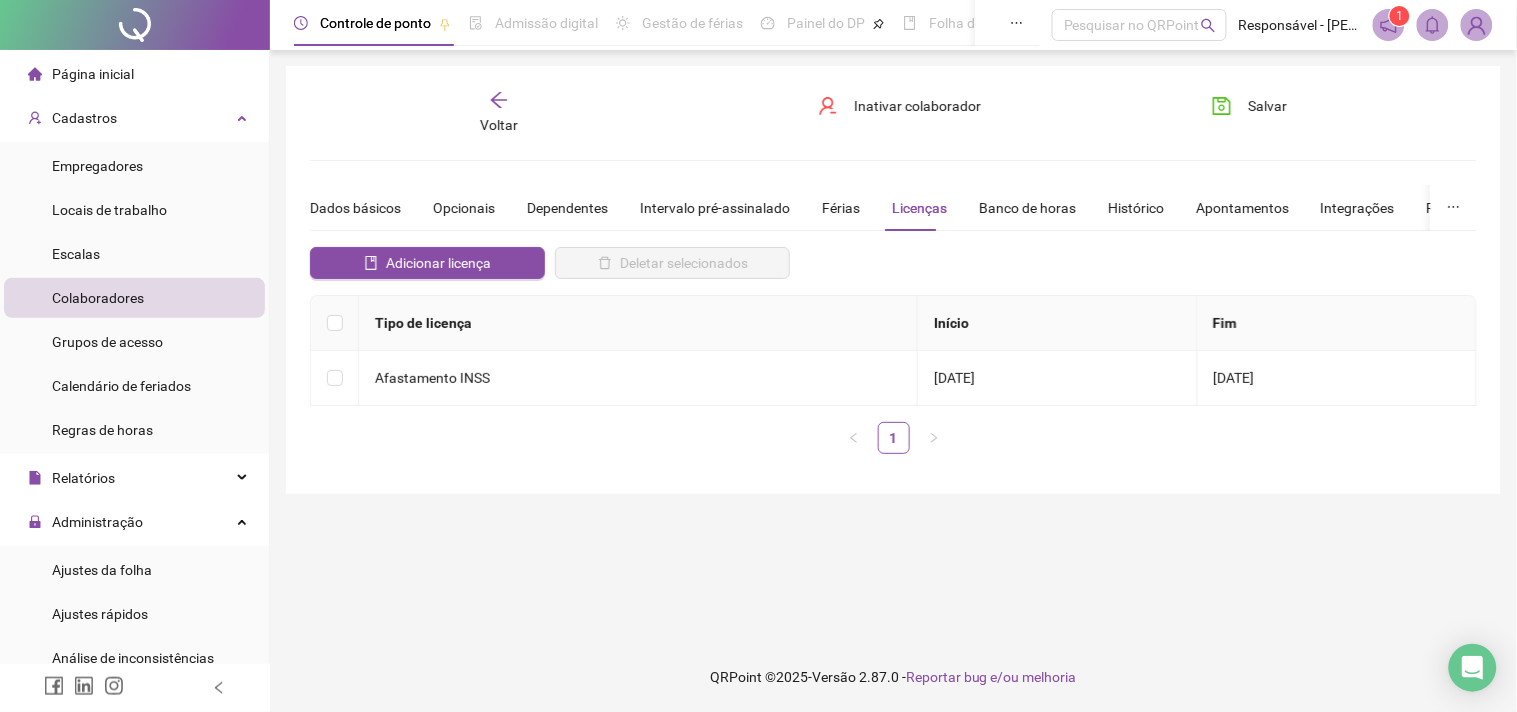 drag, startPoint x: 118, startPoint y: 556, endPoint x: 255, endPoint y: 377, distance: 225.41074 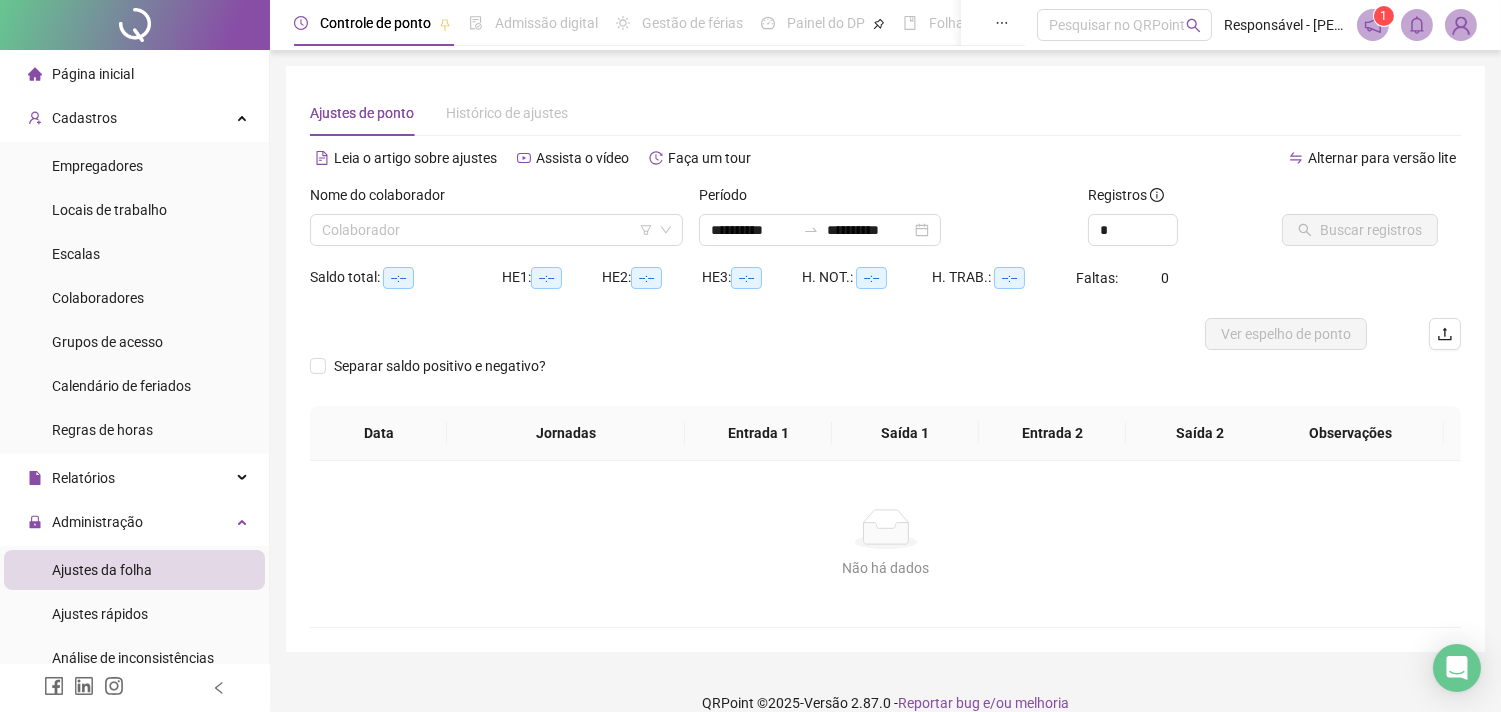 type on "**********" 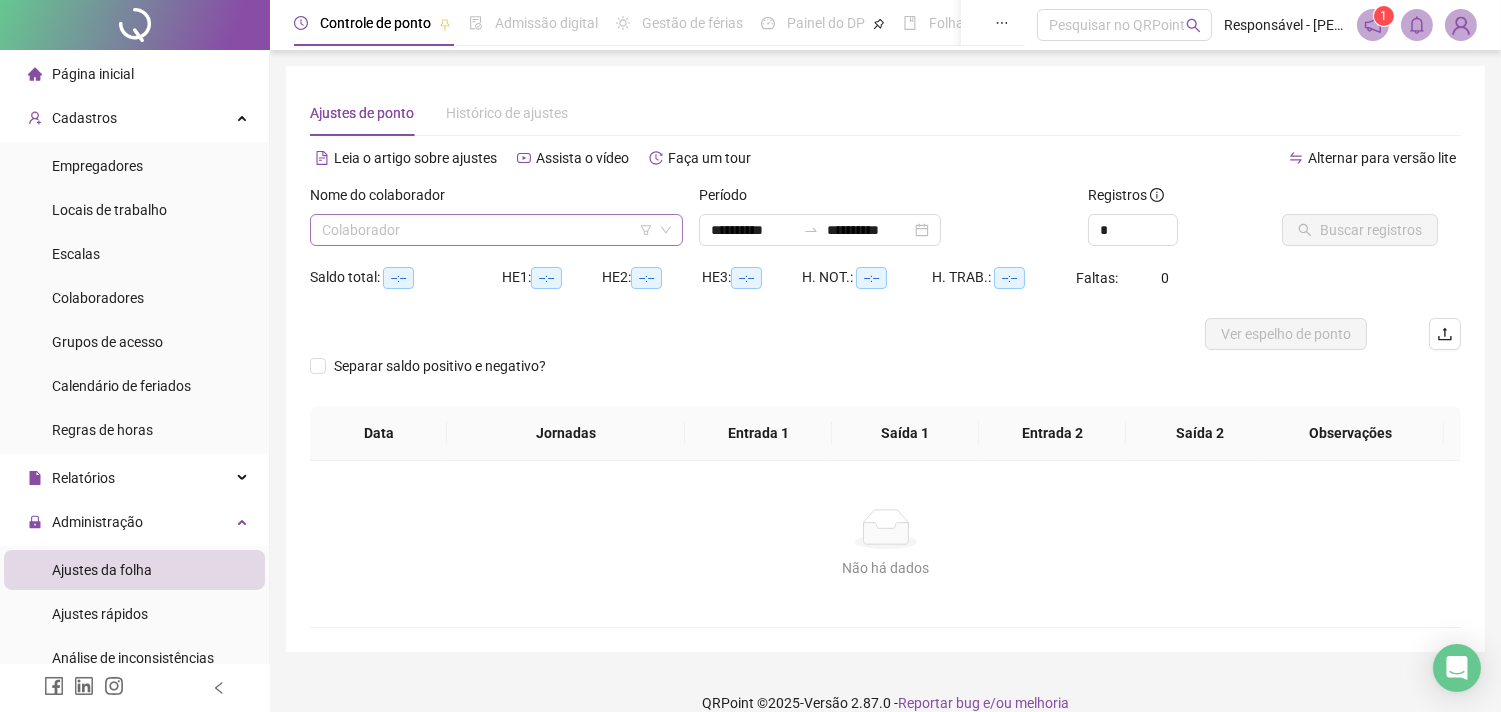 click at bounding box center (490, 230) 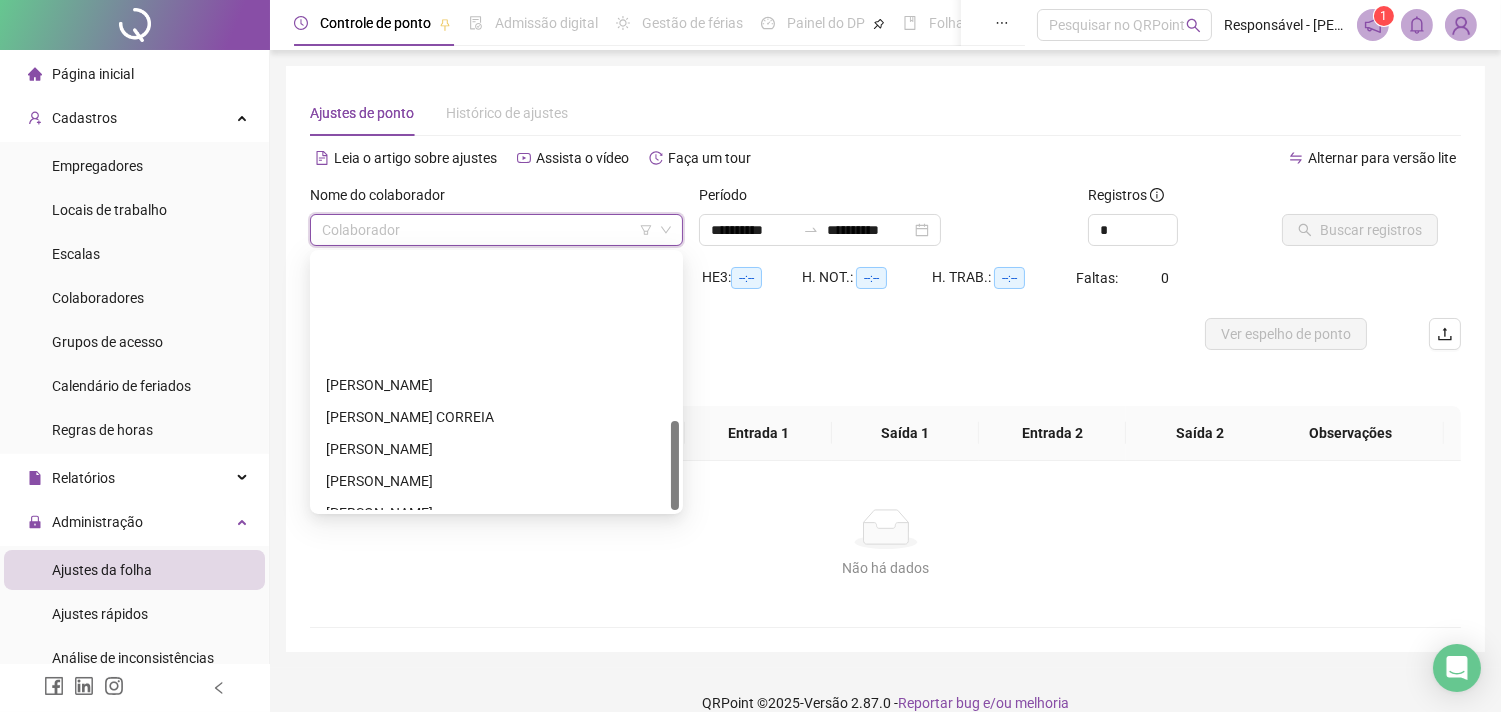 scroll, scrollTop: 480, scrollLeft: 0, axis: vertical 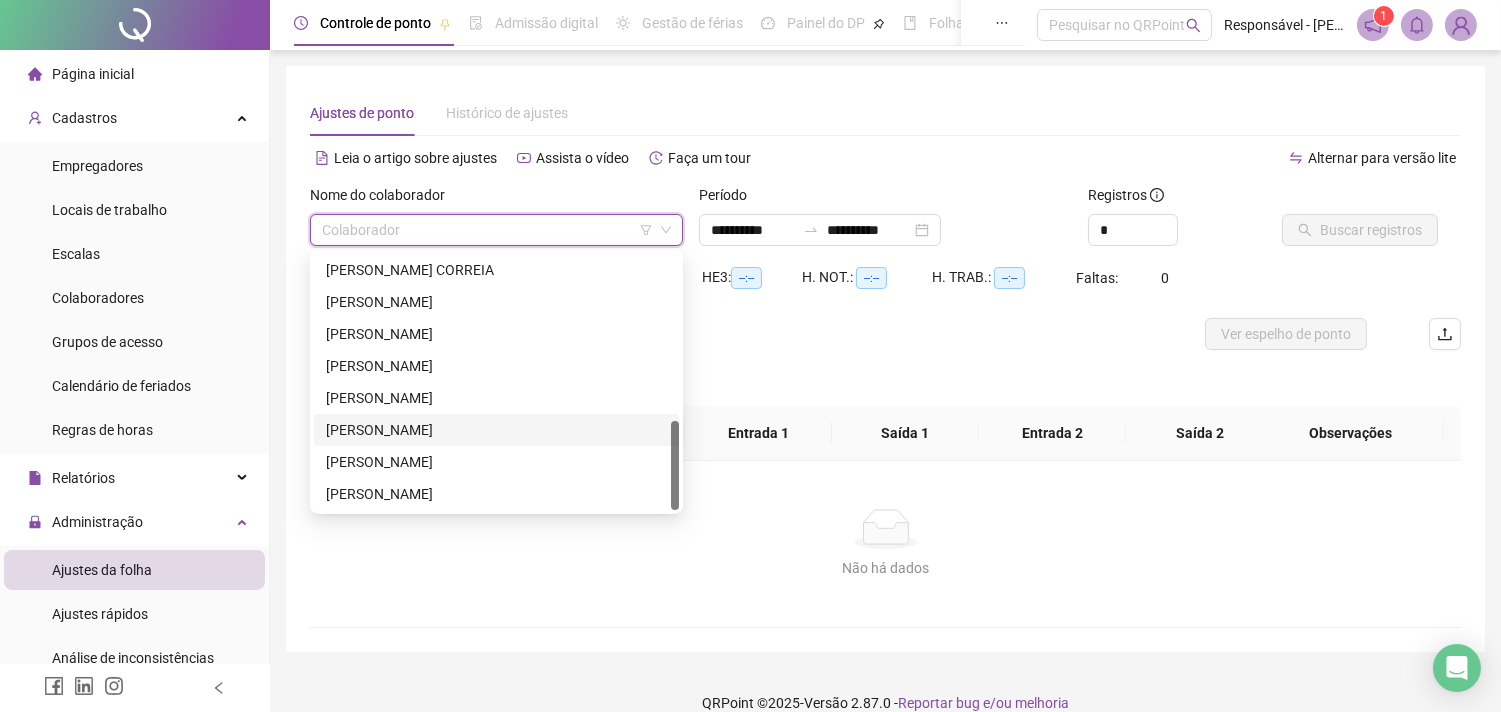 click on "[PERSON_NAME]" at bounding box center [496, 430] 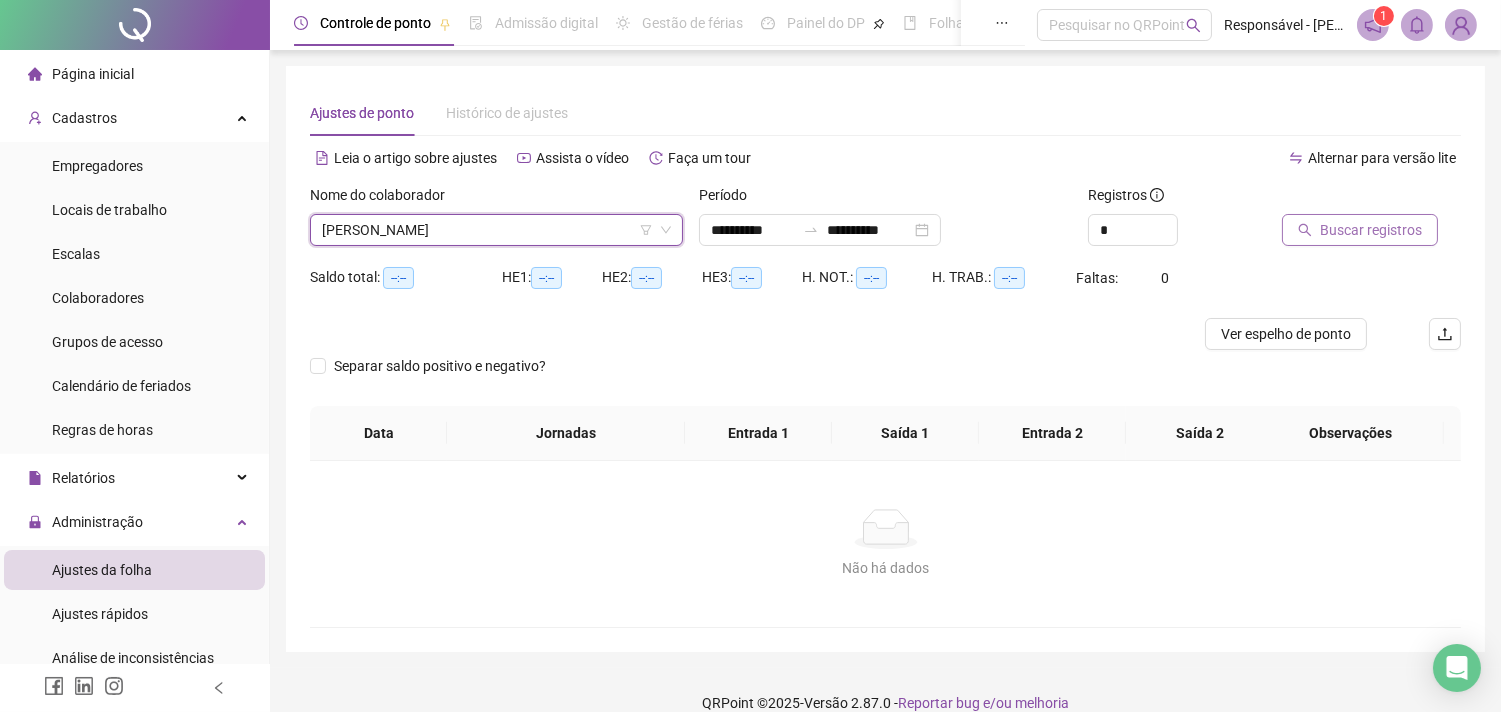 click on "Buscar registros" at bounding box center (1360, 230) 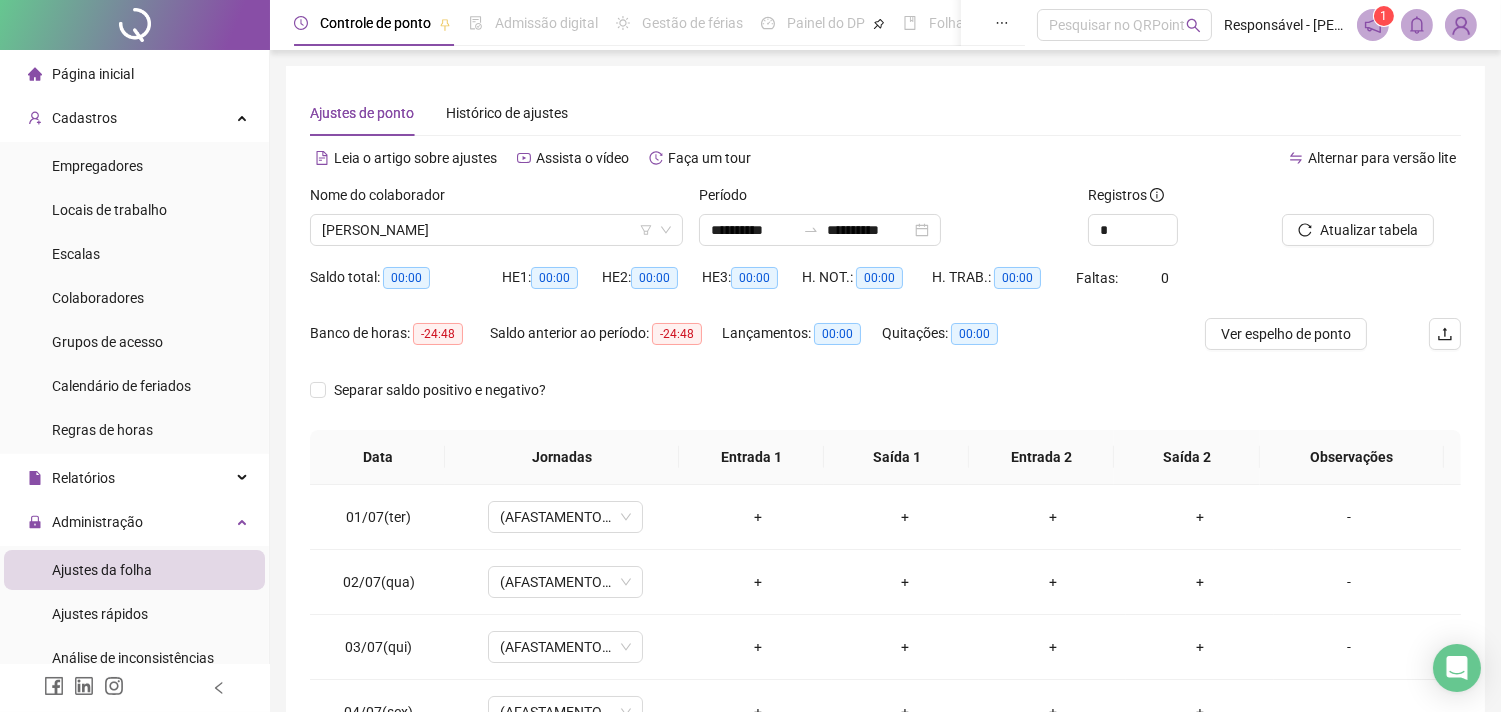 scroll, scrollTop: 310, scrollLeft: 0, axis: vertical 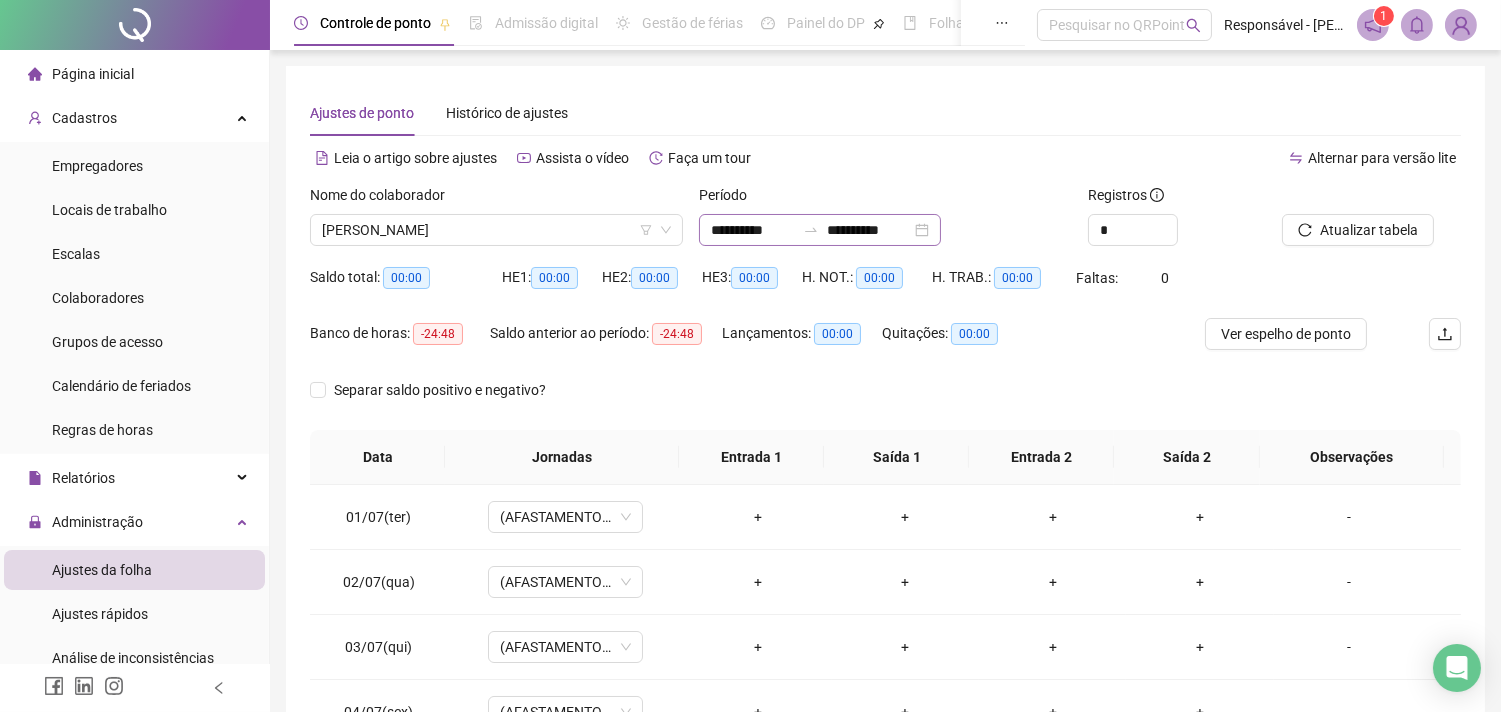 click on "**********" at bounding box center [820, 230] 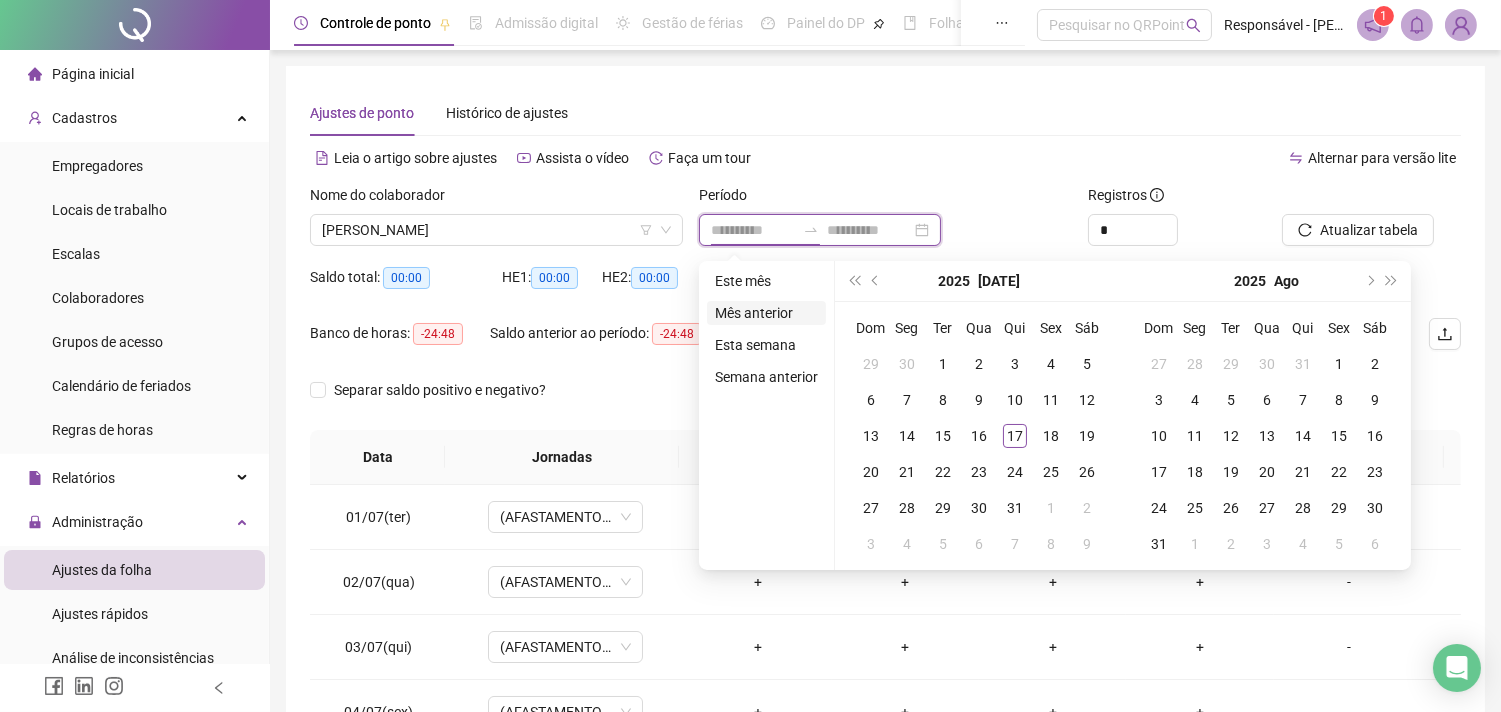 type on "**********" 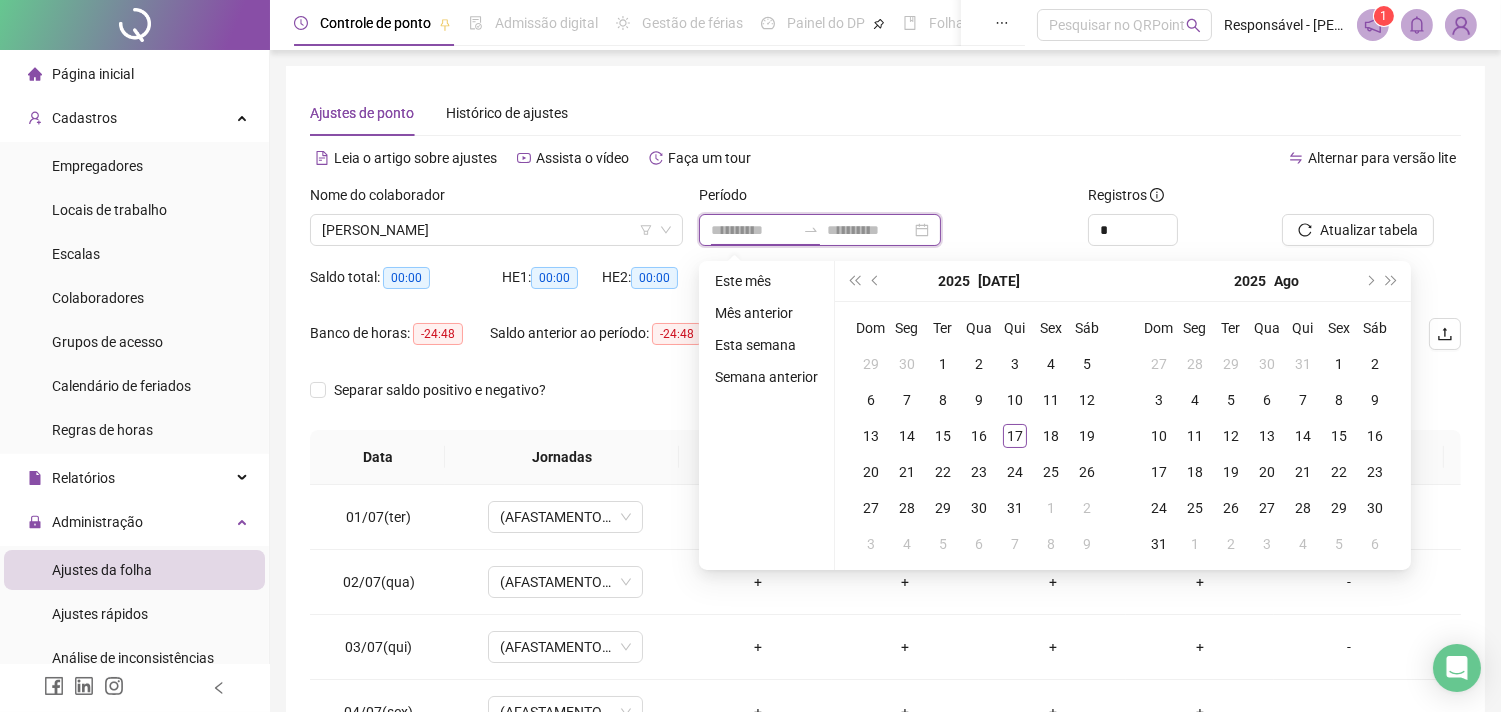 type on "**********" 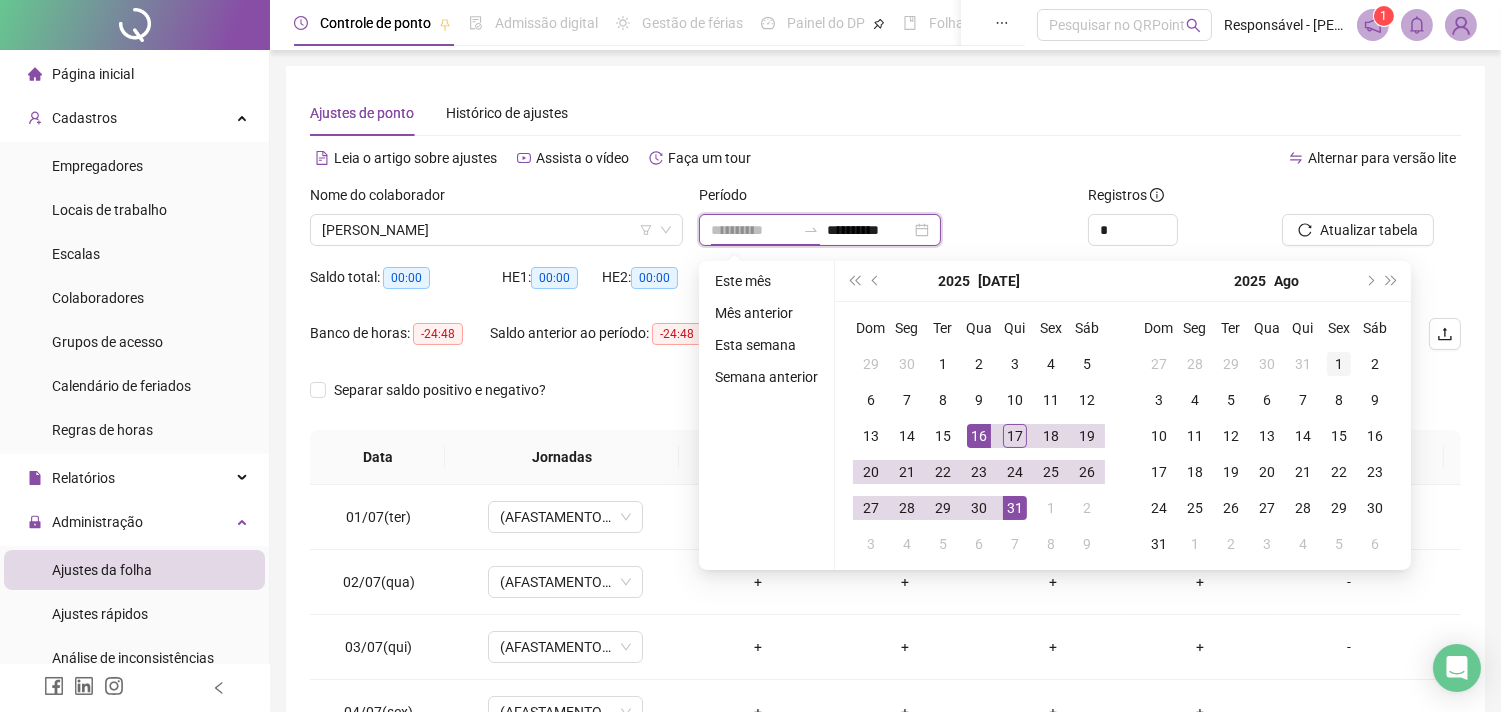 type on "**********" 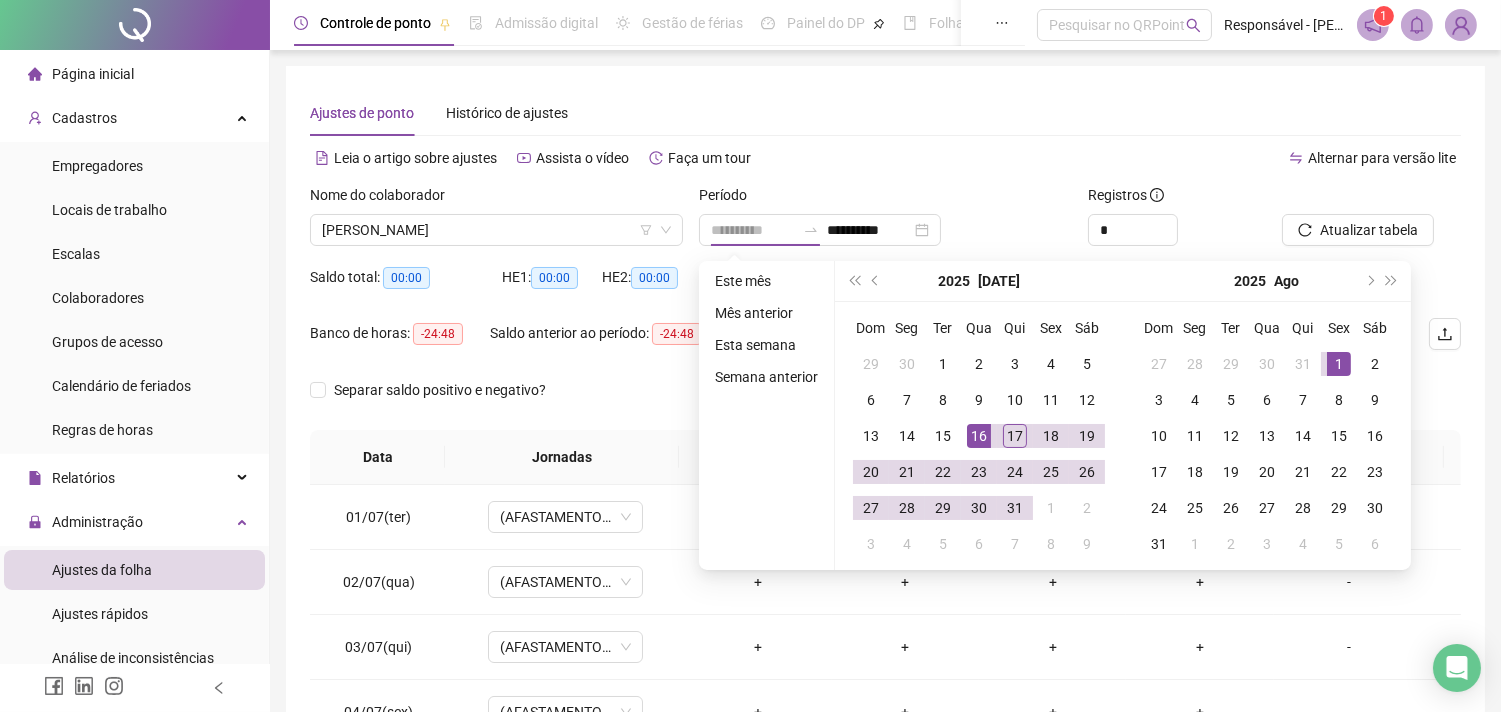 click on "1" at bounding box center (1339, 364) 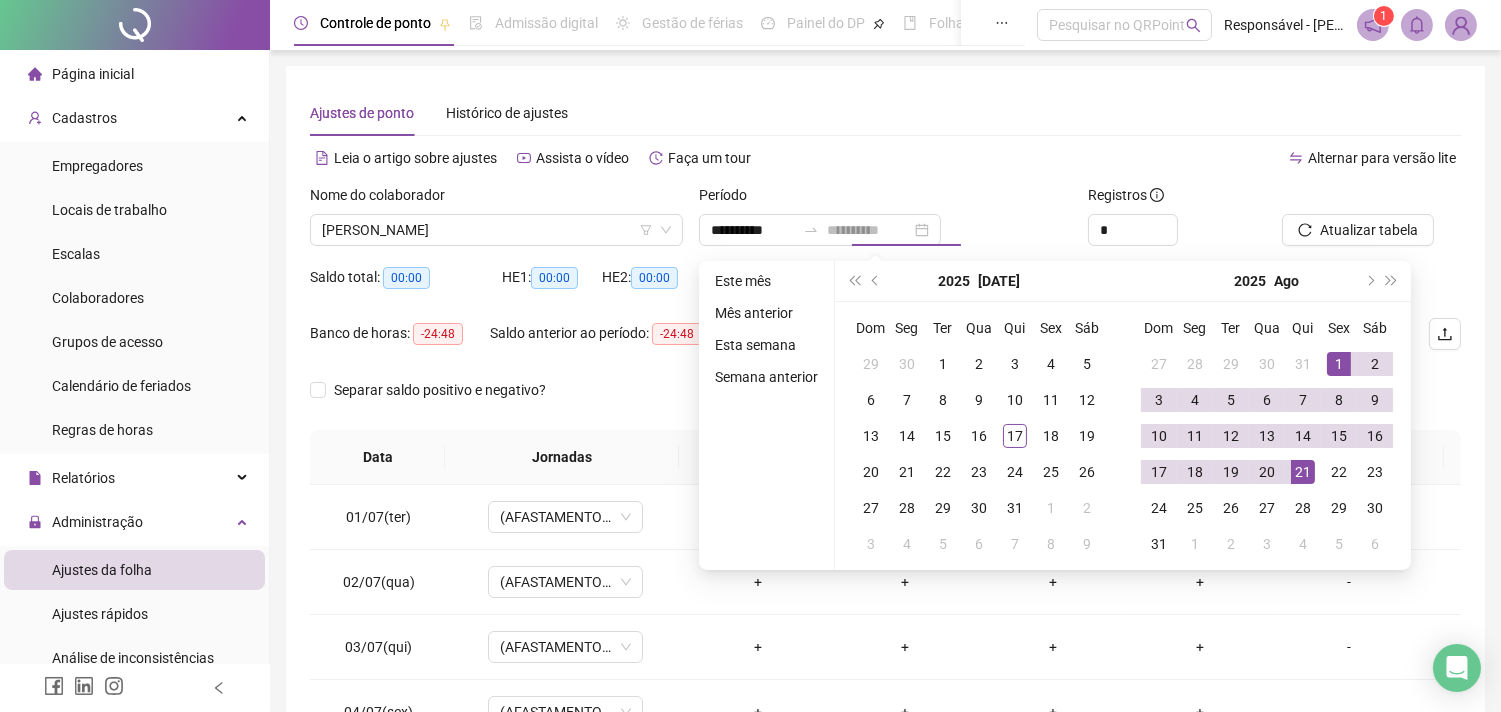 drag, startPoint x: 1311, startPoint y: 473, endPoint x: 1308, endPoint y: 486, distance: 13.341664 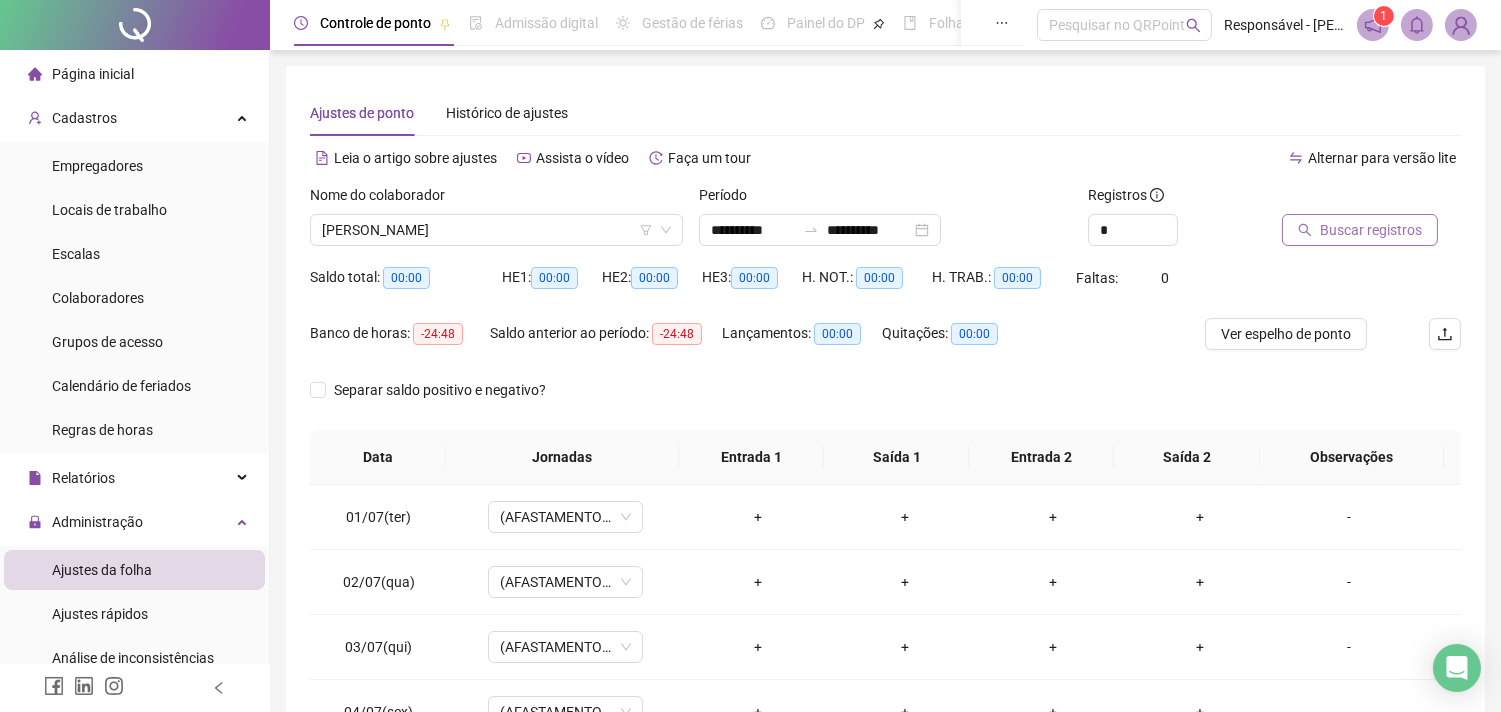 click on "Buscar registros" at bounding box center (1371, 230) 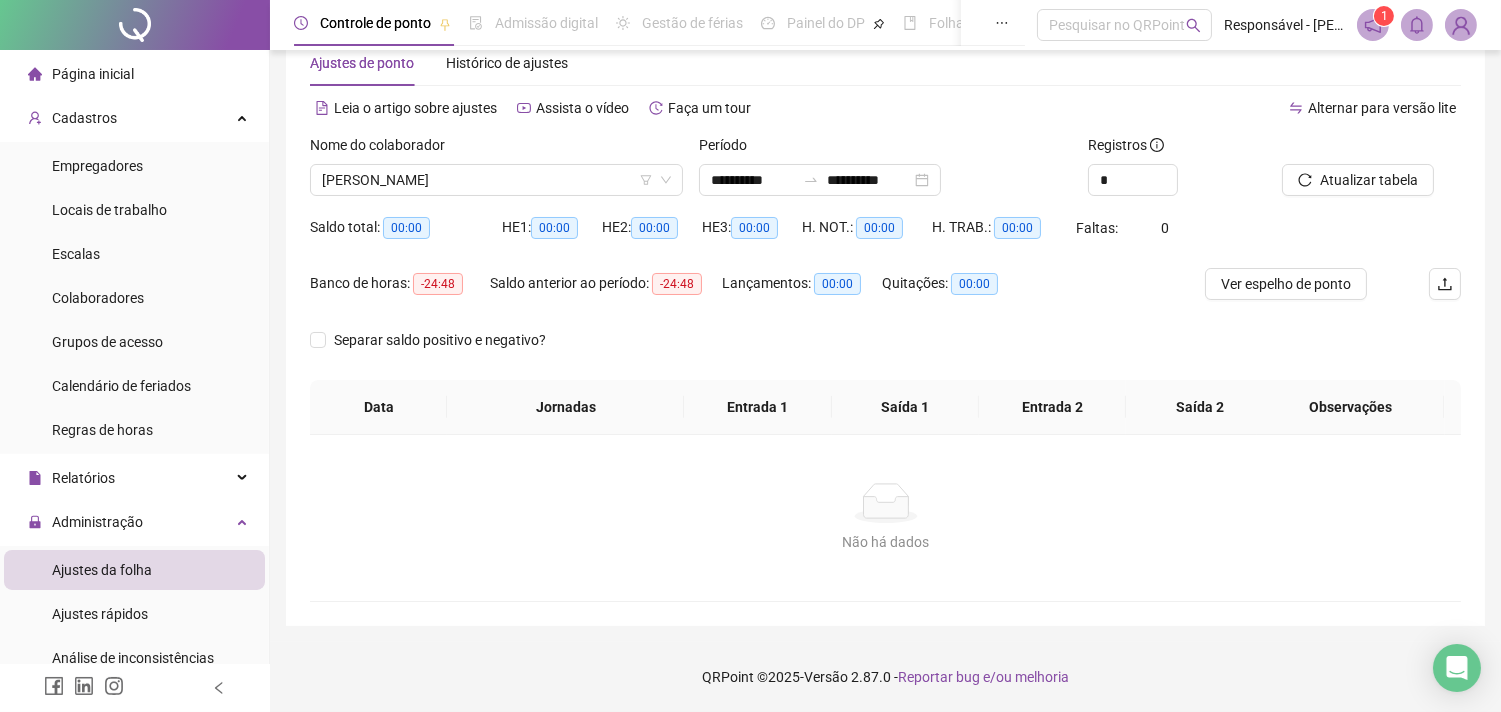 scroll, scrollTop: 0, scrollLeft: 0, axis: both 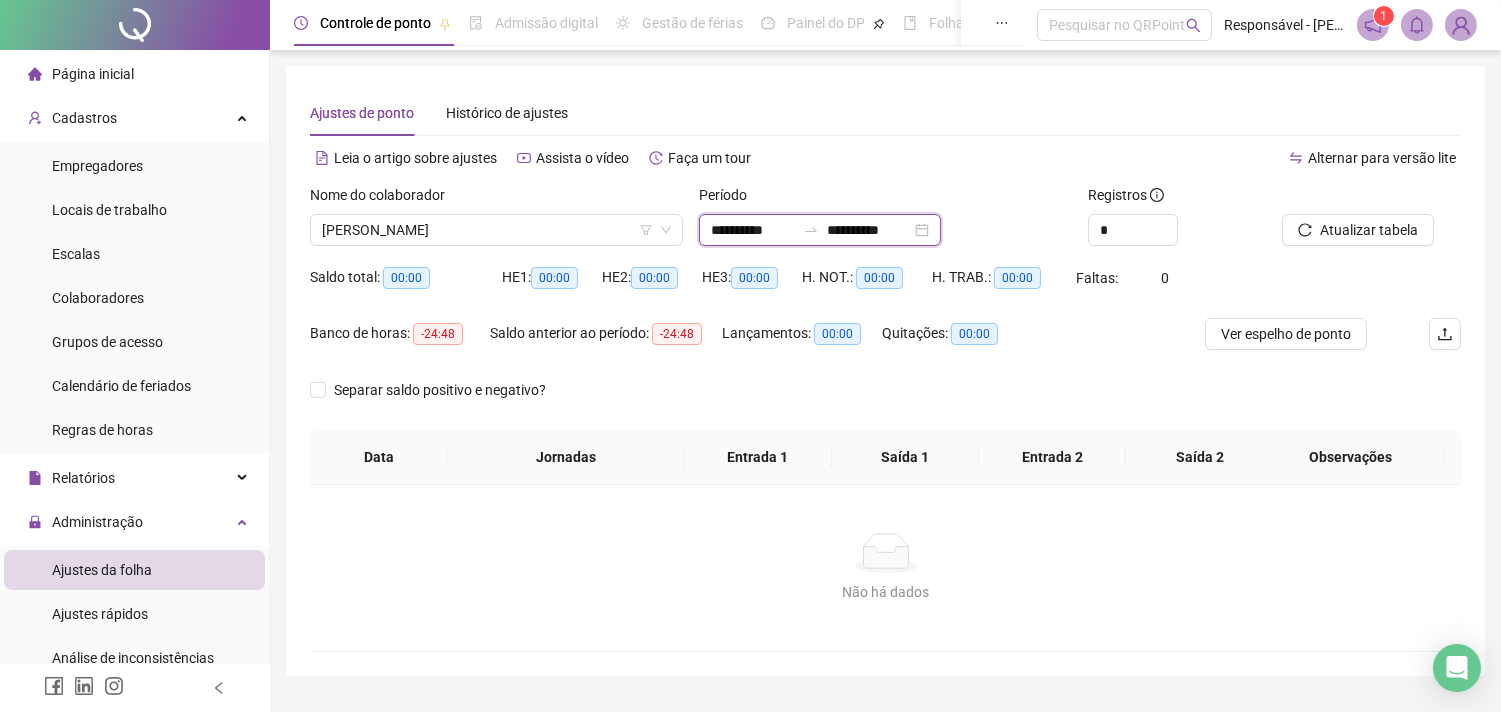 click on "**********" at bounding box center (869, 230) 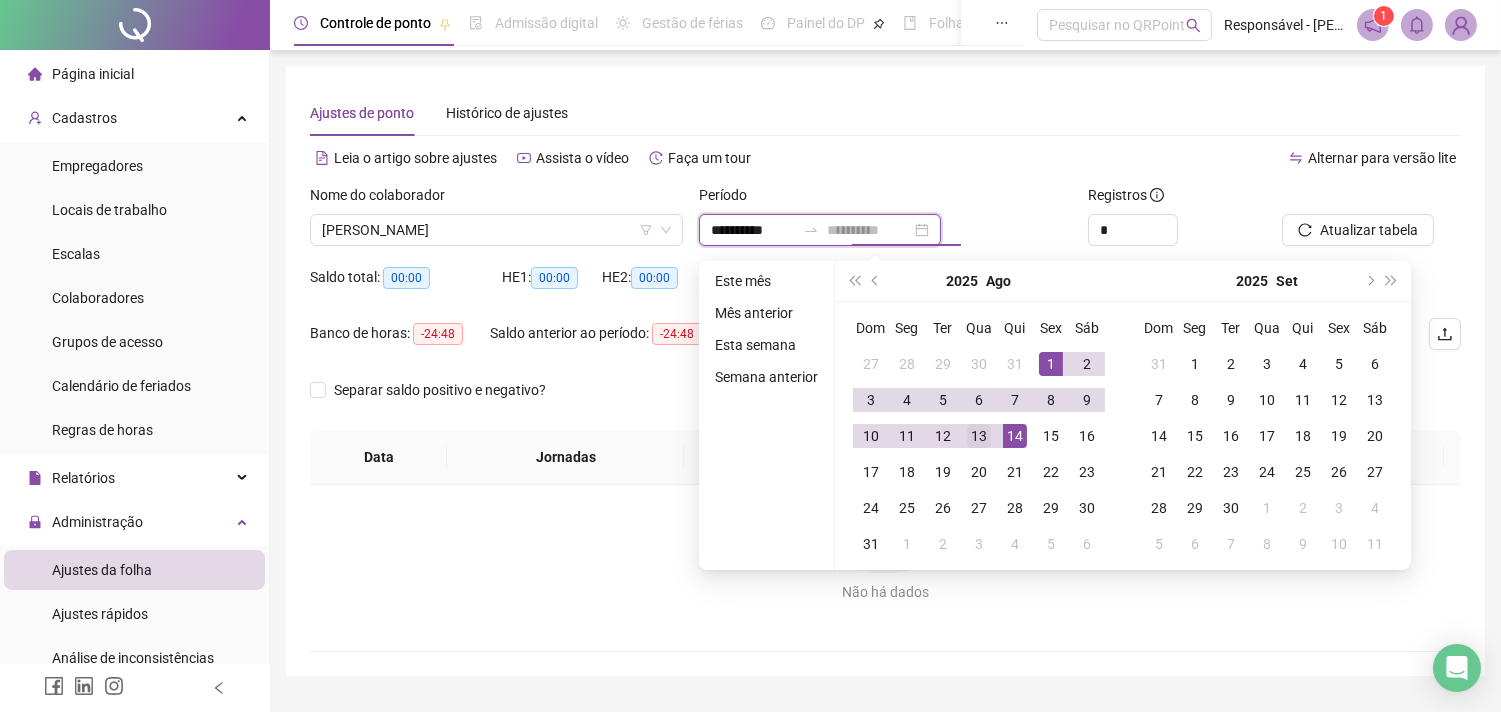 type on "**********" 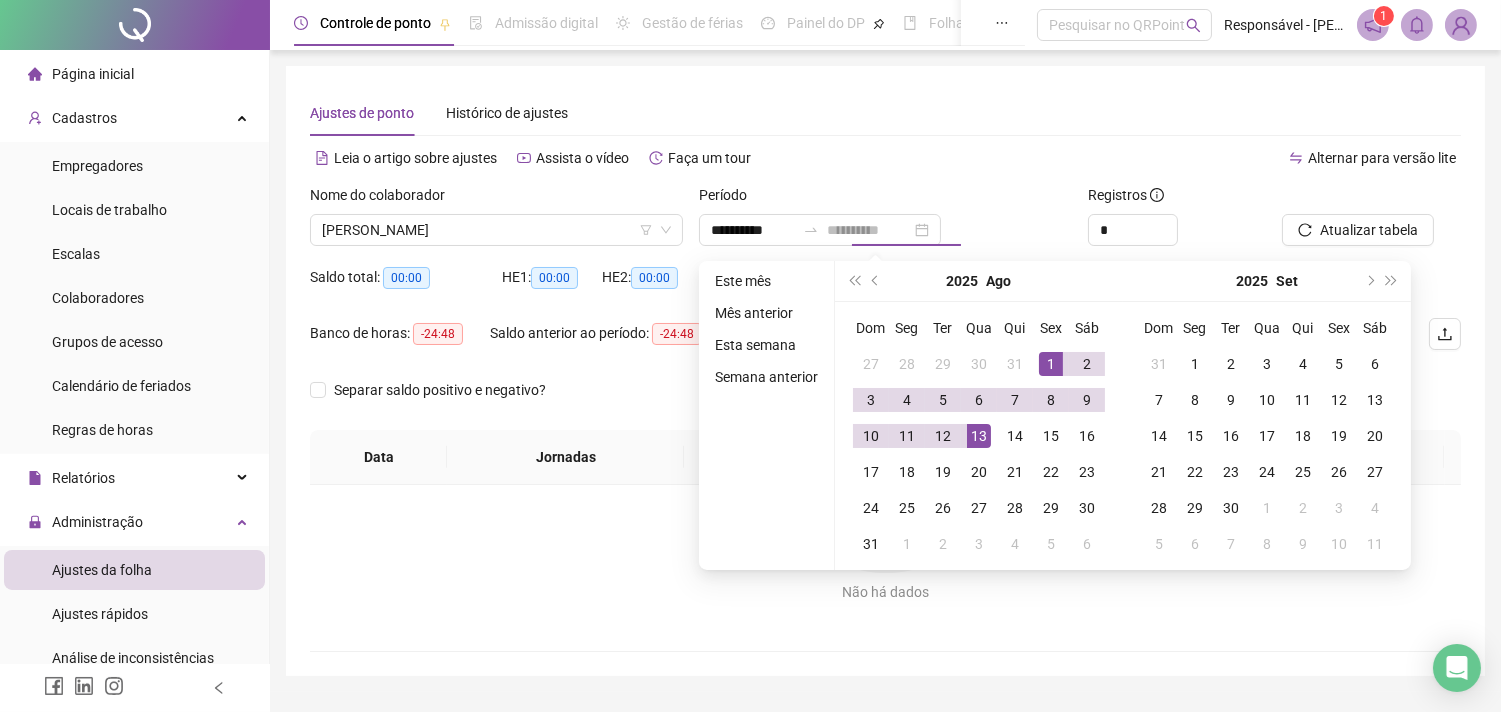 drag, startPoint x: 987, startPoint y: 437, endPoint x: 1267, endPoint y: 315, distance: 305.4243 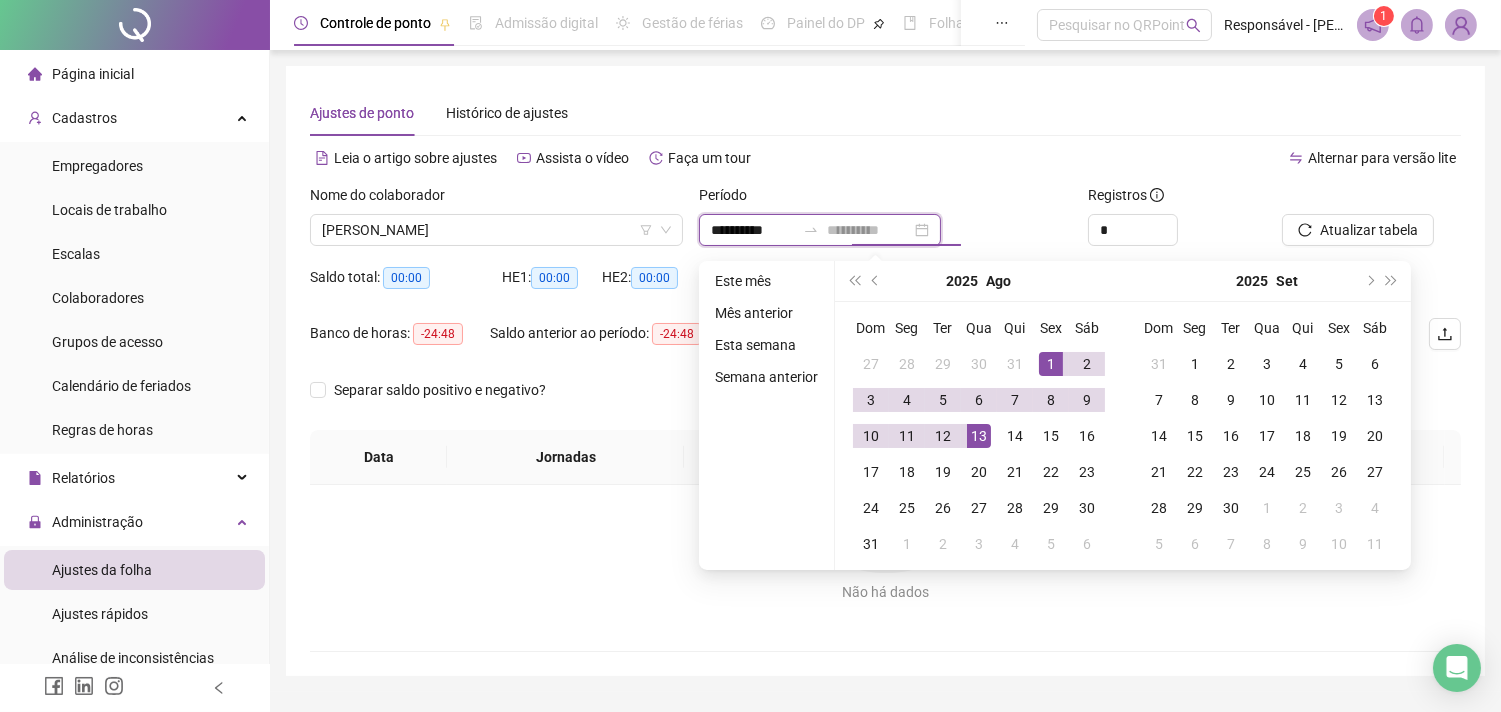 type on "**********" 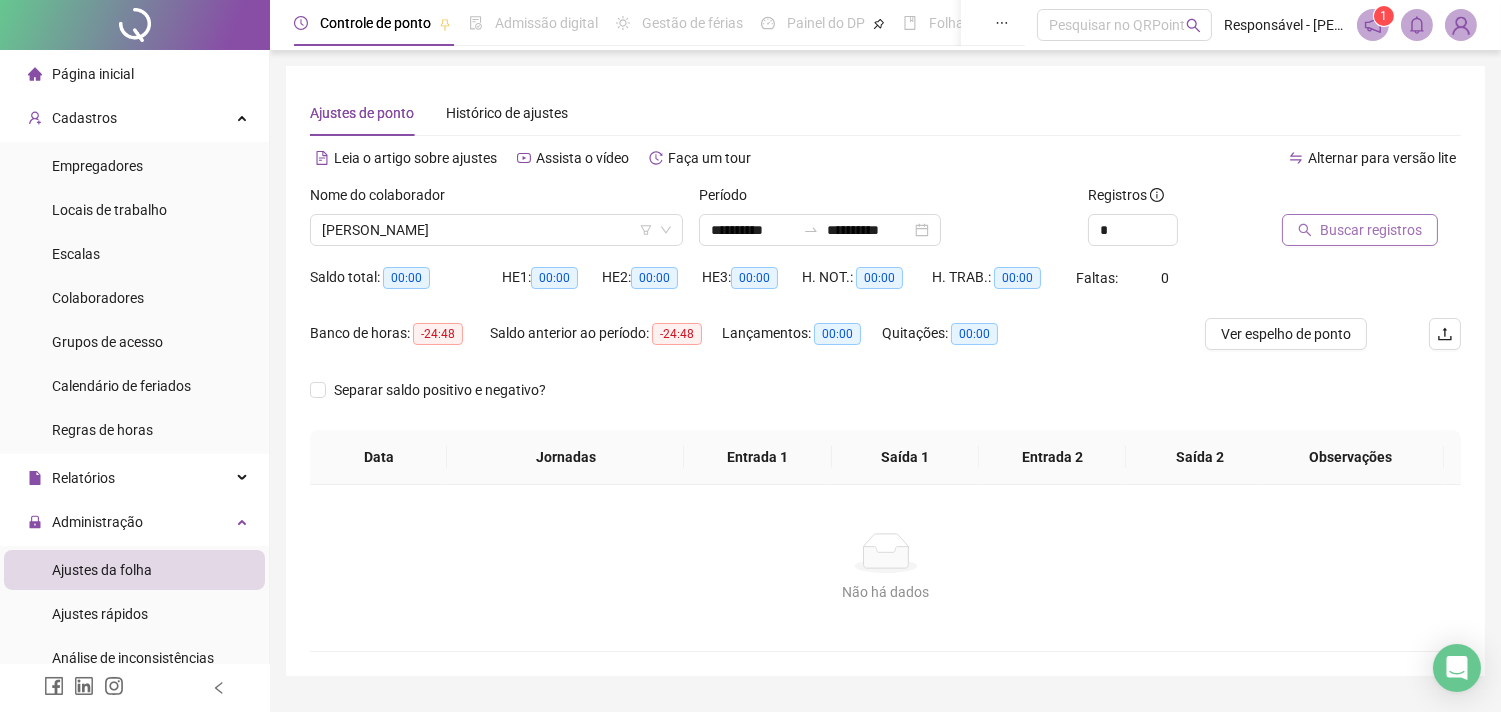click at bounding box center [1346, 199] 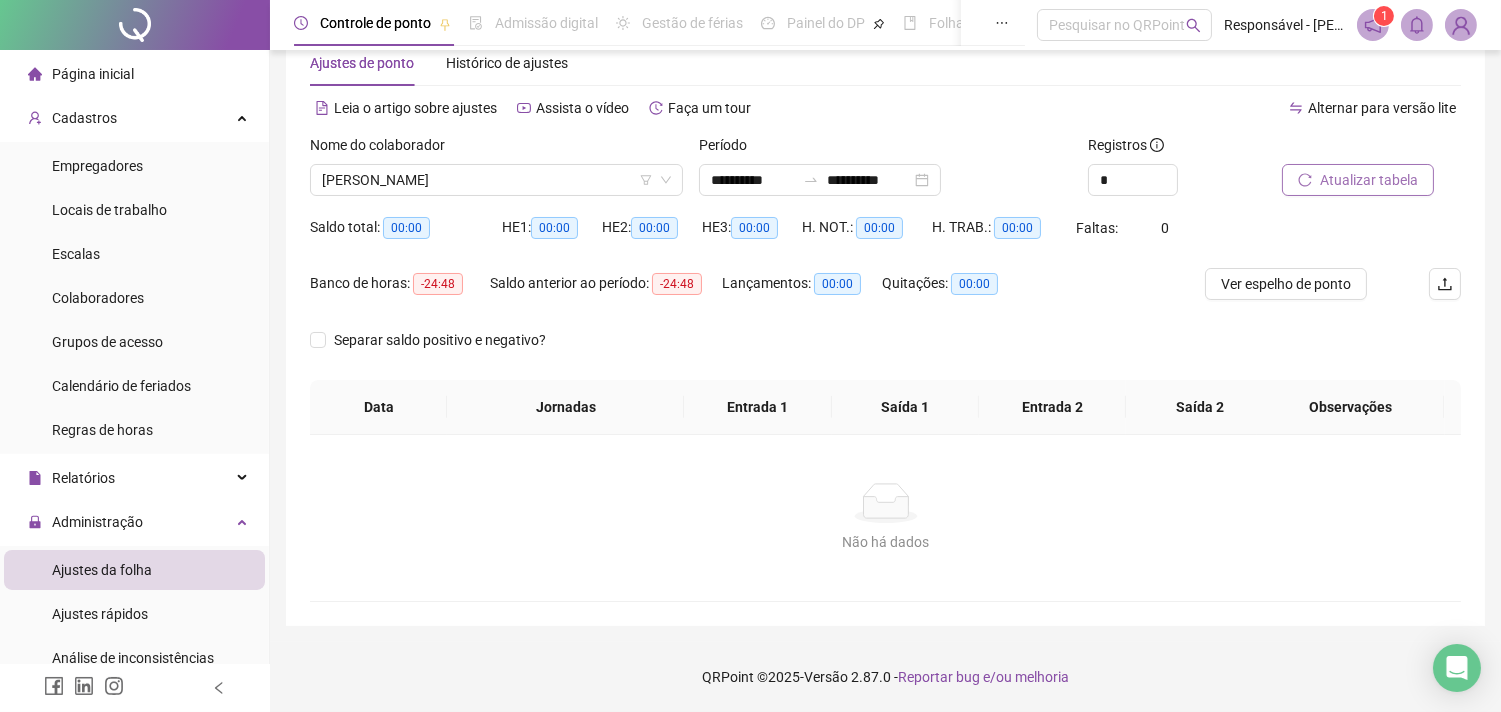 scroll, scrollTop: 0, scrollLeft: 0, axis: both 